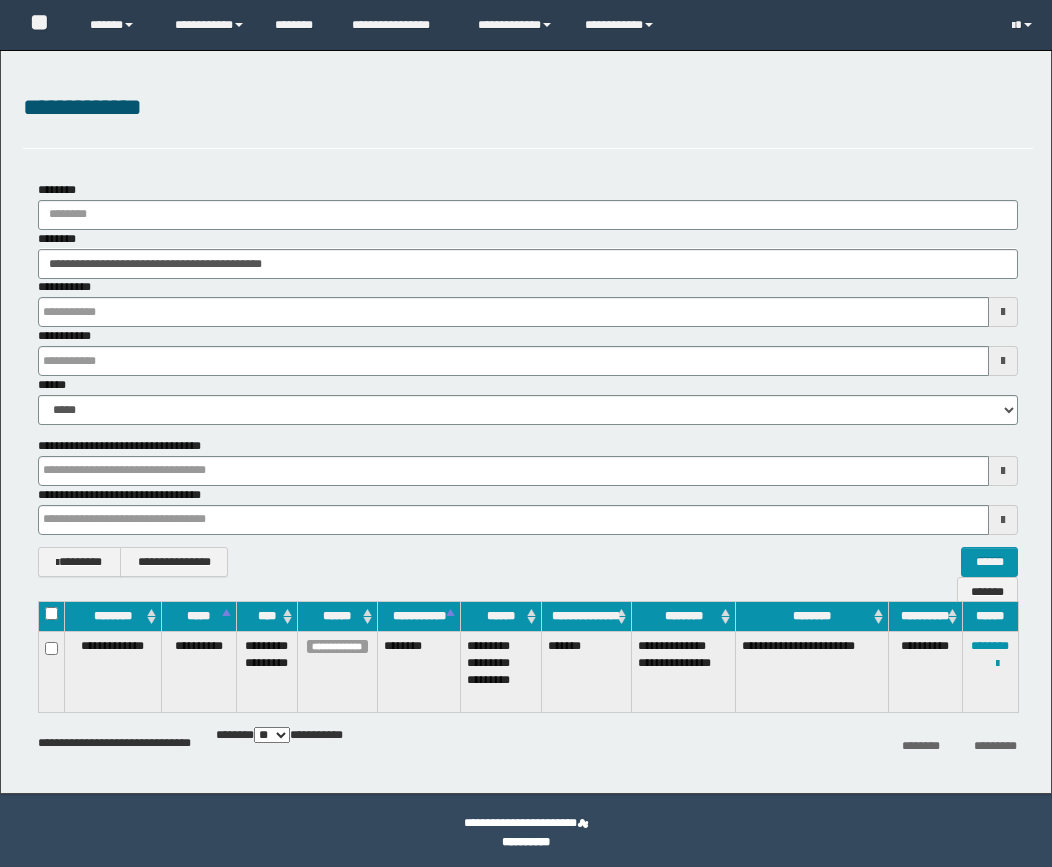scroll, scrollTop: 0, scrollLeft: 0, axis: both 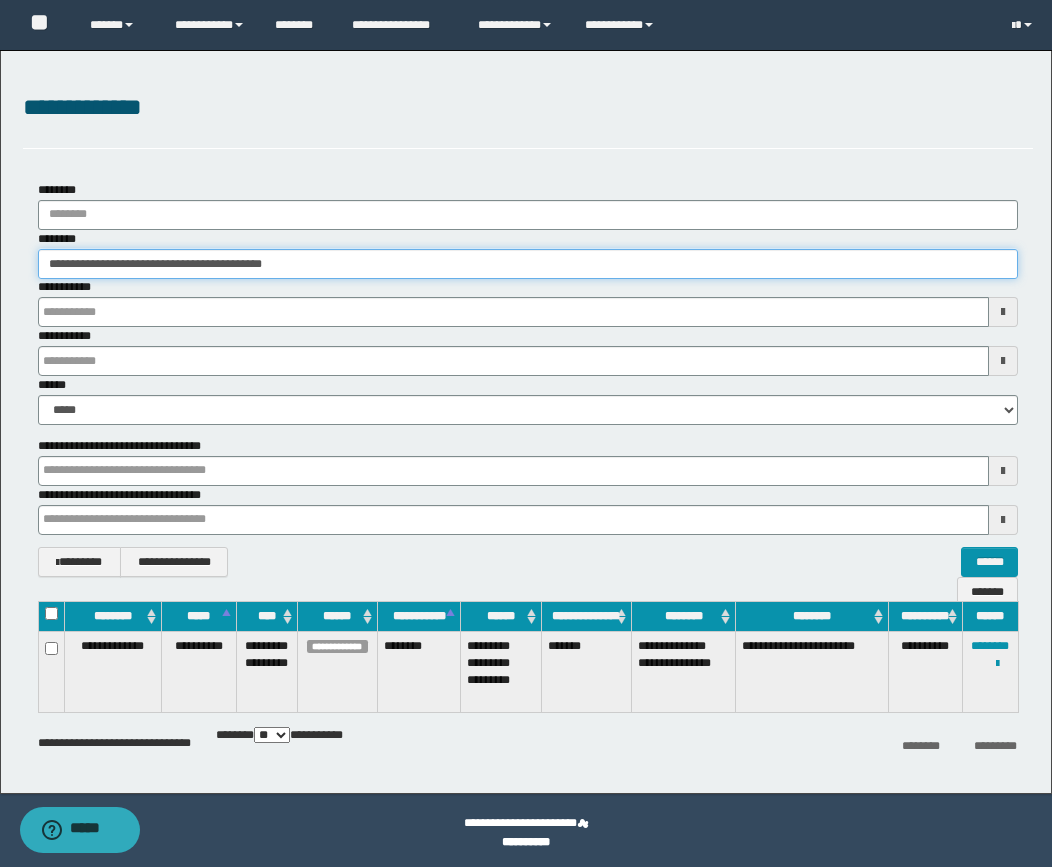 drag, startPoint x: 331, startPoint y: 273, endPoint x: -27, endPoint y: 214, distance: 362.82916 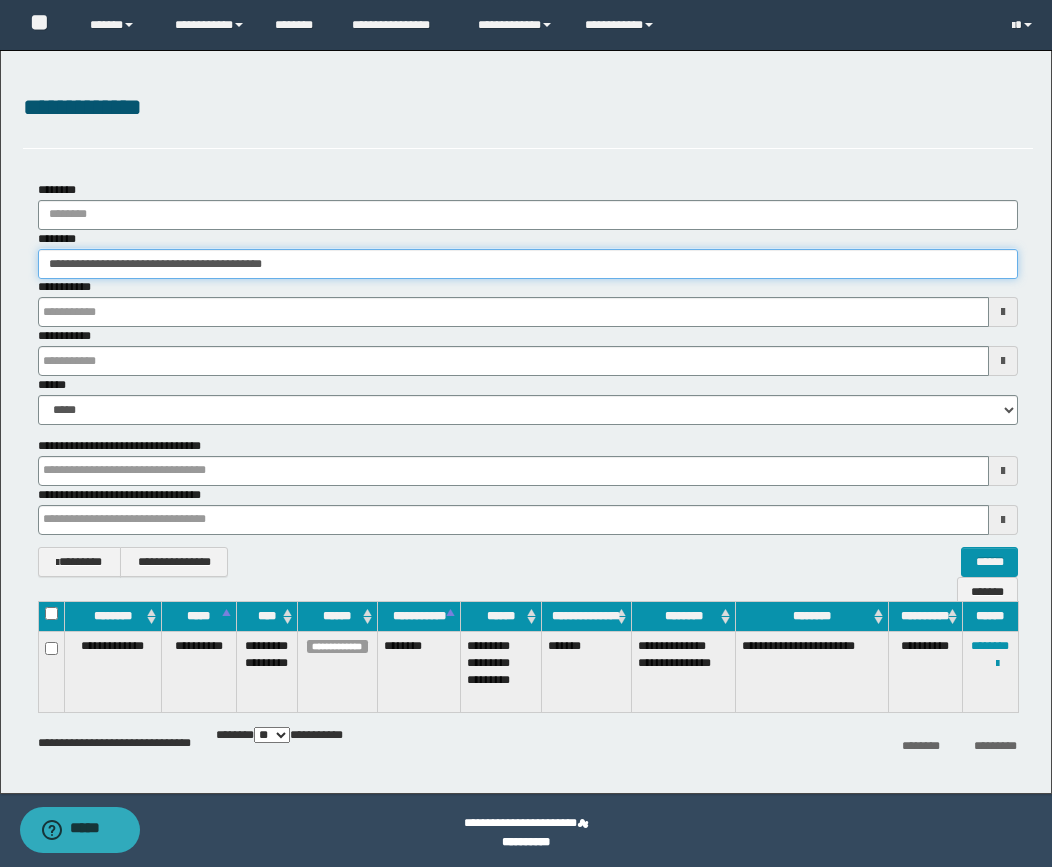 click on "**********" at bounding box center (526, 433) 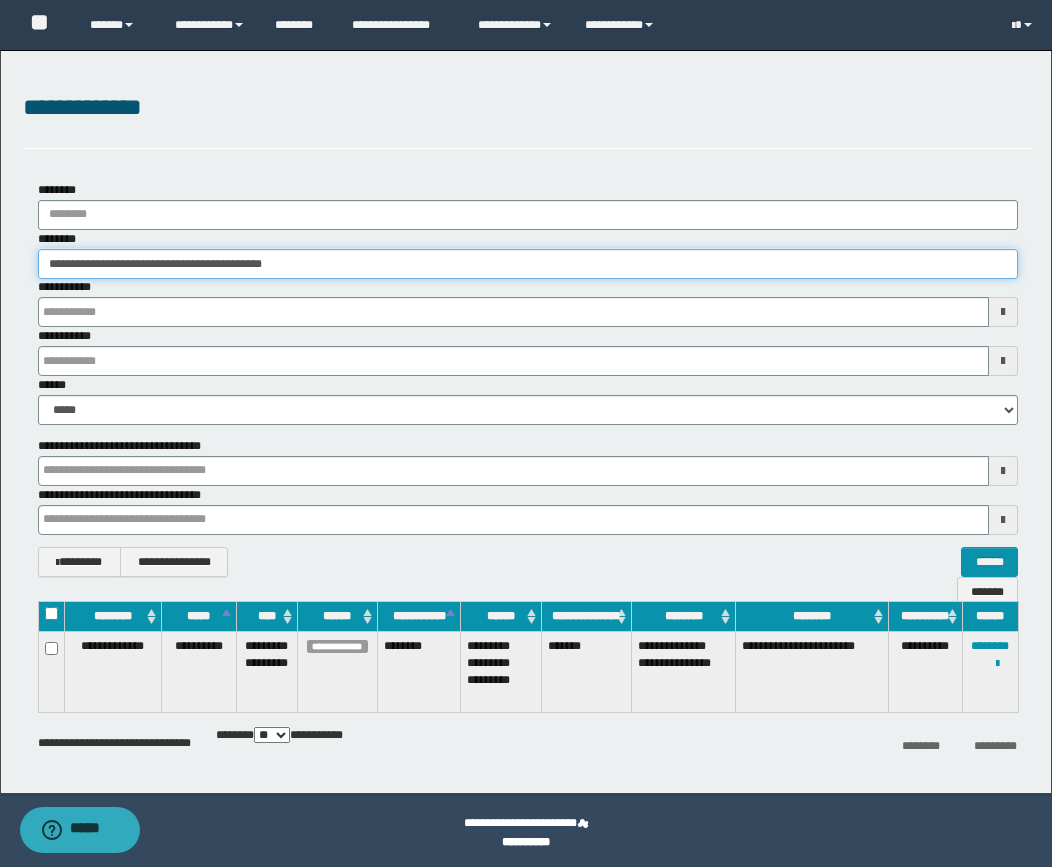 paste 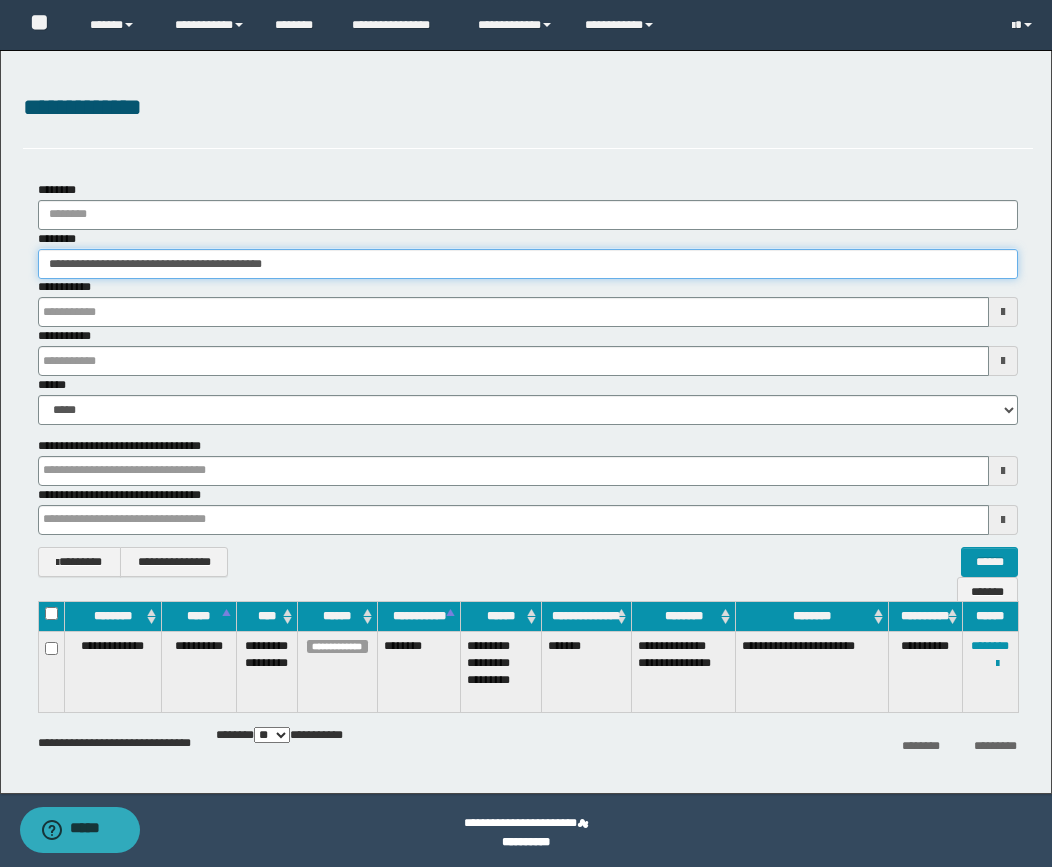 type on "********" 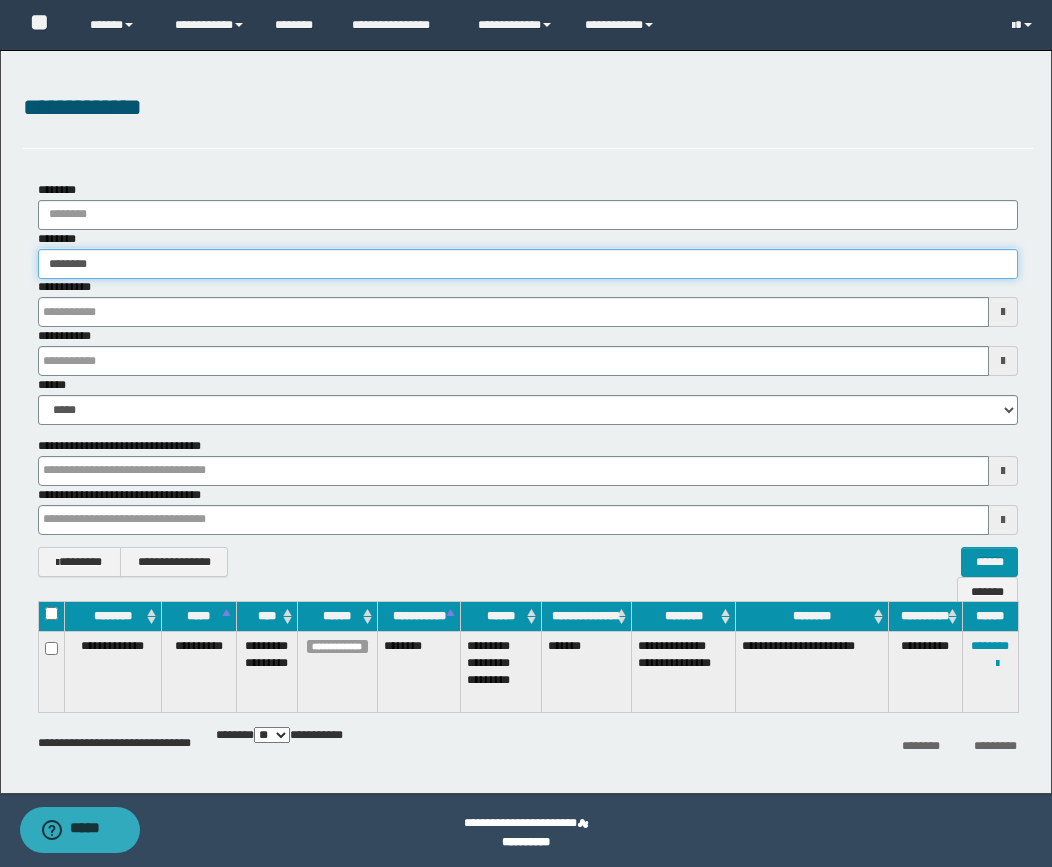 type on "********" 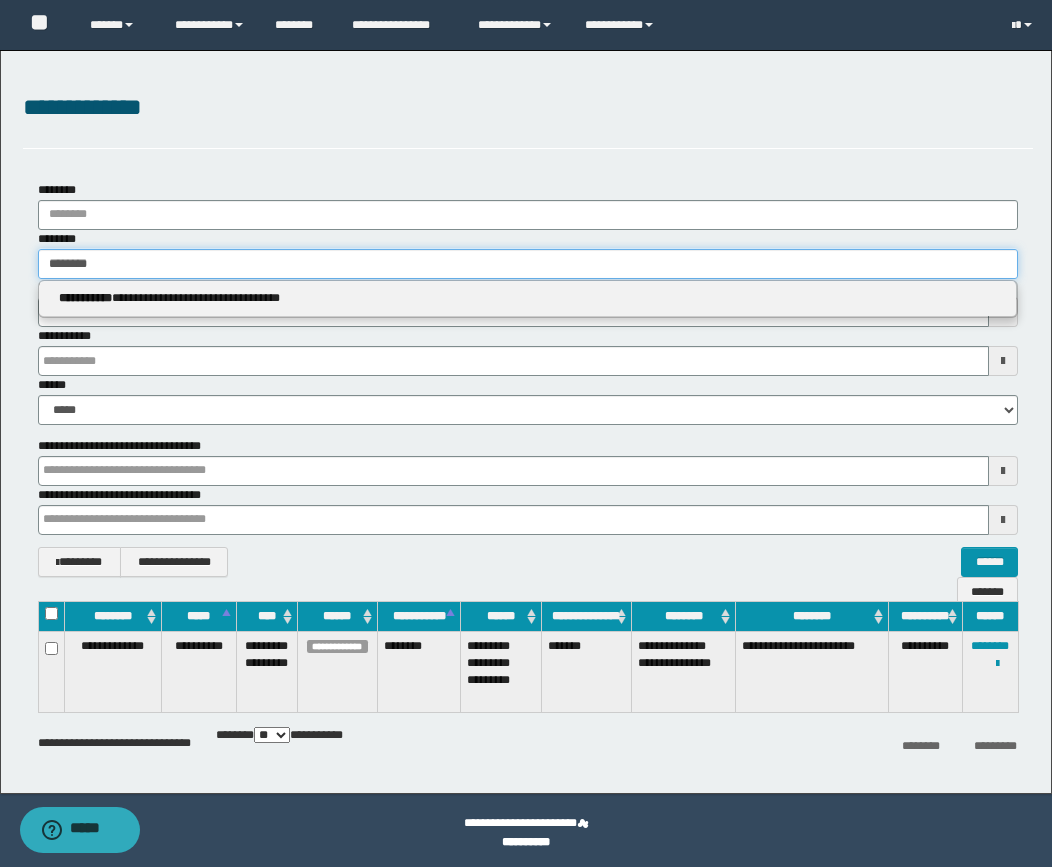 type on "********" 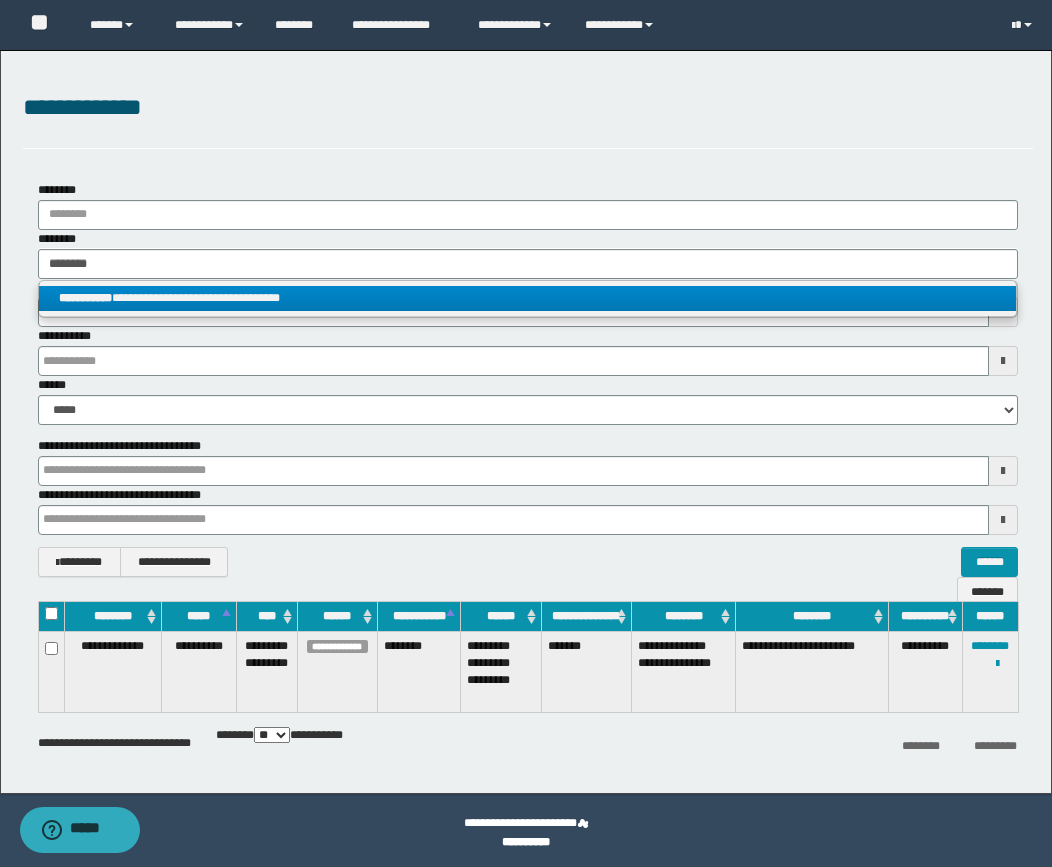 click on "**********" at bounding box center (527, 298) 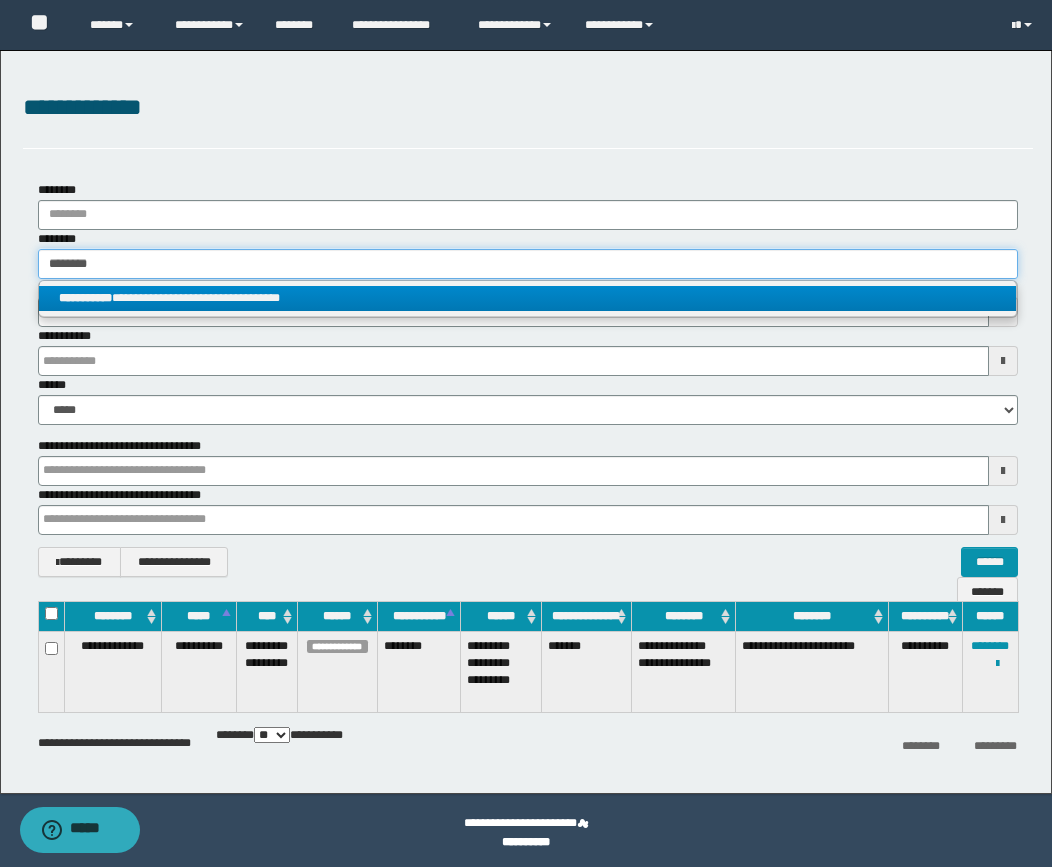 type 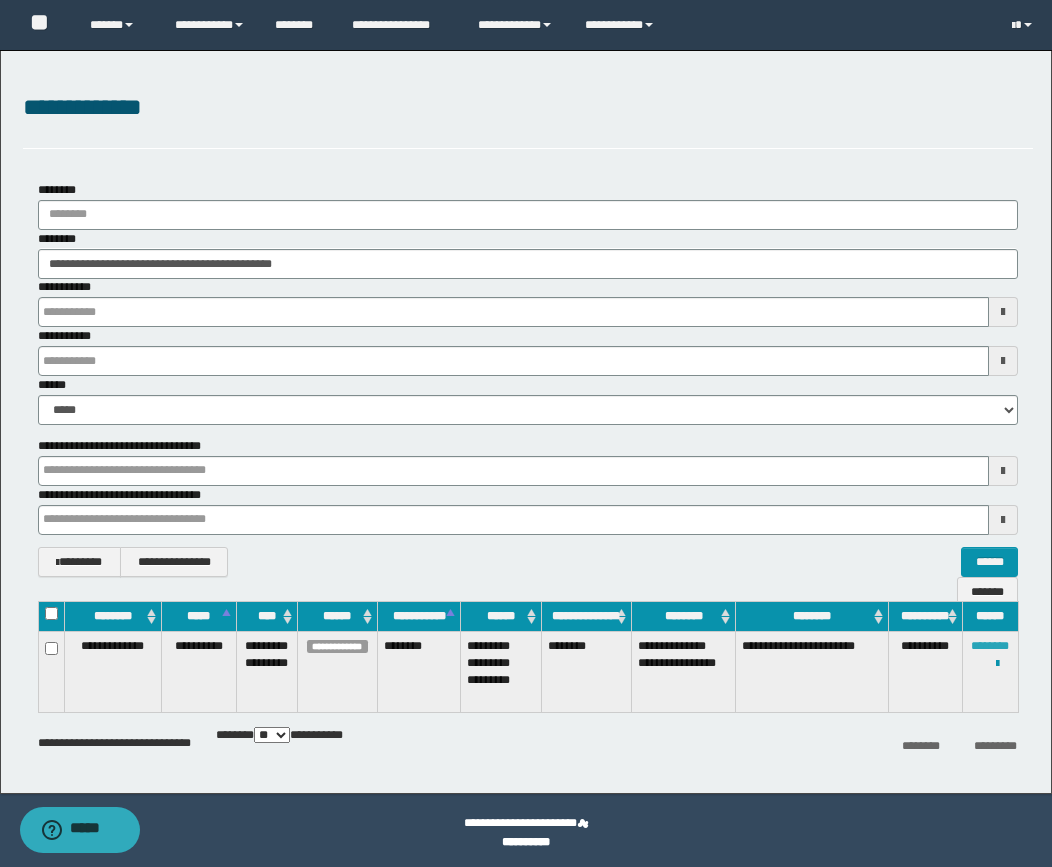 click on "********" at bounding box center (990, 646) 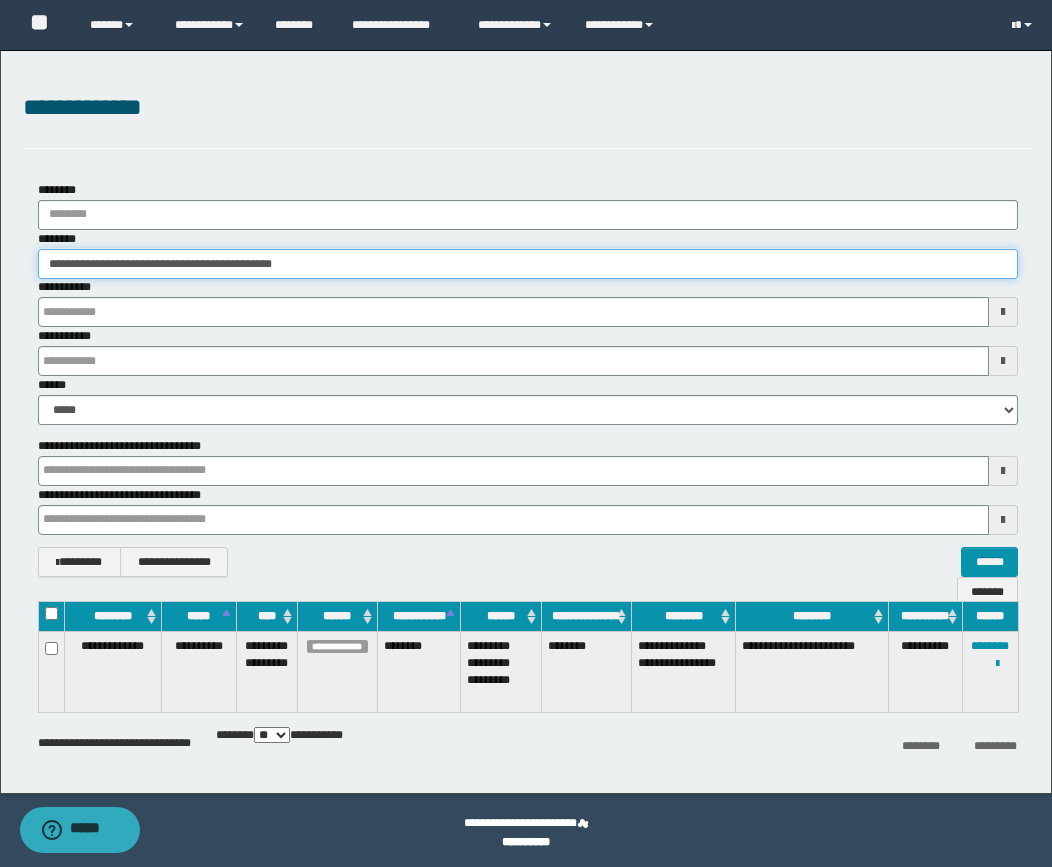 drag, startPoint x: 362, startPoint y: 260, endPoint x: -27, endPoint y: 226, distance: 390.48303 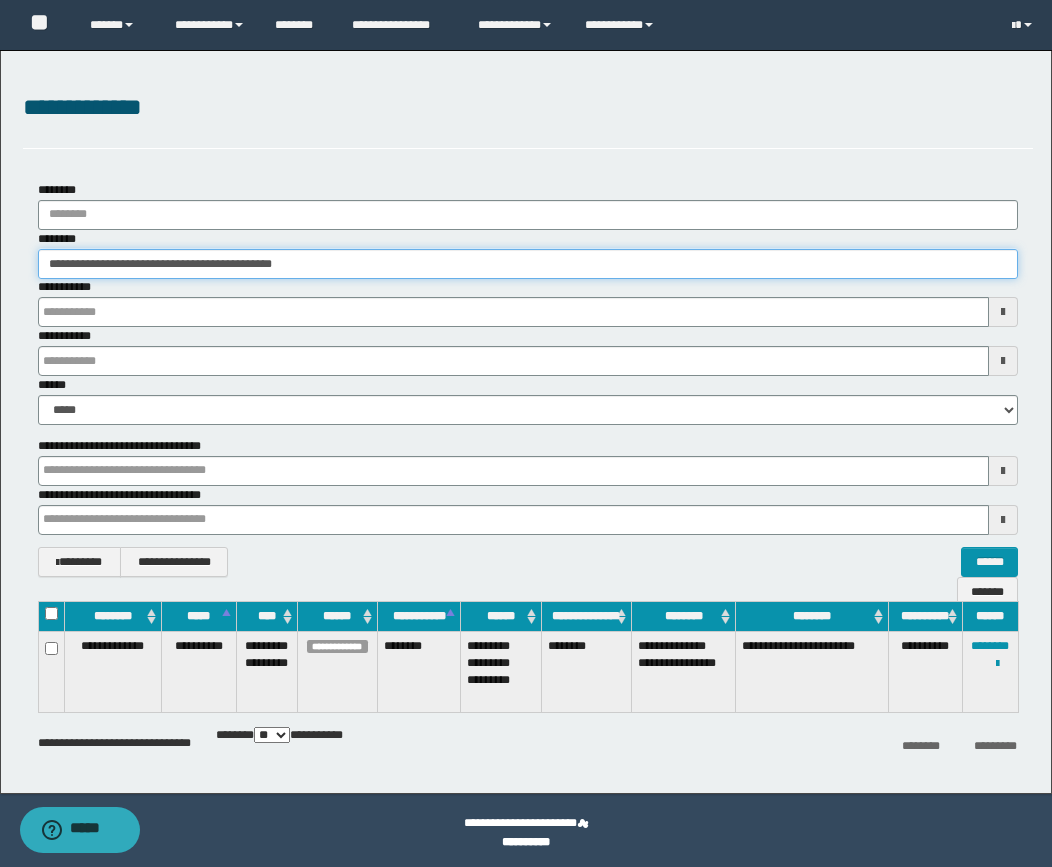 click on "**********" at bounding box center [526, 433] 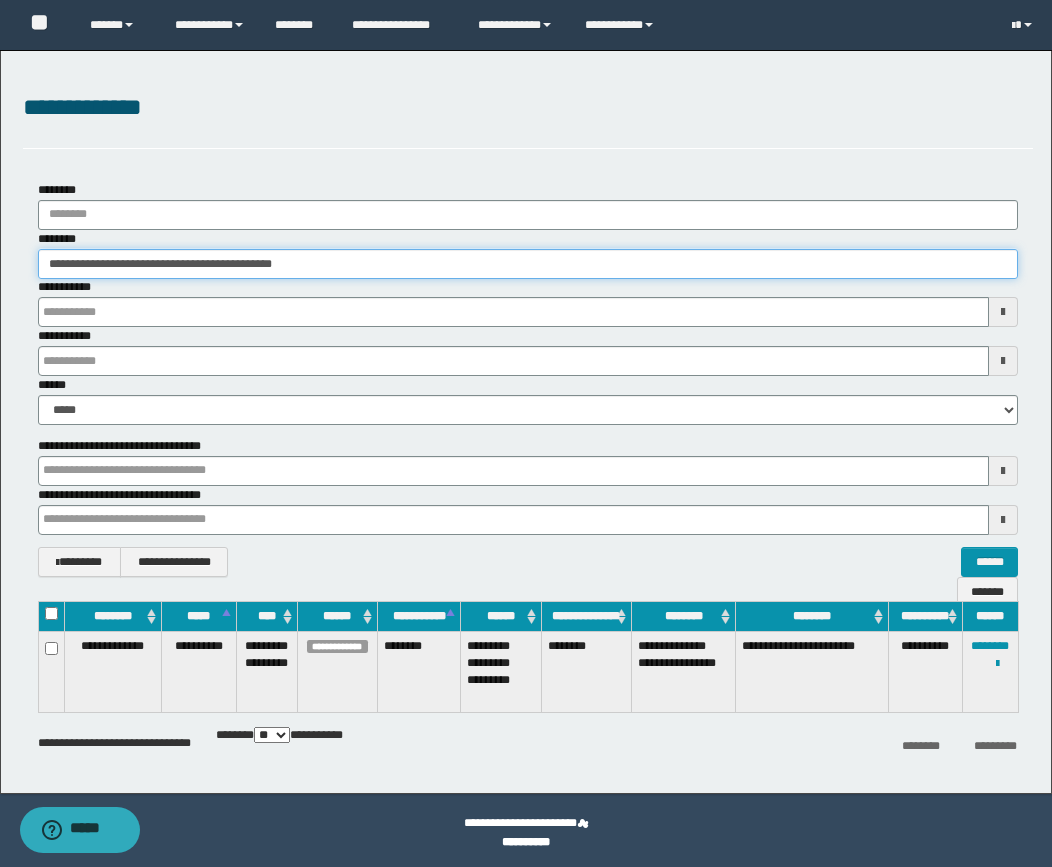 paste 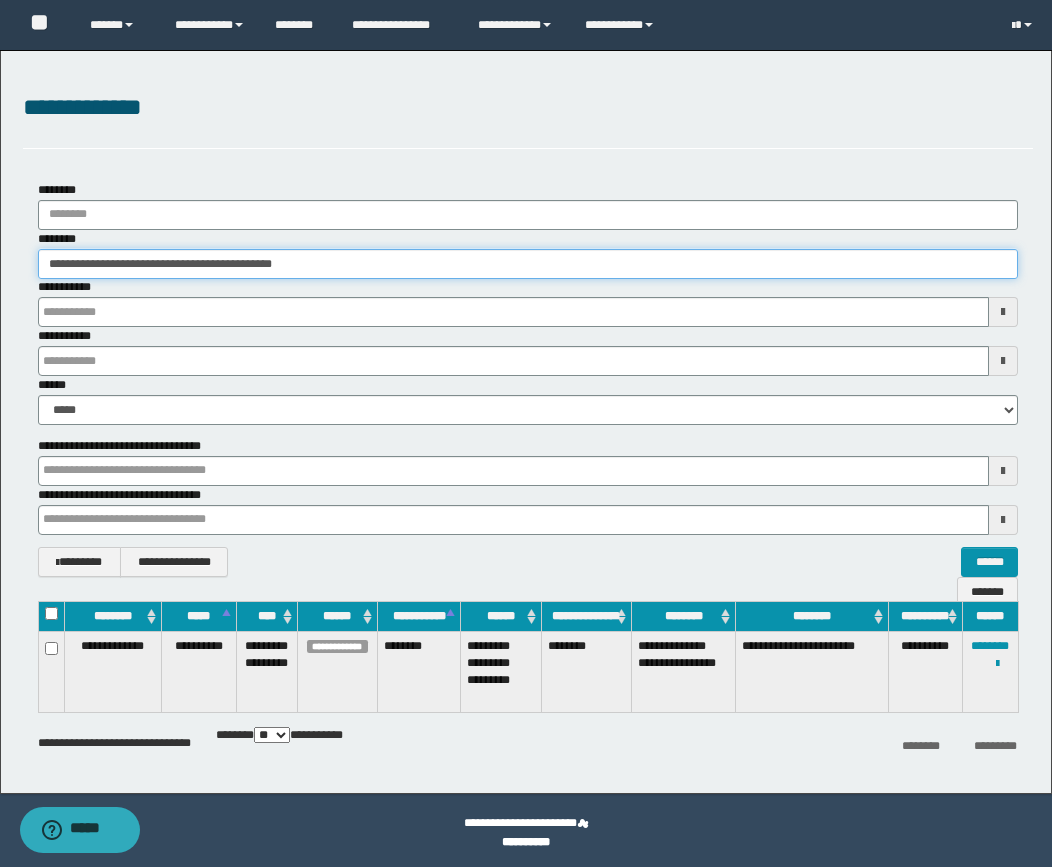 type on "**********" 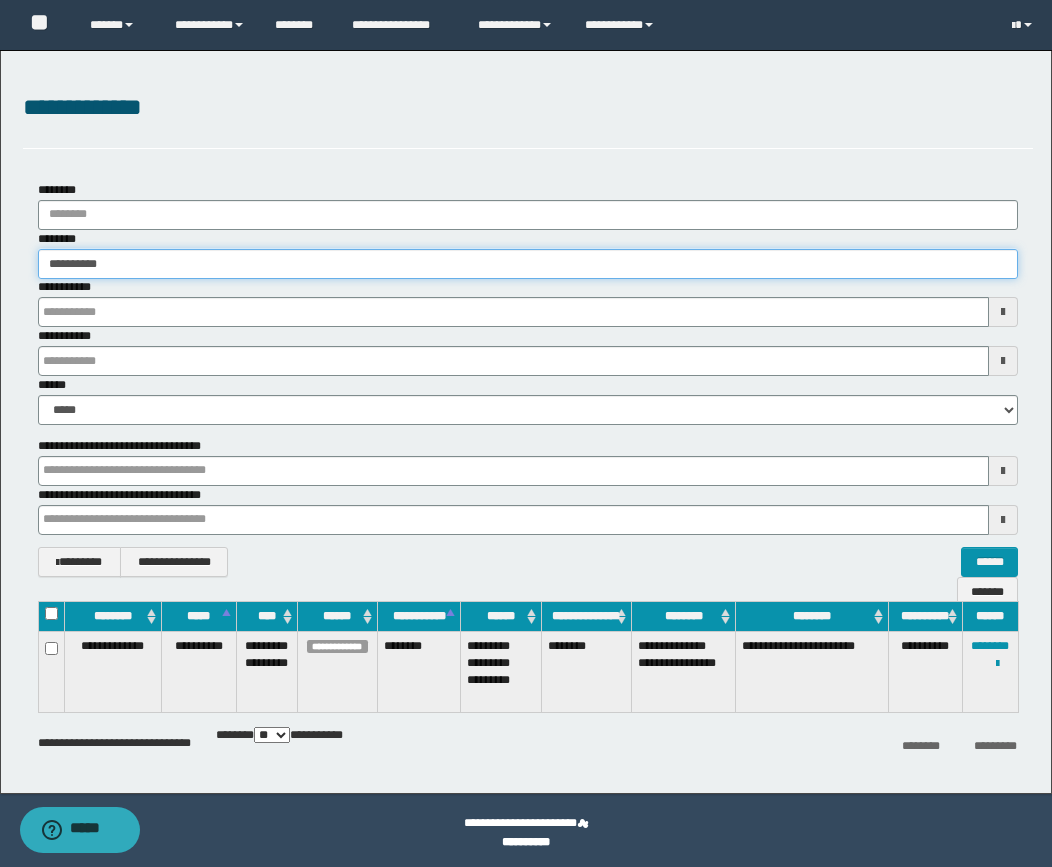 type on "**********" 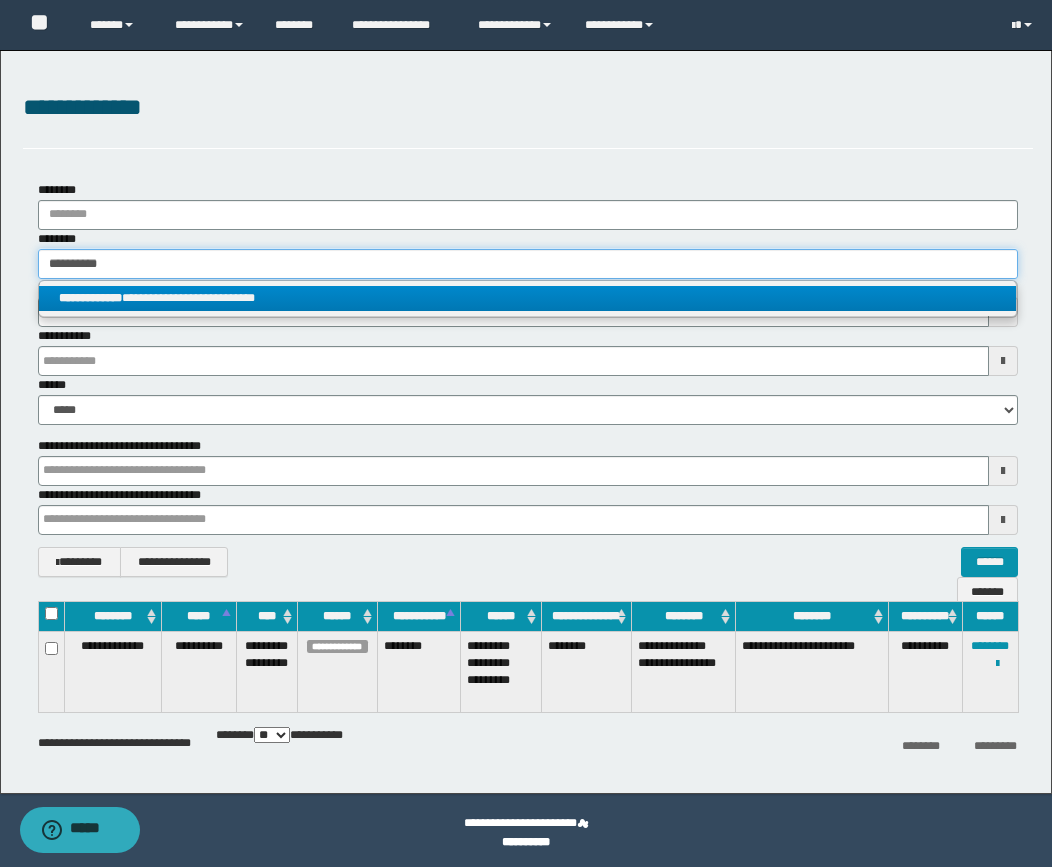 type on "**********" 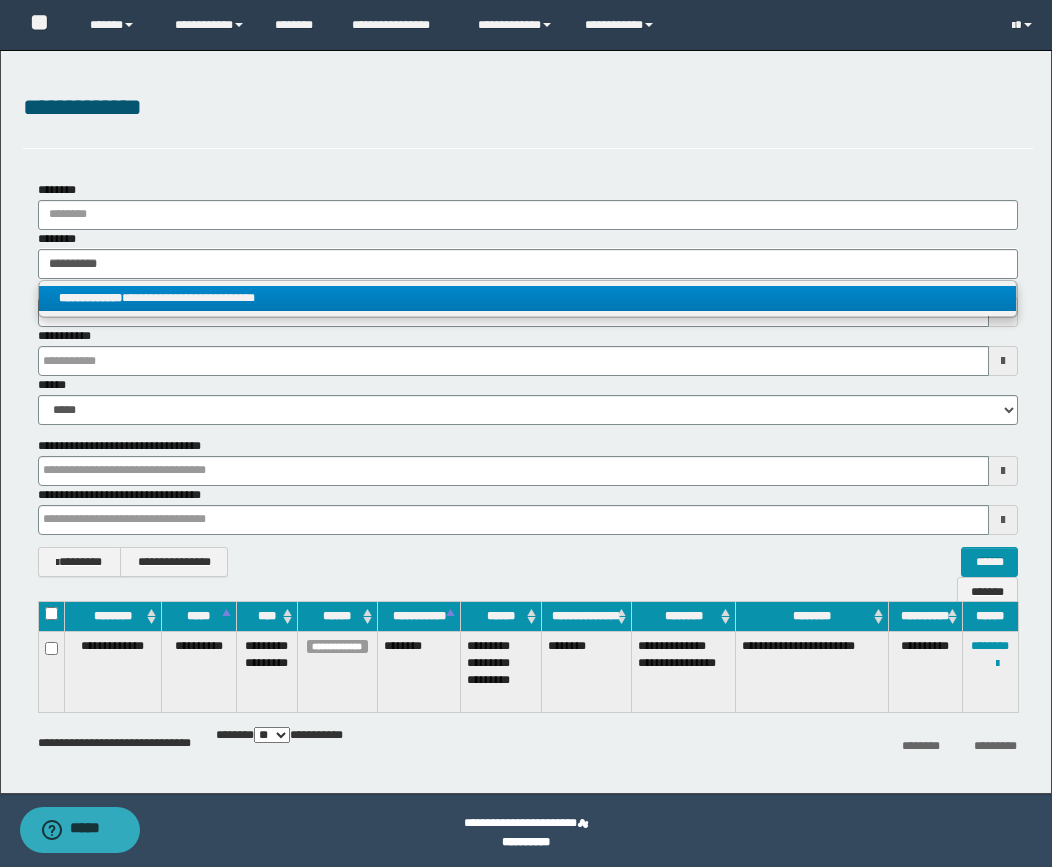 click on "**********" at bounding box center [527, 298] 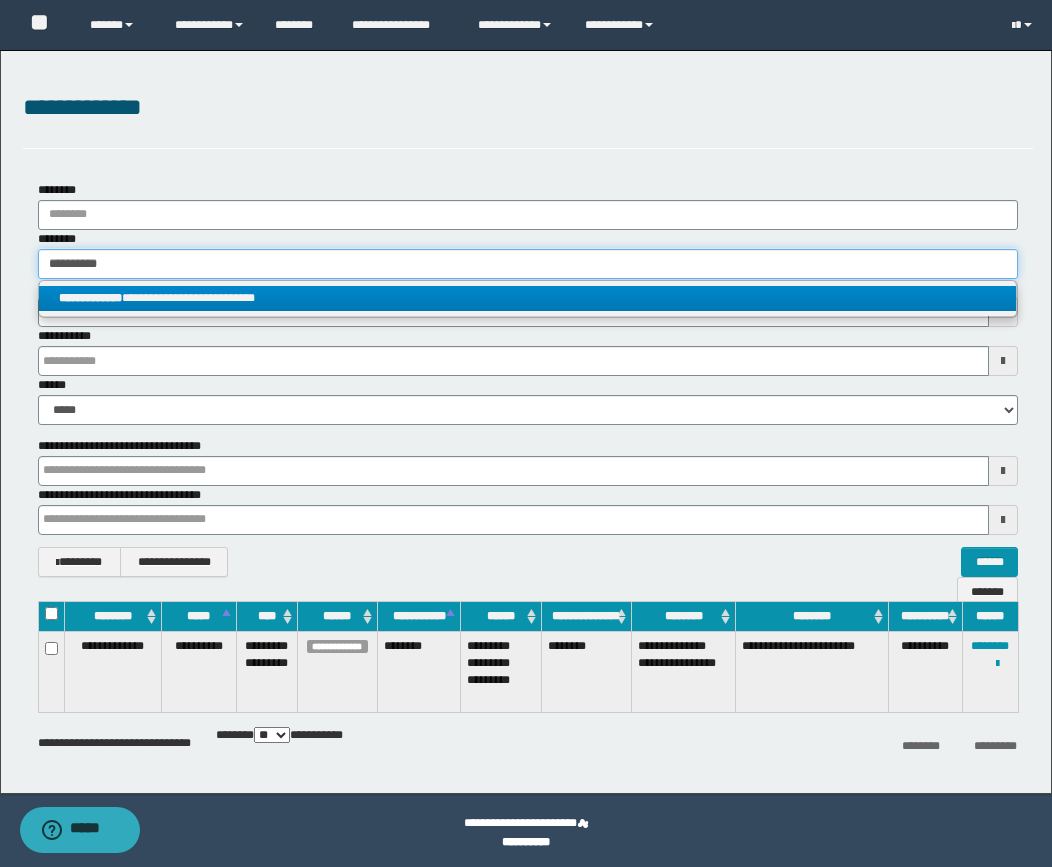 type 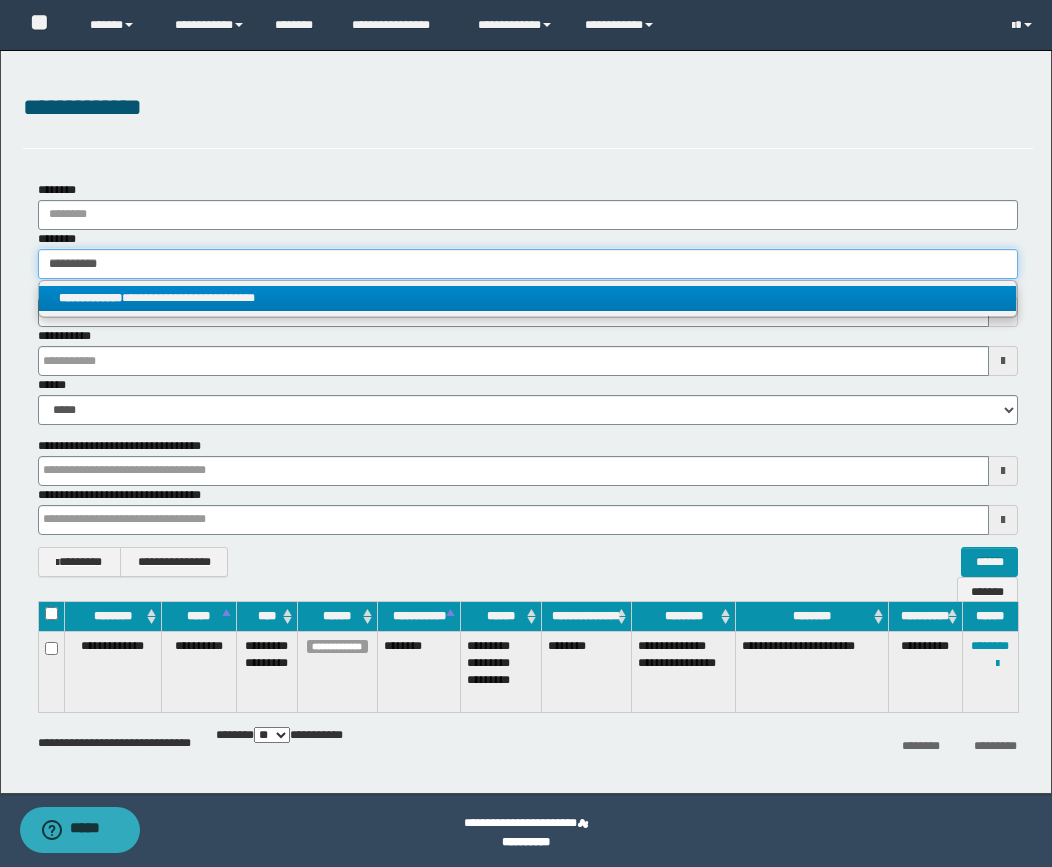 type on "**********" 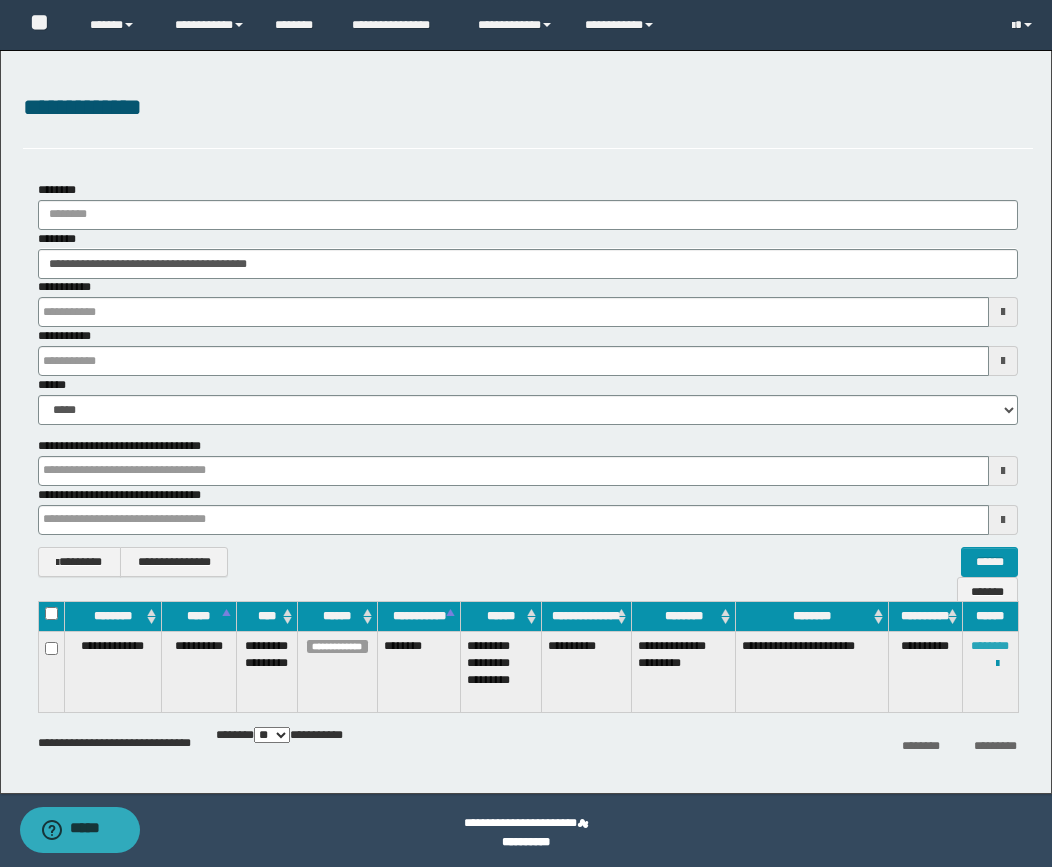 click on "********" at bounding box center [990, 646] 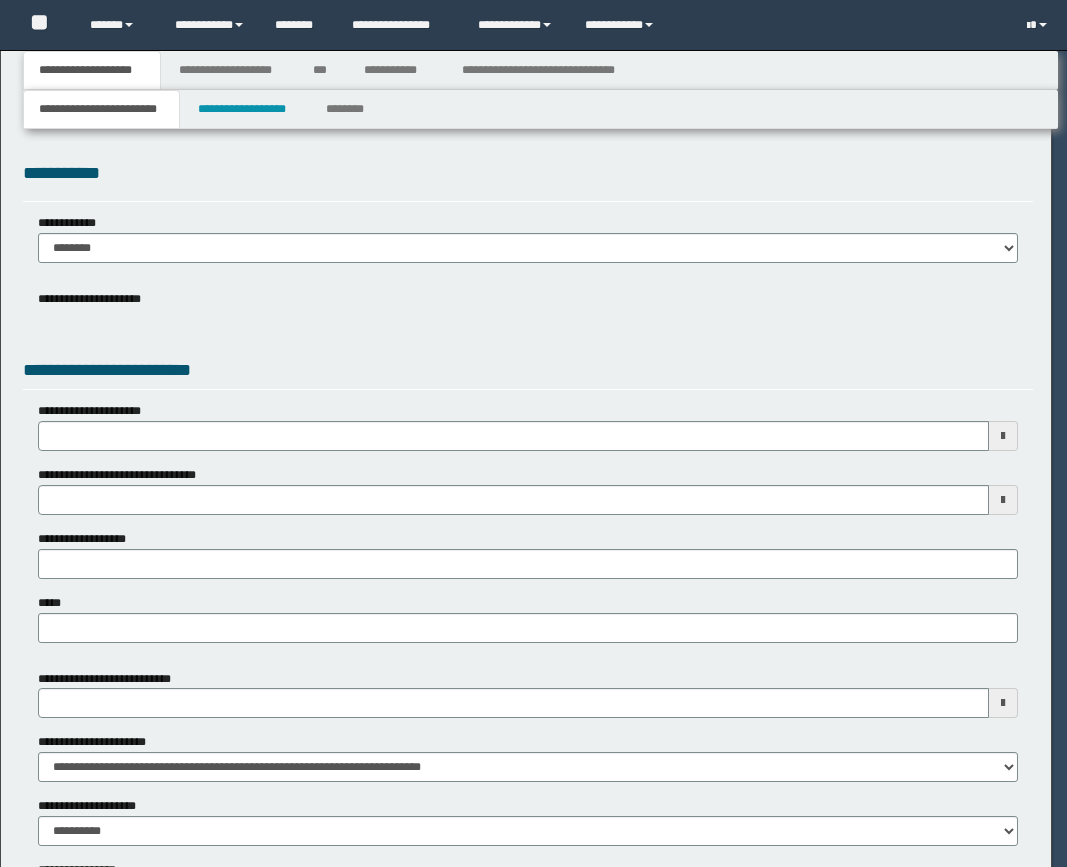 scroll, scrollTop: 0, scrollLeft: 0, axis: both 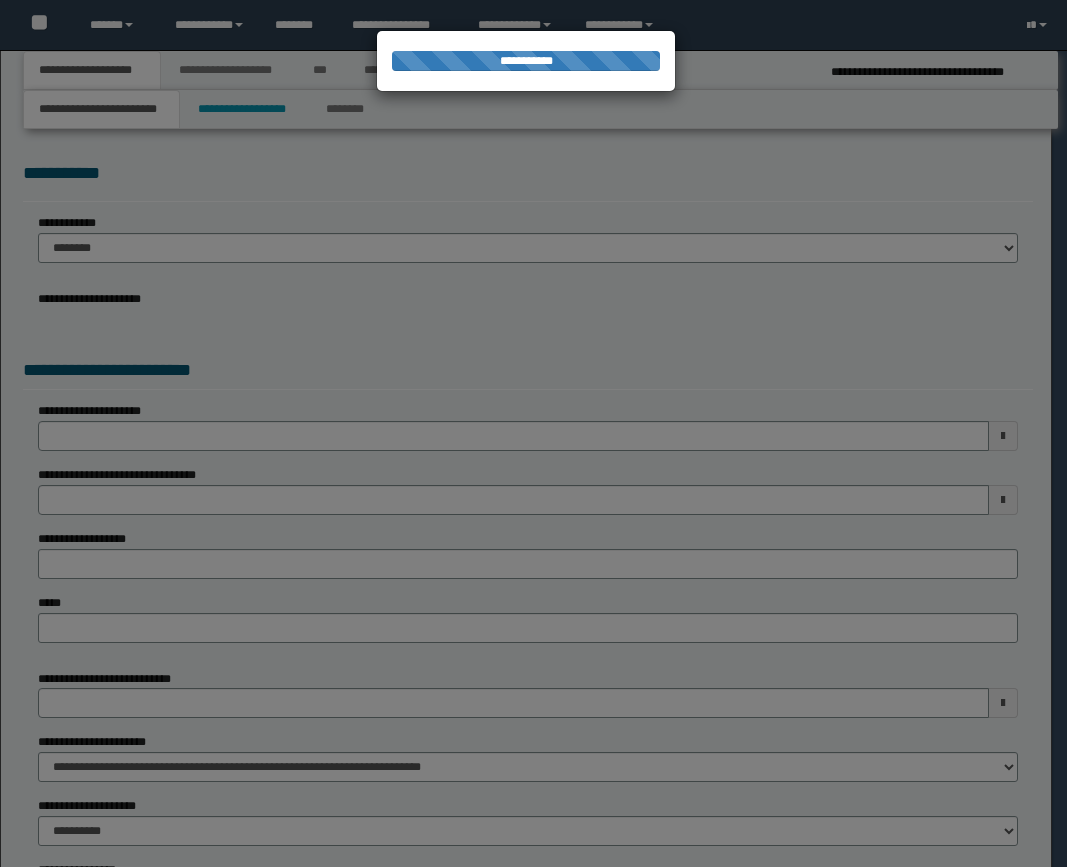 select on "*" 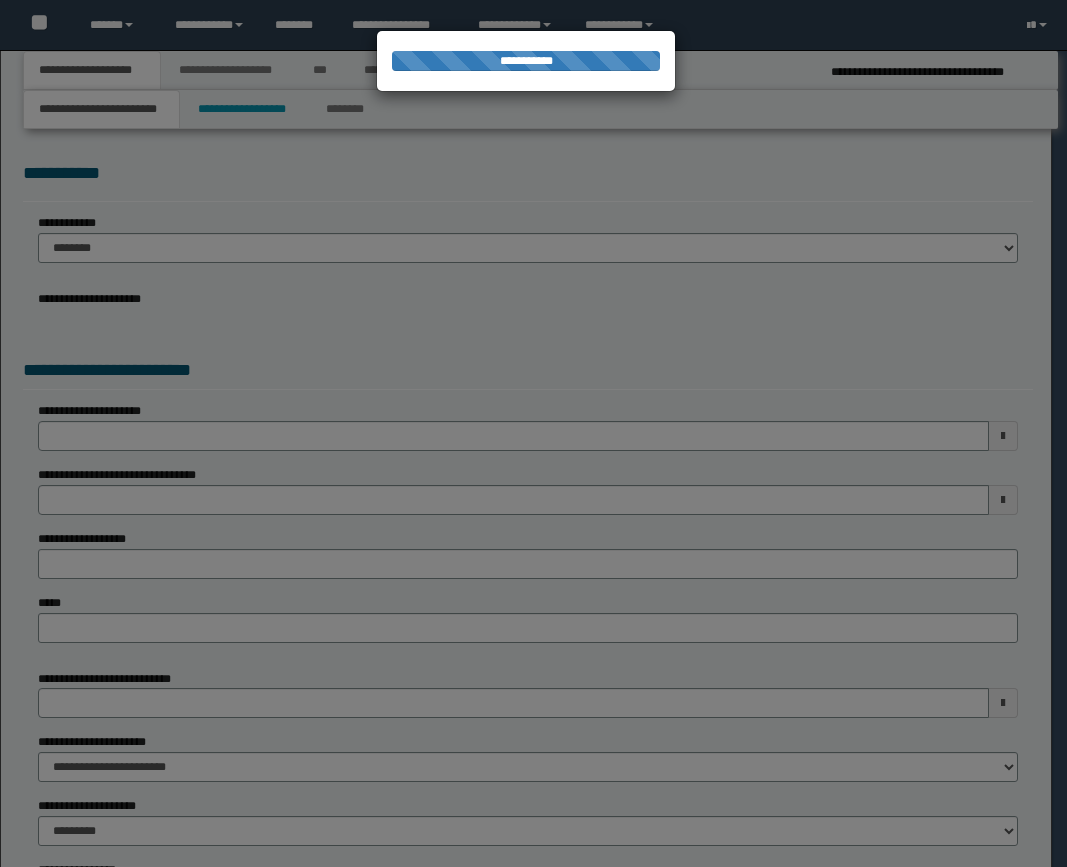select on "*" 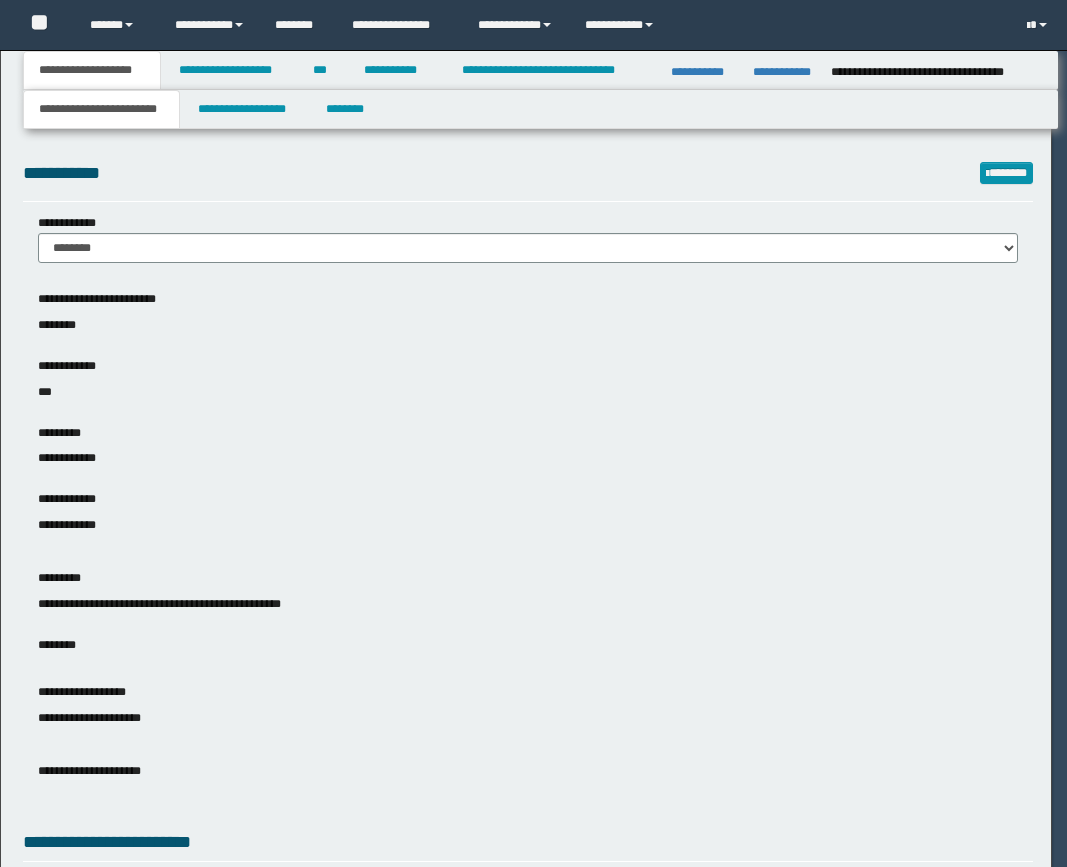 scroll, scrollTop: 0, scrollLeft: 0, axis: both 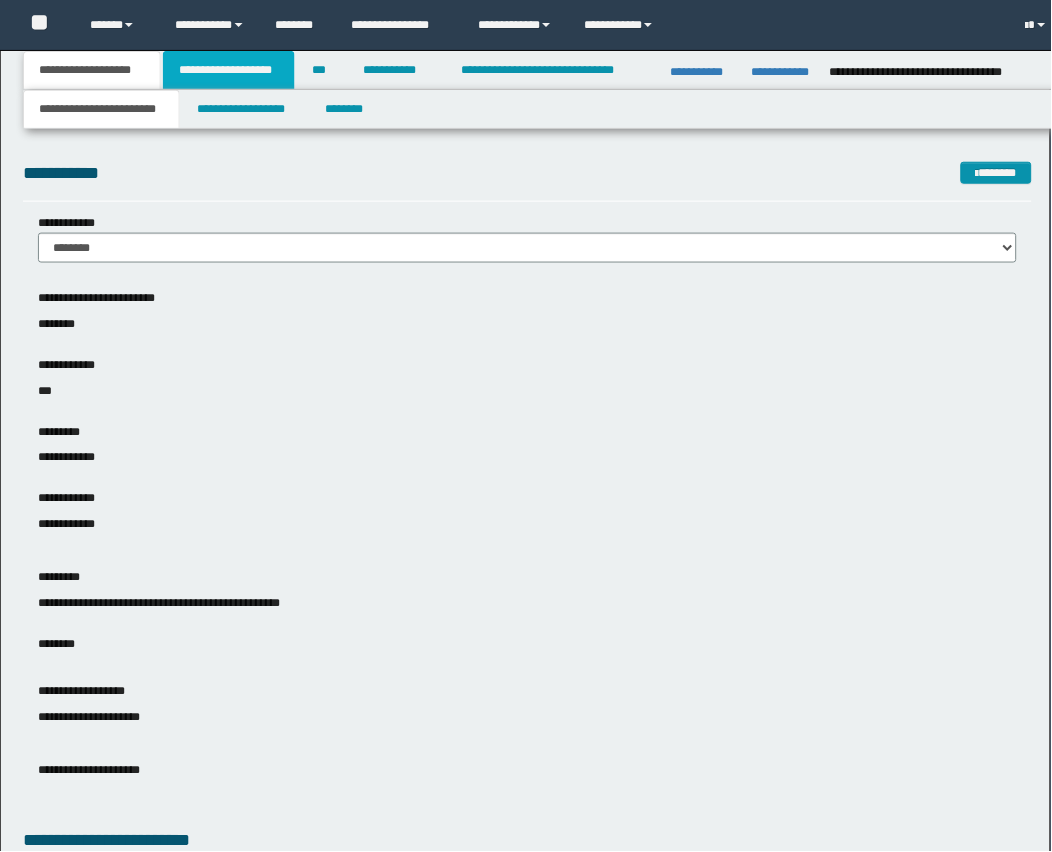 click on "**********" at bounding box center (229, 70) 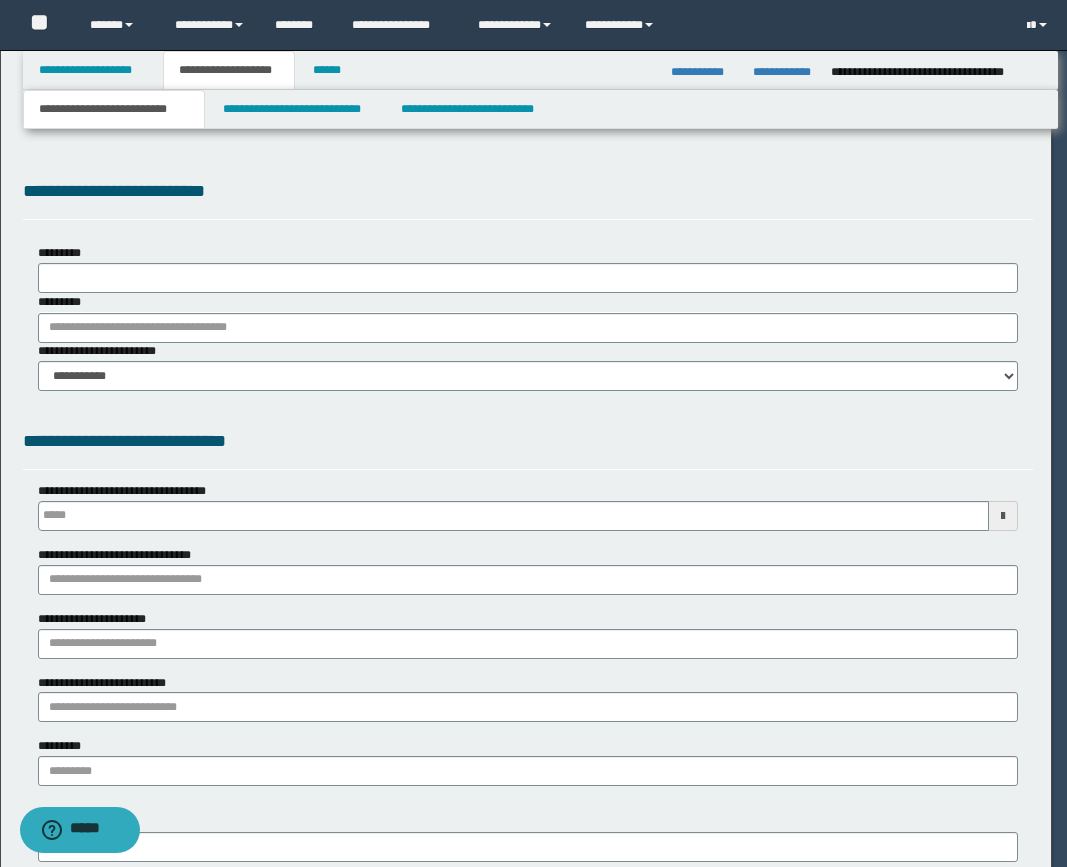 type 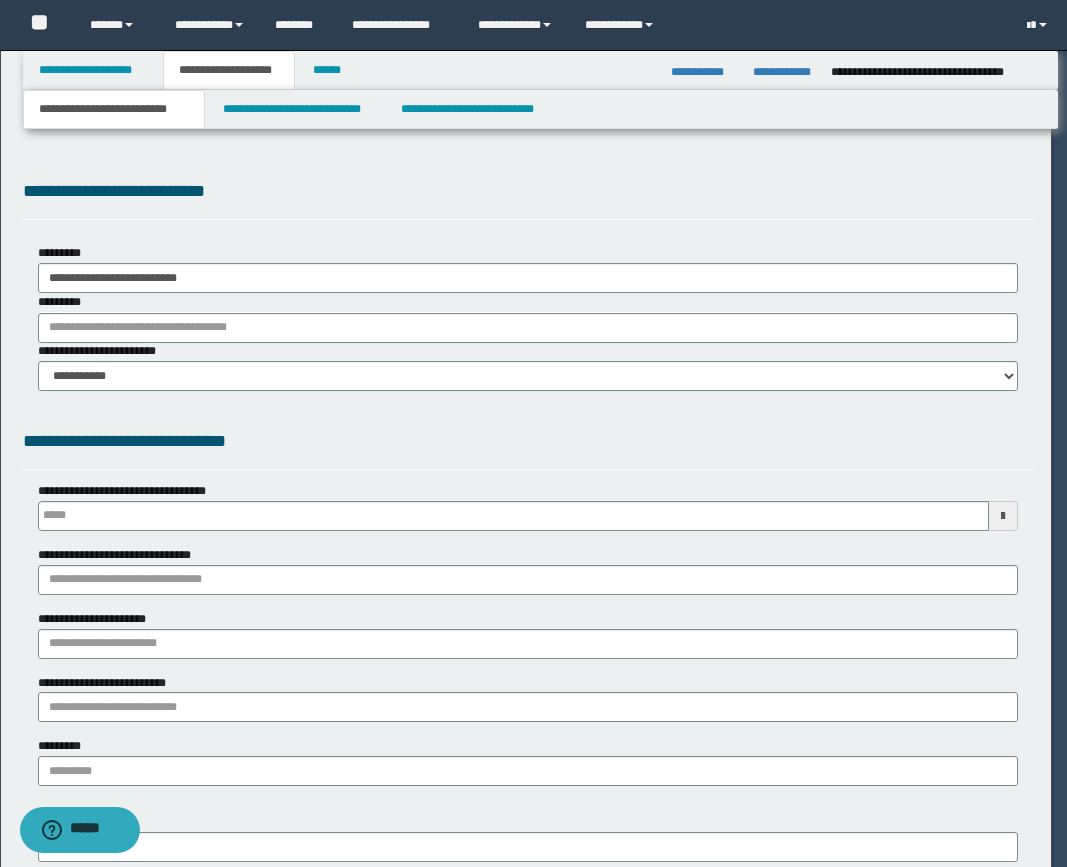 scroll, scrollTop: 0, scrollLeft: 0, axis: both 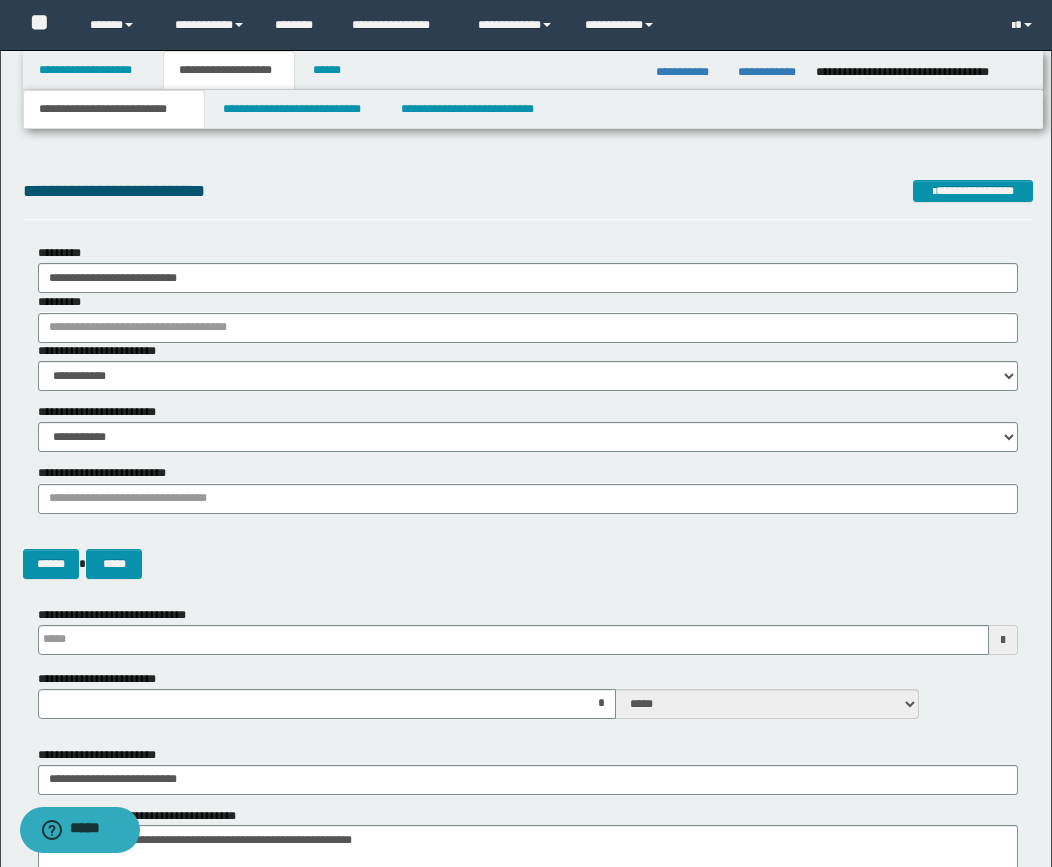 click on "**********" at bounding box center [533, 109] 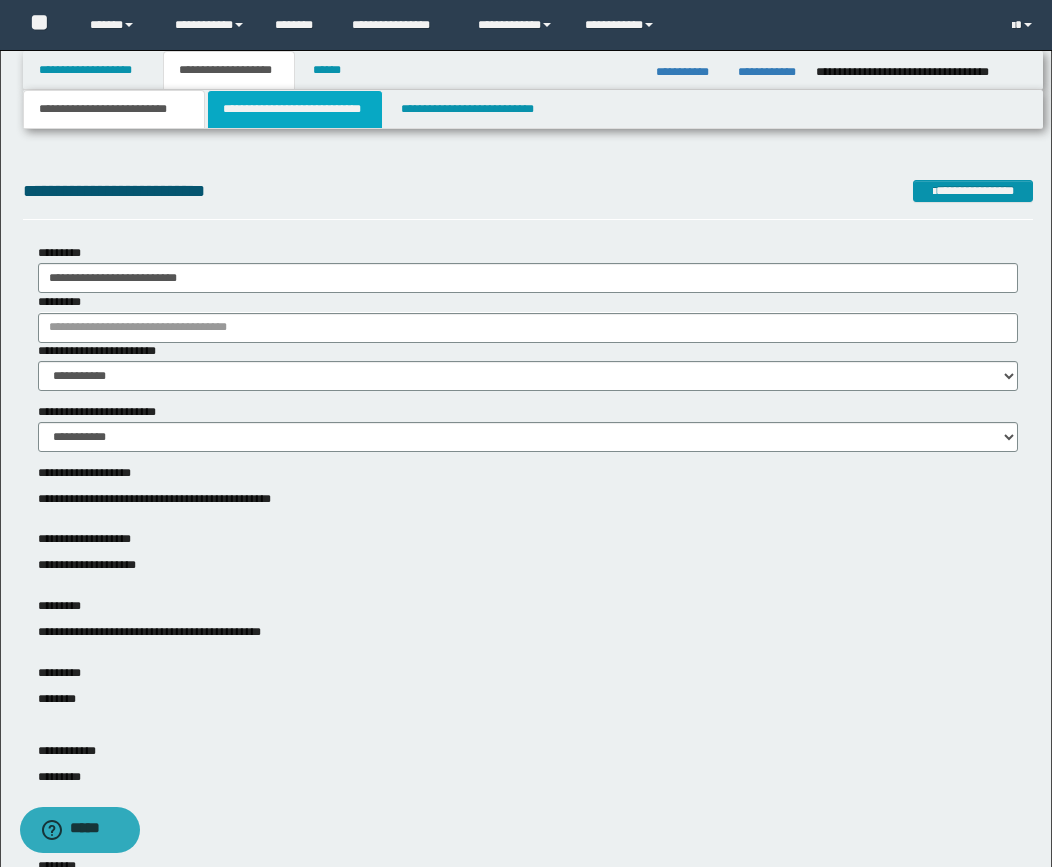 click on "**********" at bounding box center [295, 109] 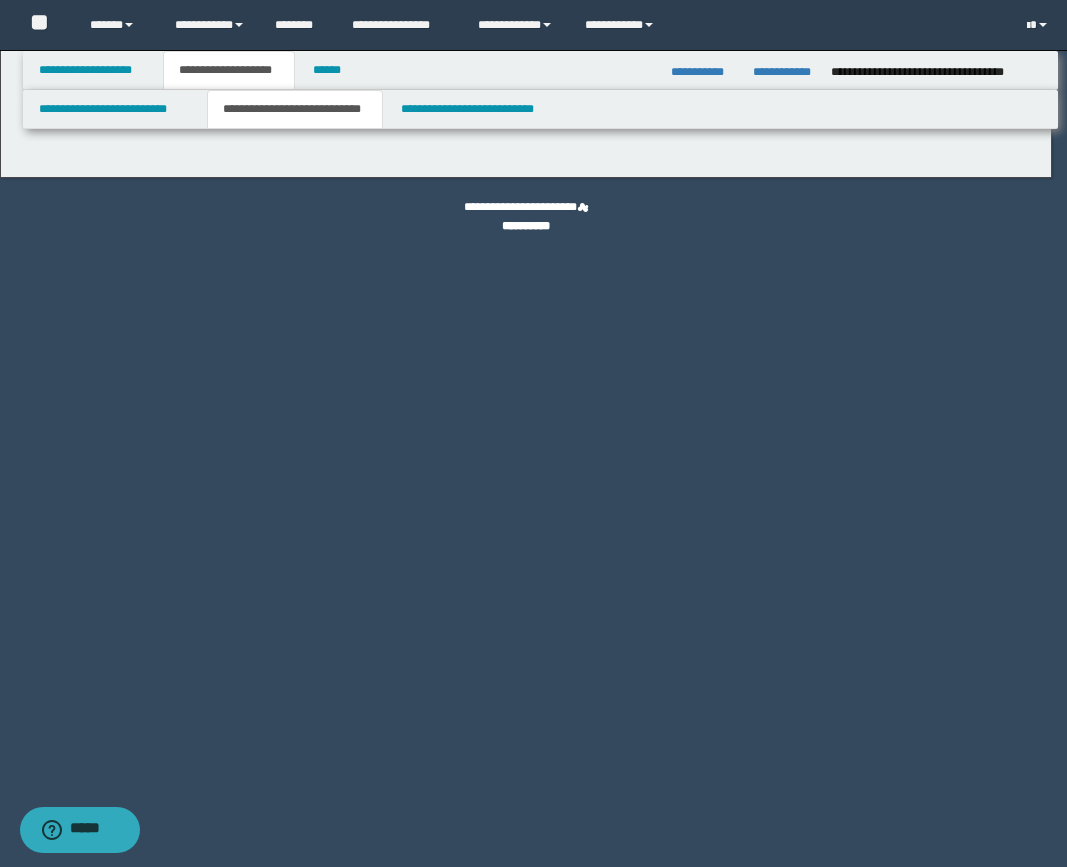 select on "*" 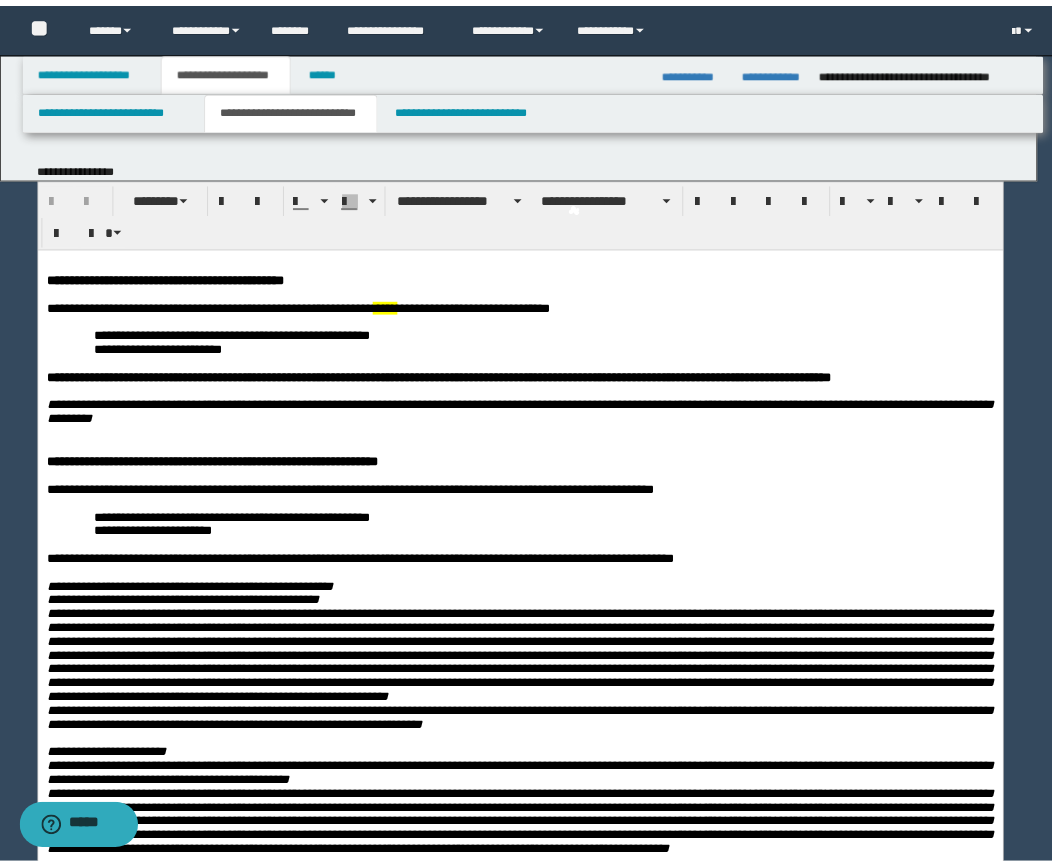 scroll, scrollTop: 0, scrollLeft: 0, axis: both 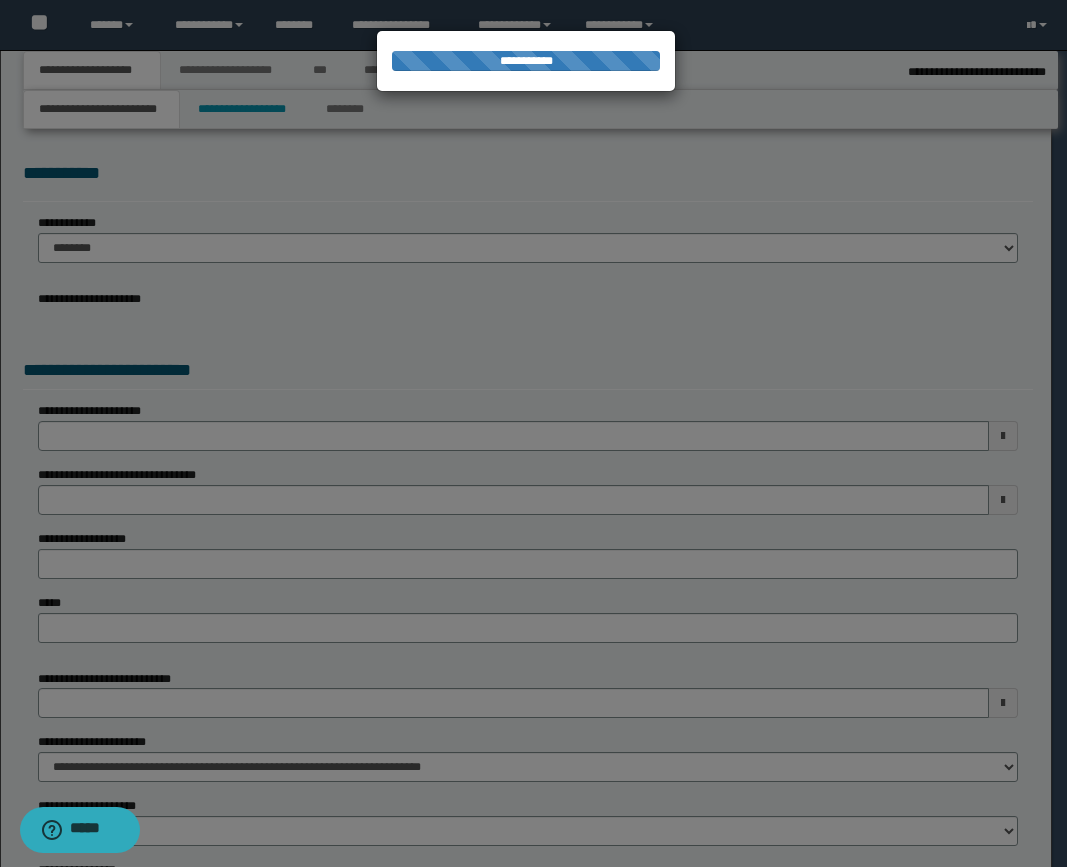 click at bounding box center (533, 433) 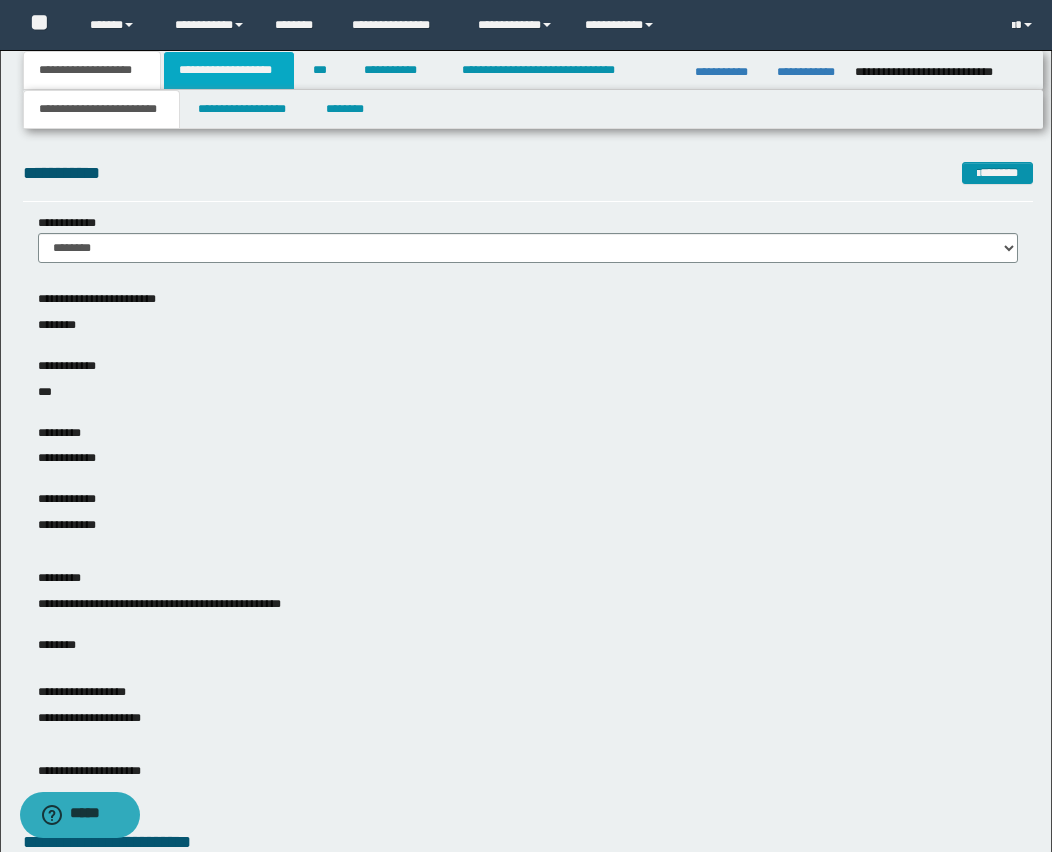 click on "**********" at bounding box center (229, 70) 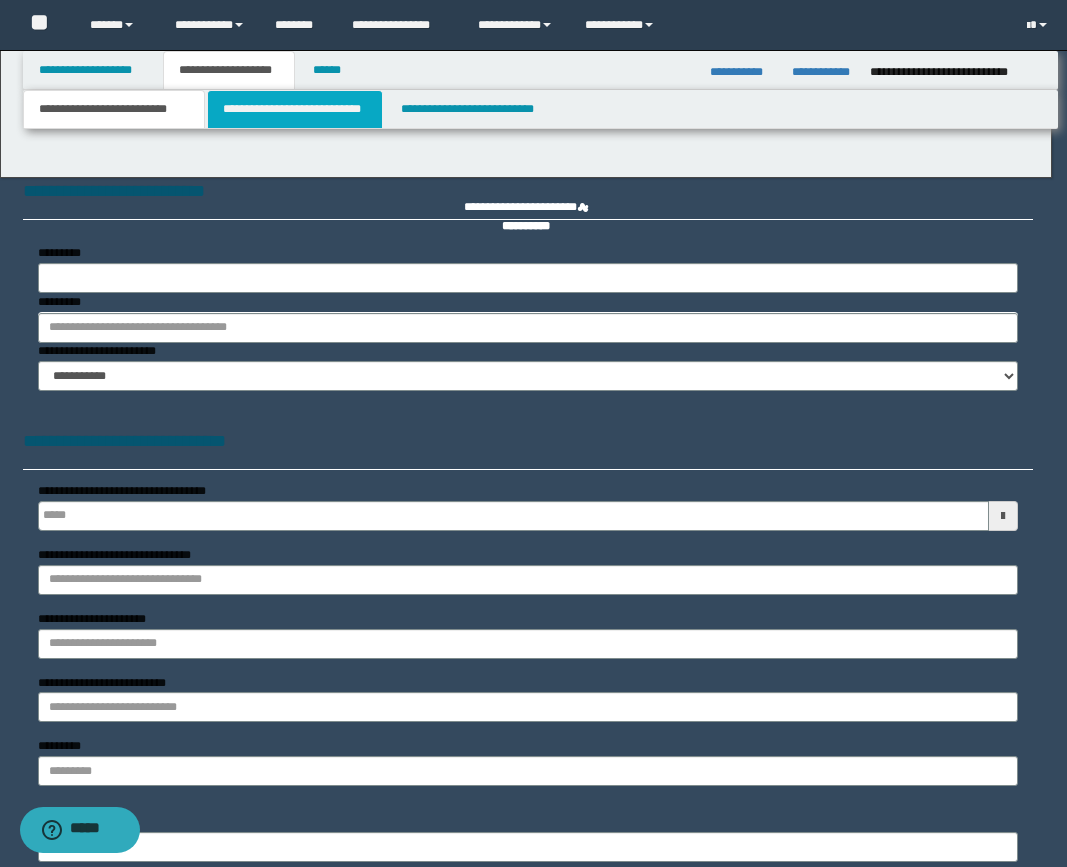 type 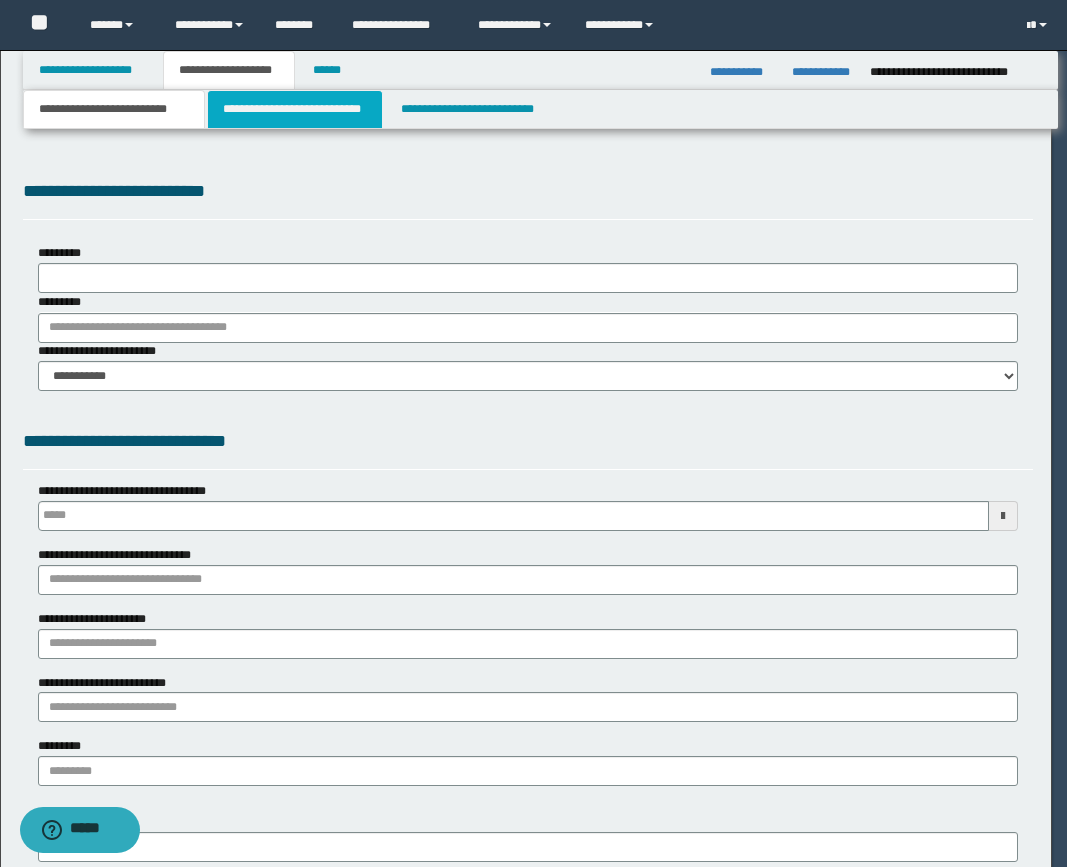 select on "*" 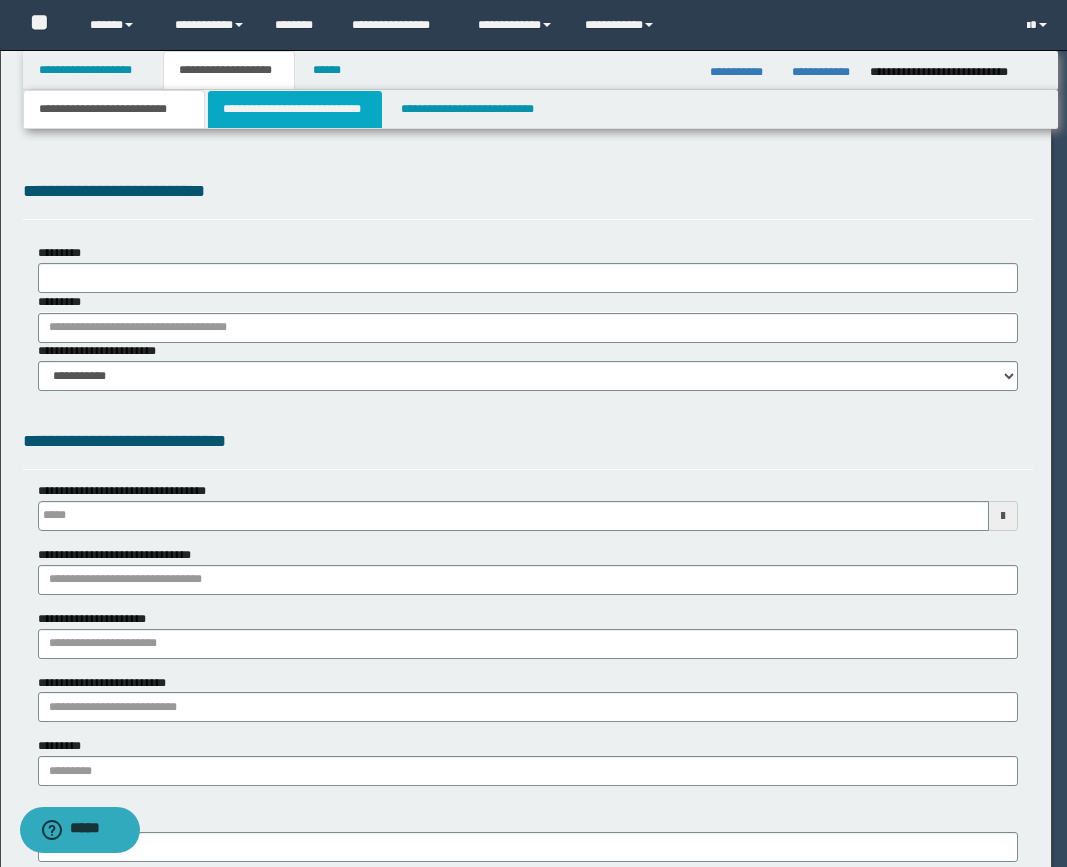 type 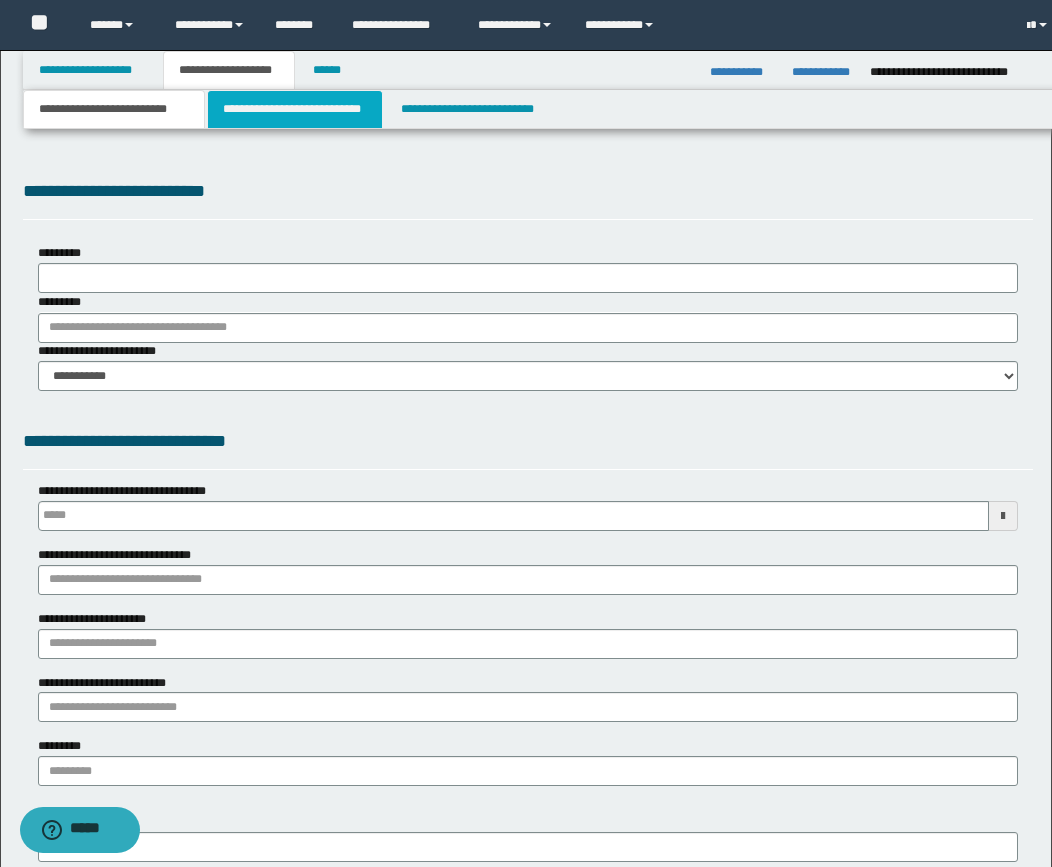 click on "**********" at bounding box center (295, 109) 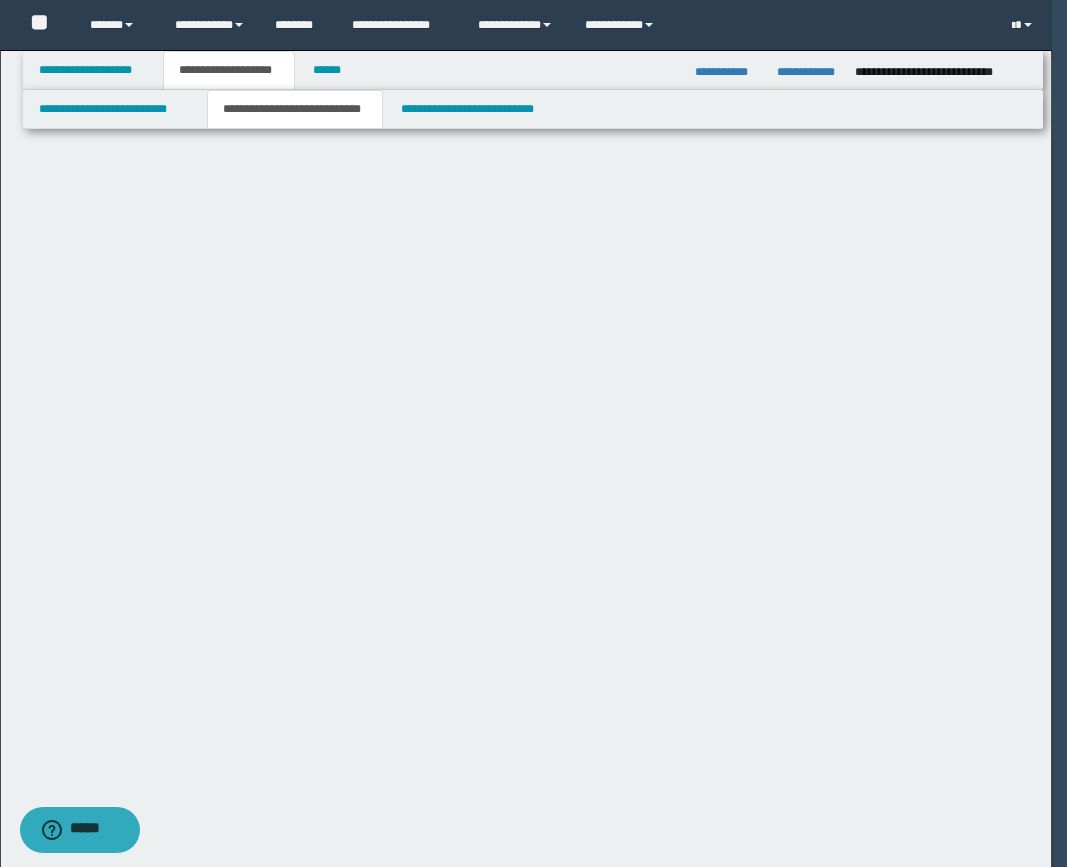 select on "*" 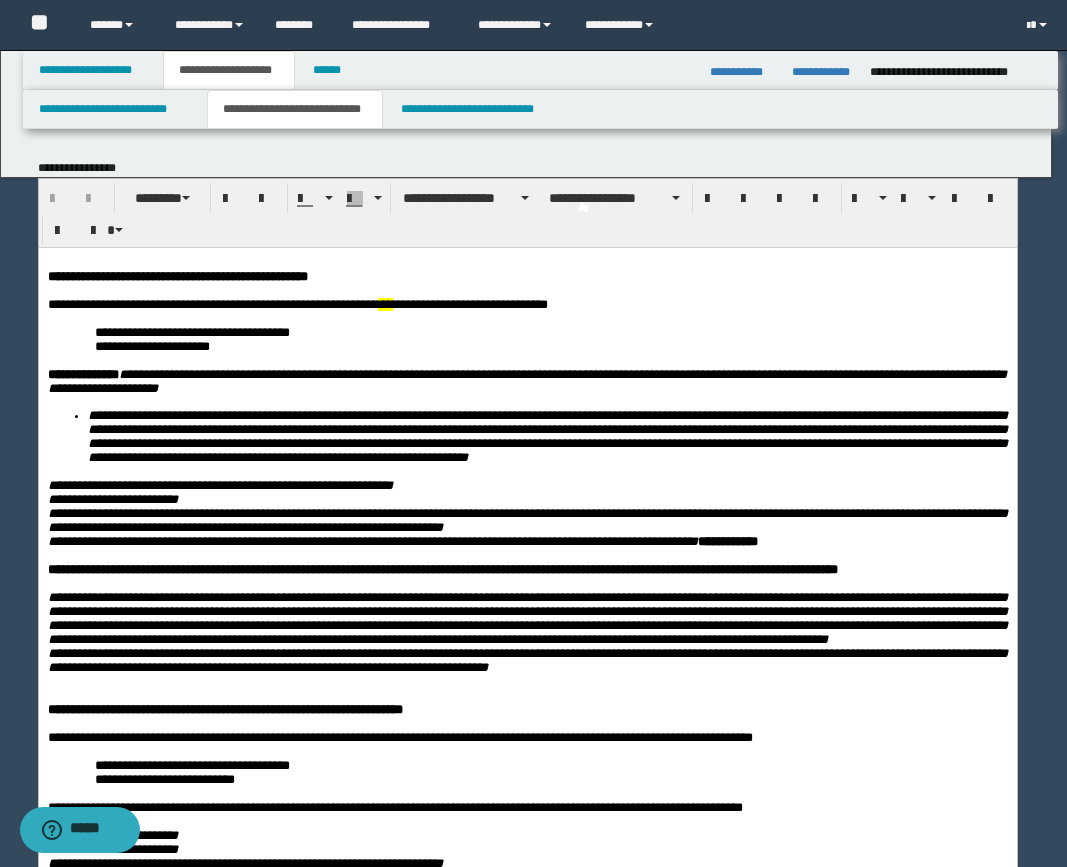 scroll, scrollTop: 0, scrollLeft: 0, axis: both 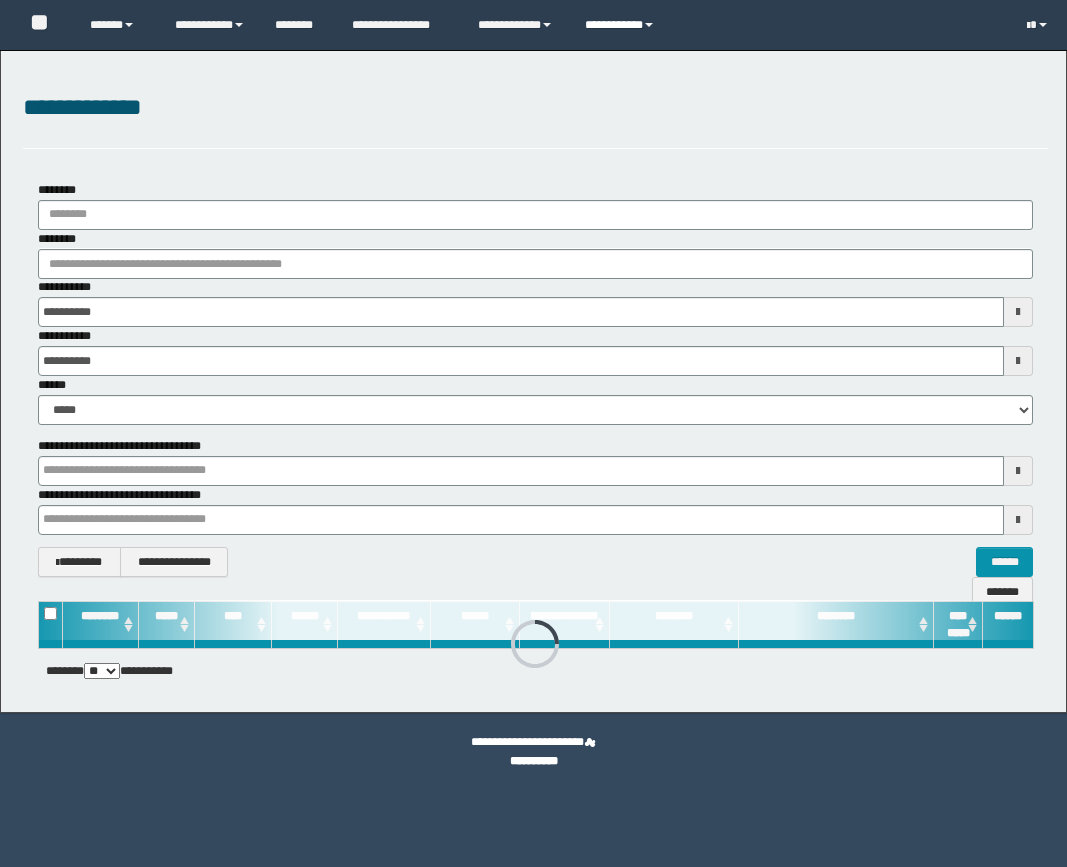 click on "**********" at bounding box center [622, 25] 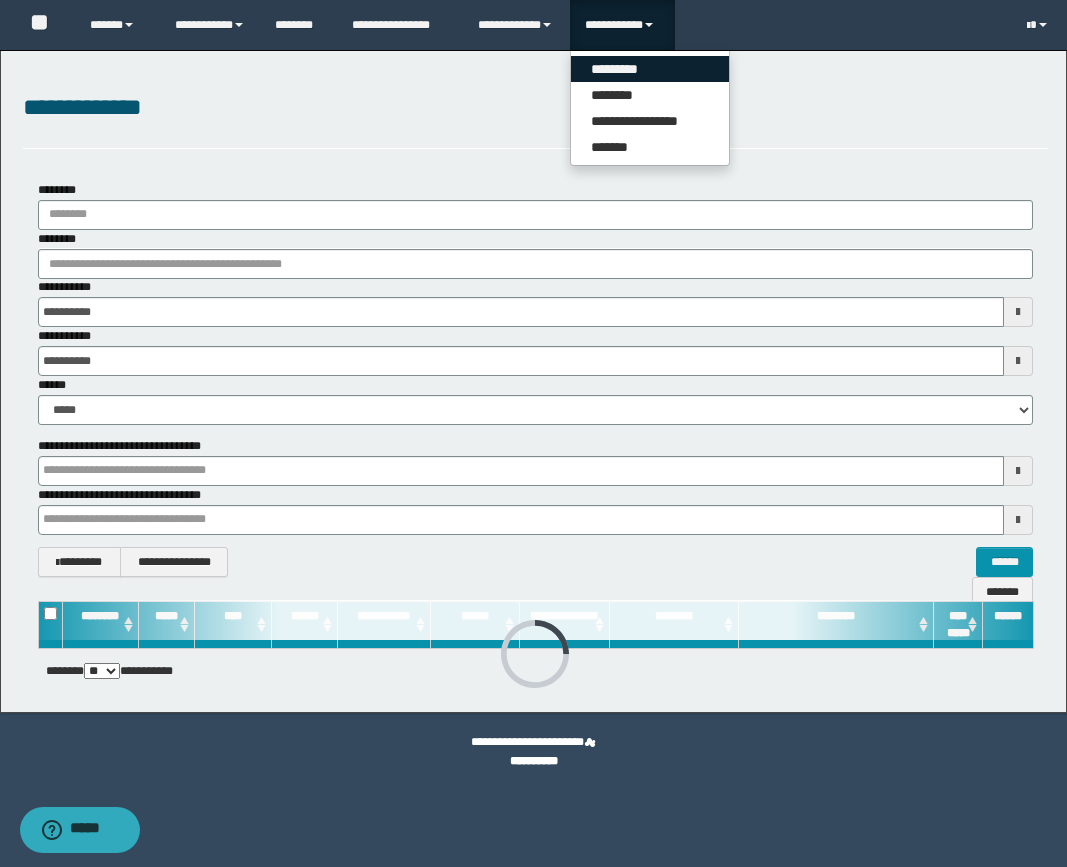 click on "*********" at bounding box center [650, 69] 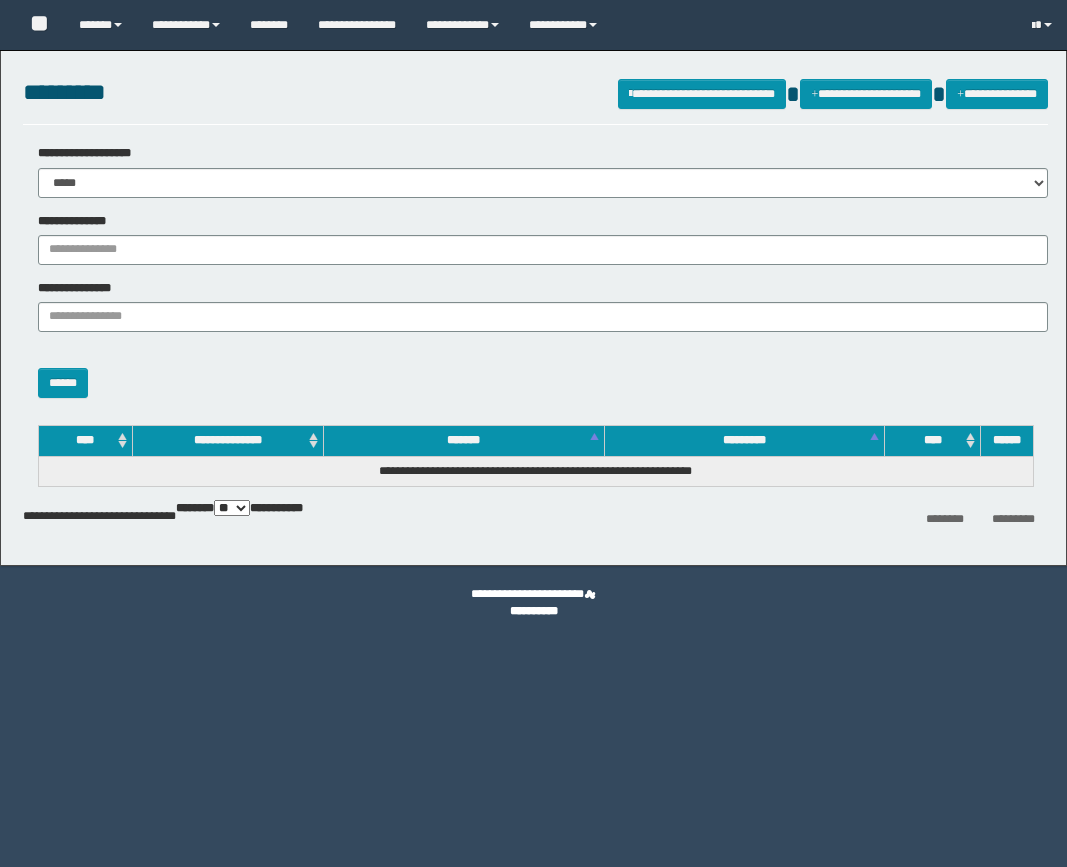 scroll, scrollTop: 0, scrollLeft: 0, axis: both 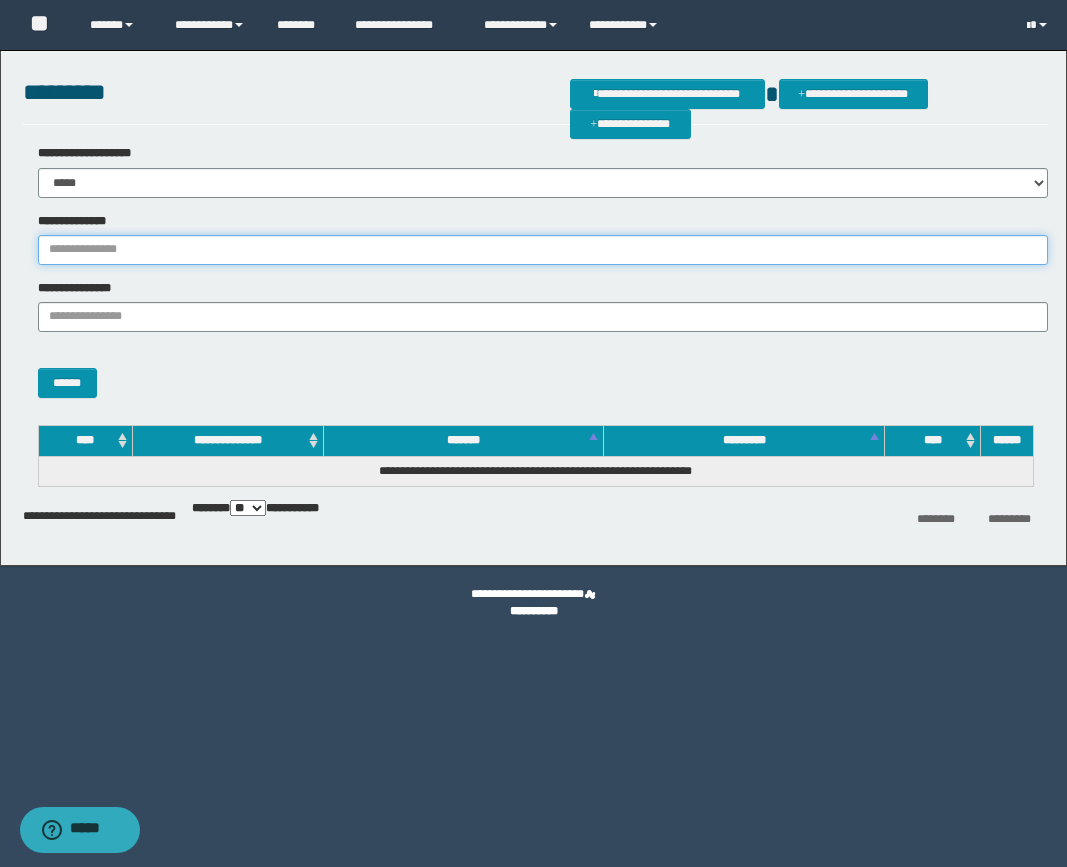 click on "**********" at bounding box center [543, 250] 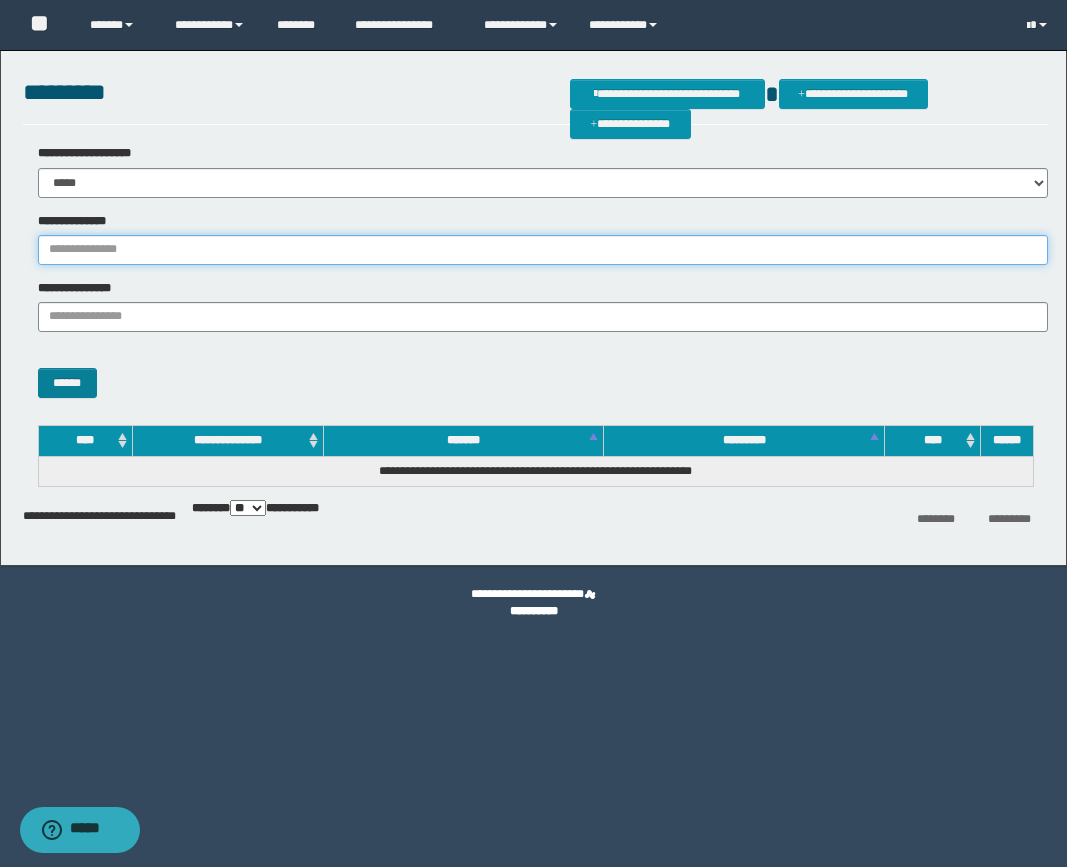 paste on "********" 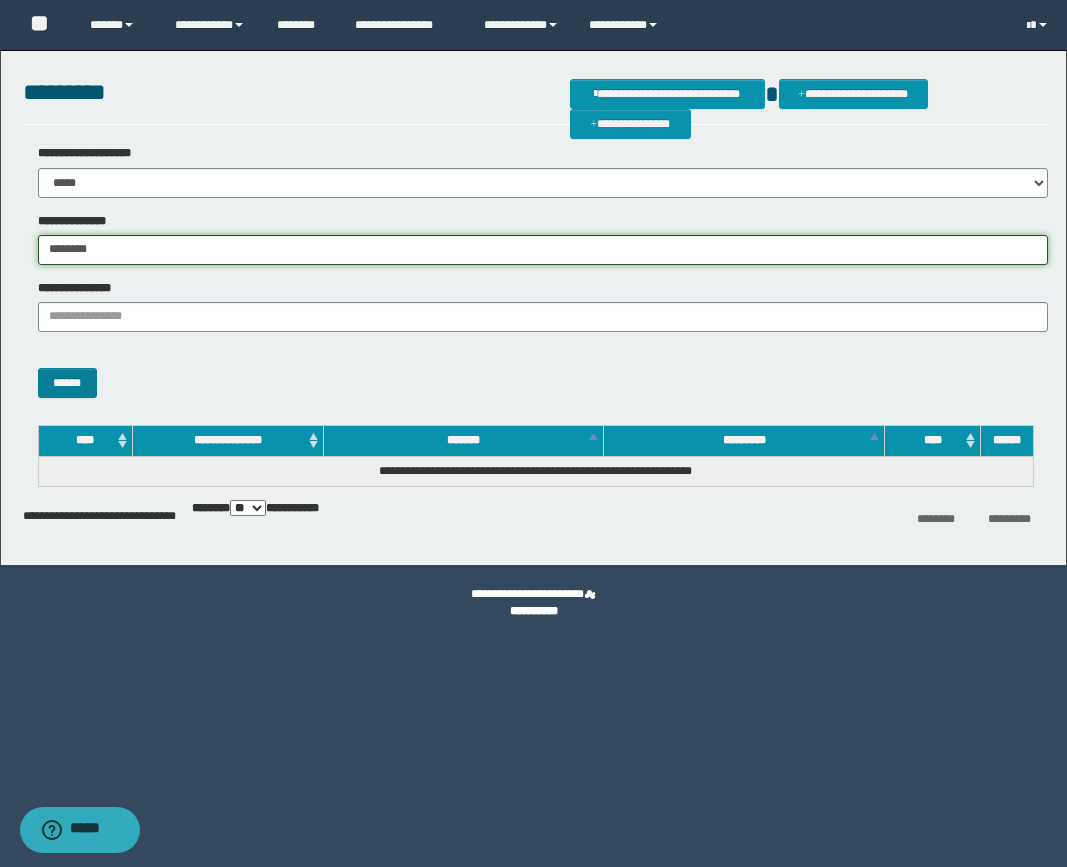 type on "********" 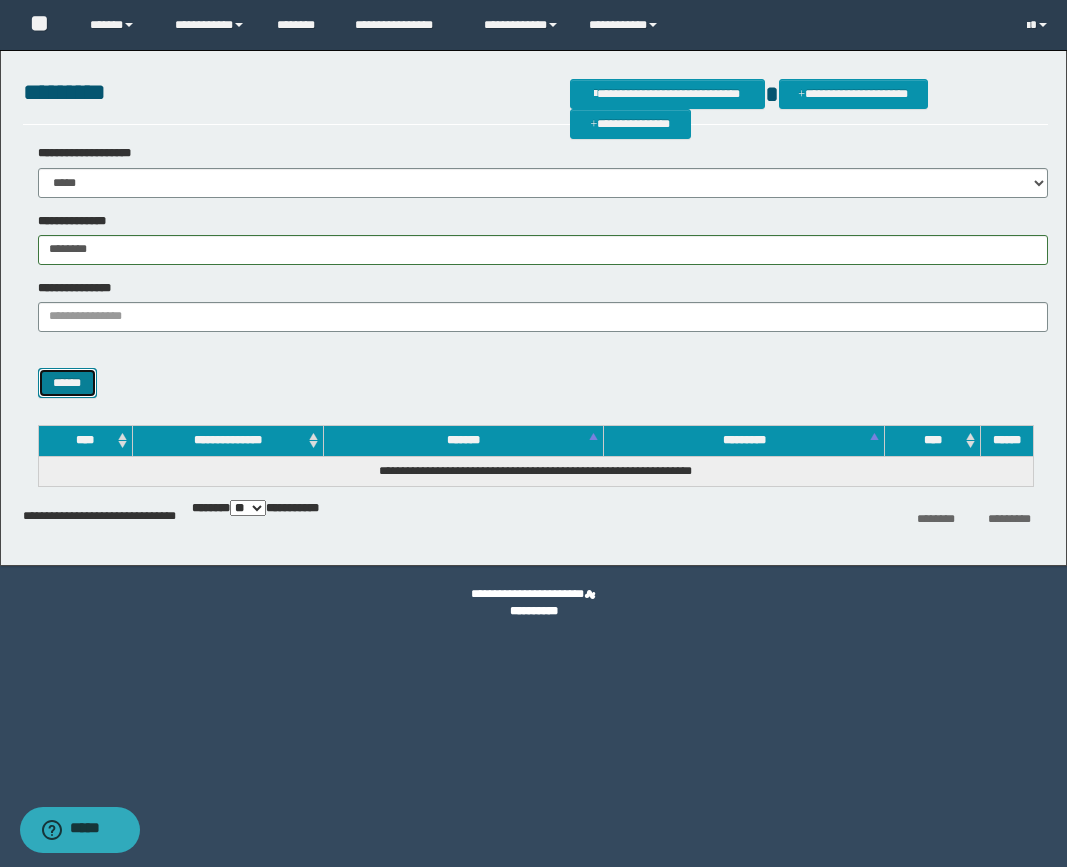 click on "******" at bounding box center [67, 383] 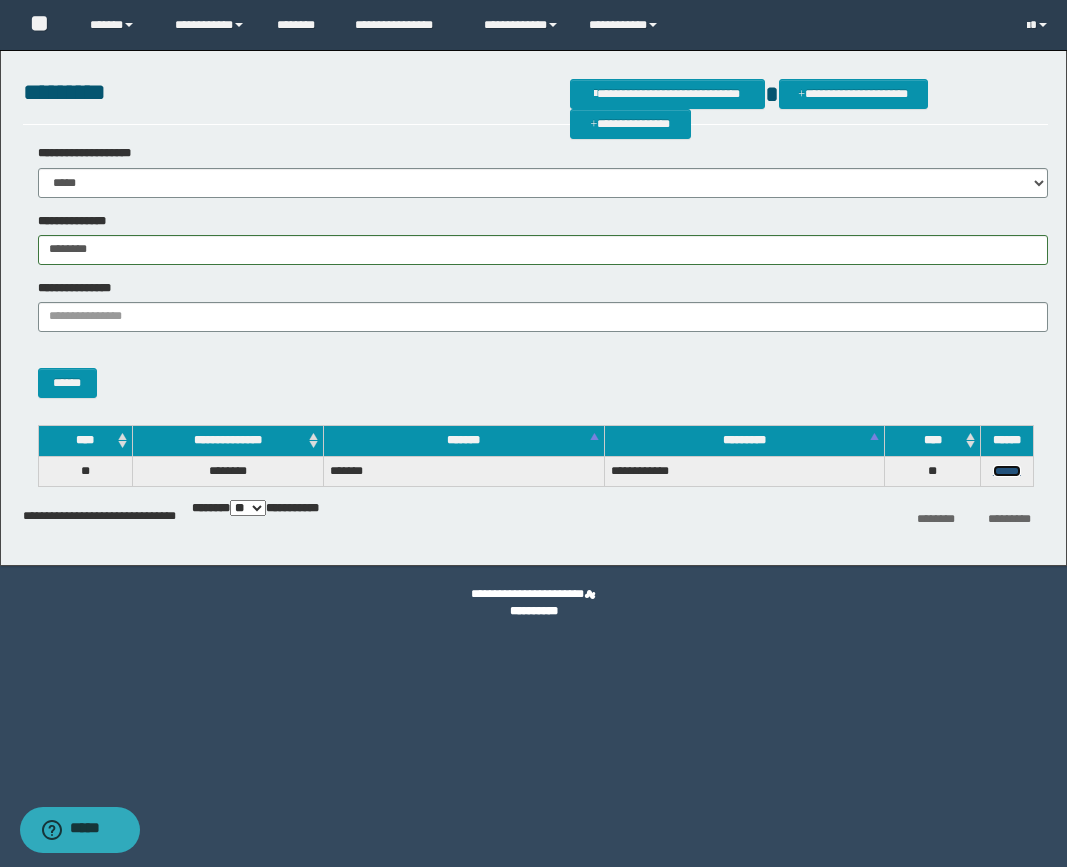 click on "******" at bounding box center (1007, 471) 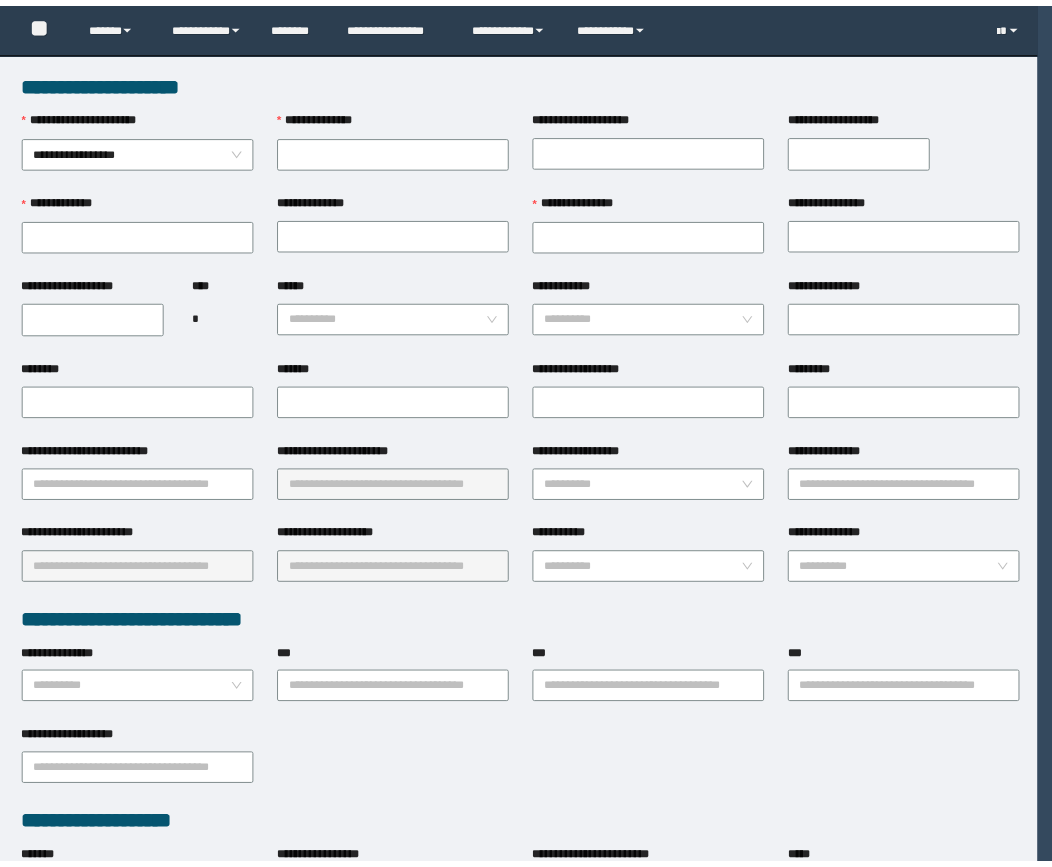scroll, scrollTop: 0, scrollLeft: 0, axis: both 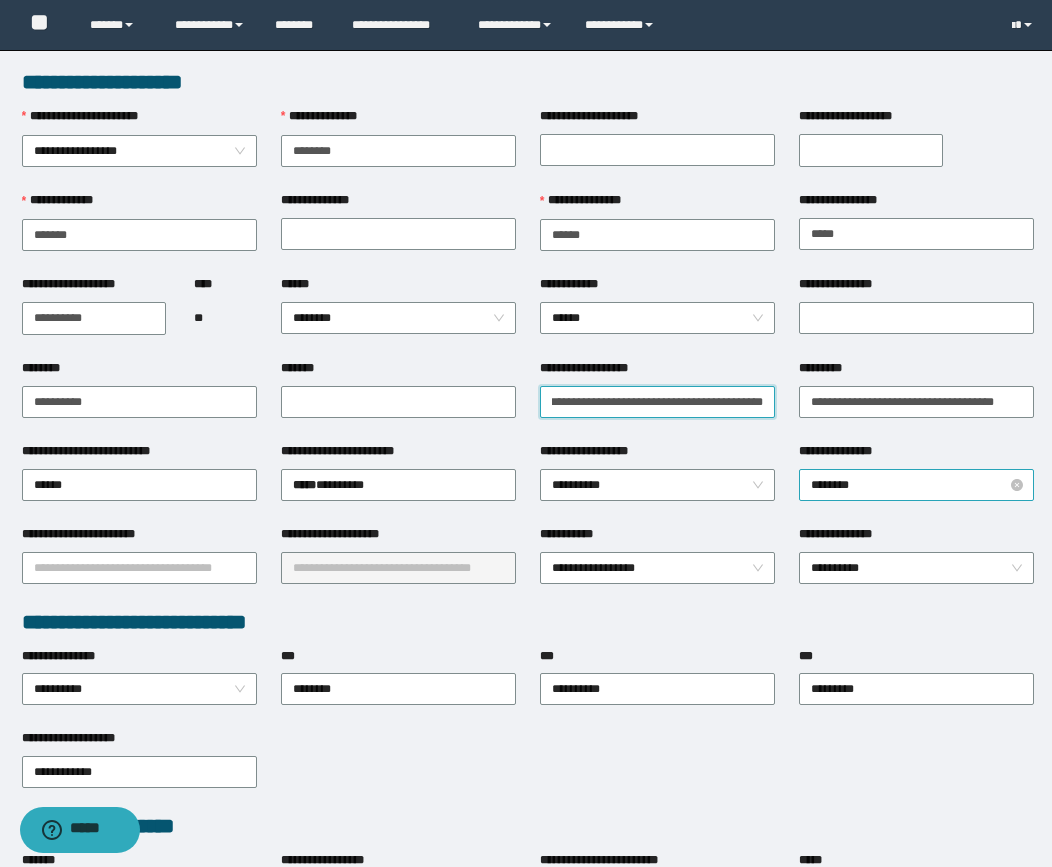 drag, startPoint x: 551, startPoint y: 395, endPoint x: 897, endPoint y: 479, distance: 356.05057 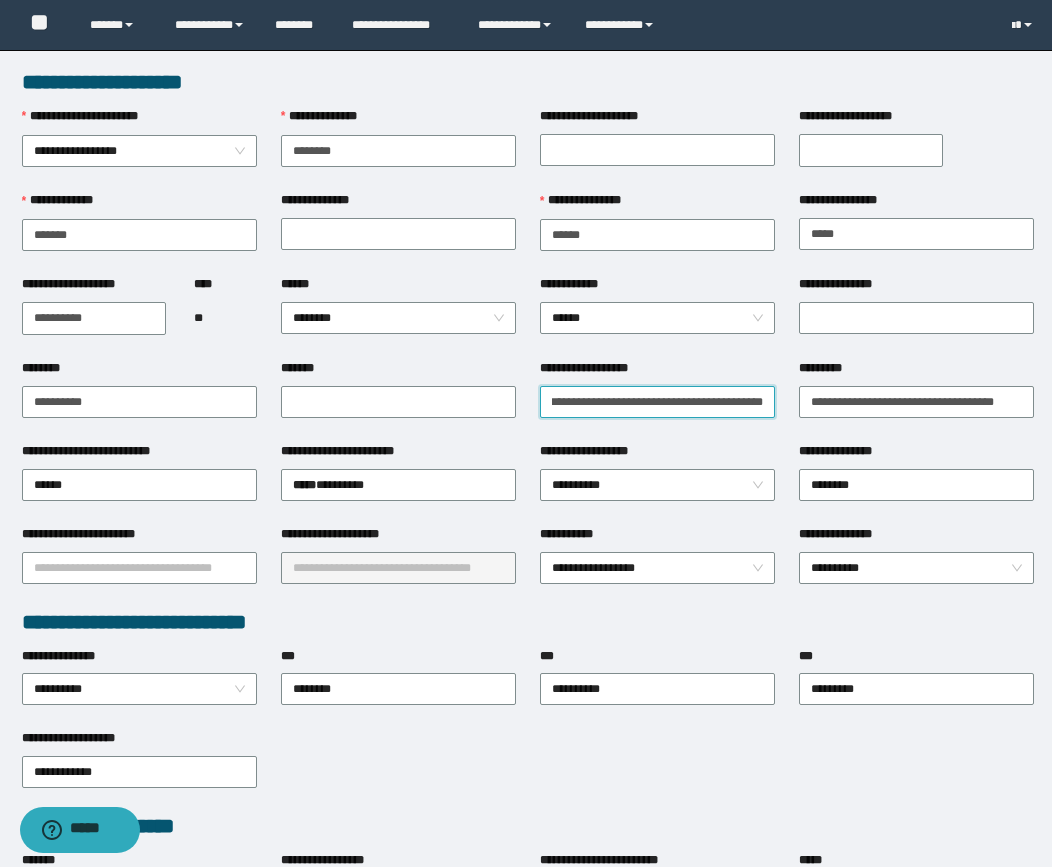 paste on "********" 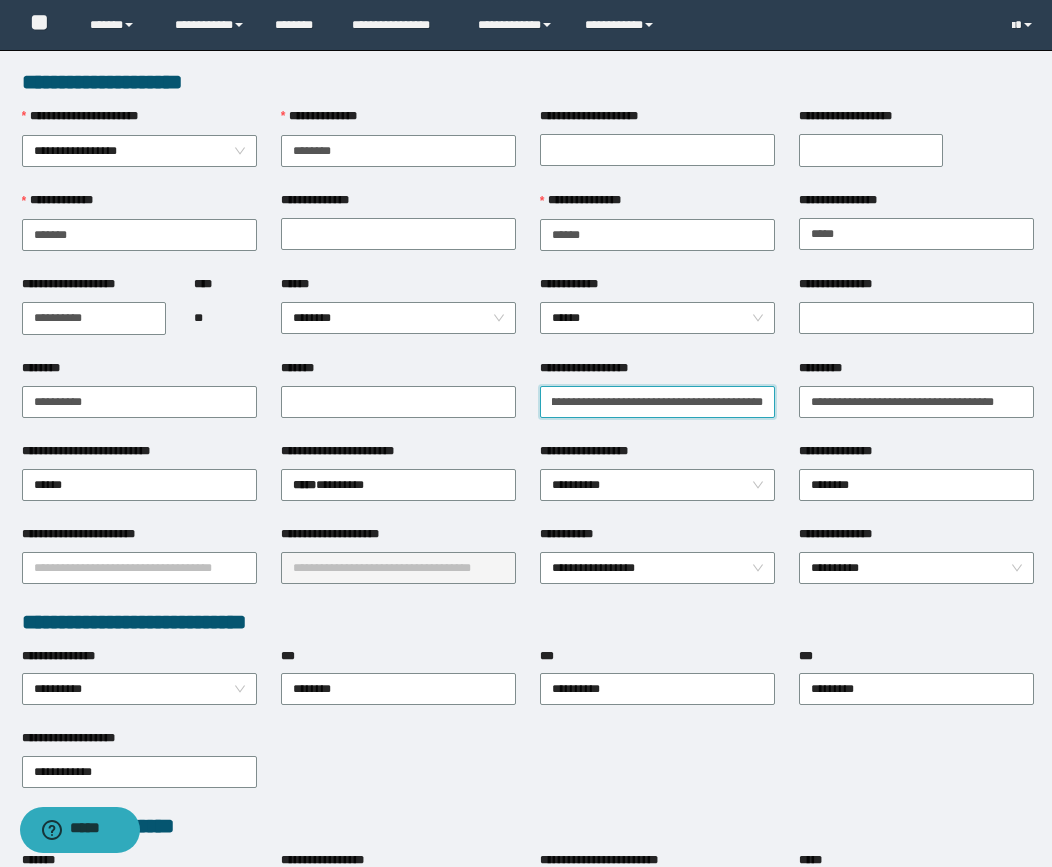 scroll, scrollTop: 0, scrollLeft: 91, axis: horizontal 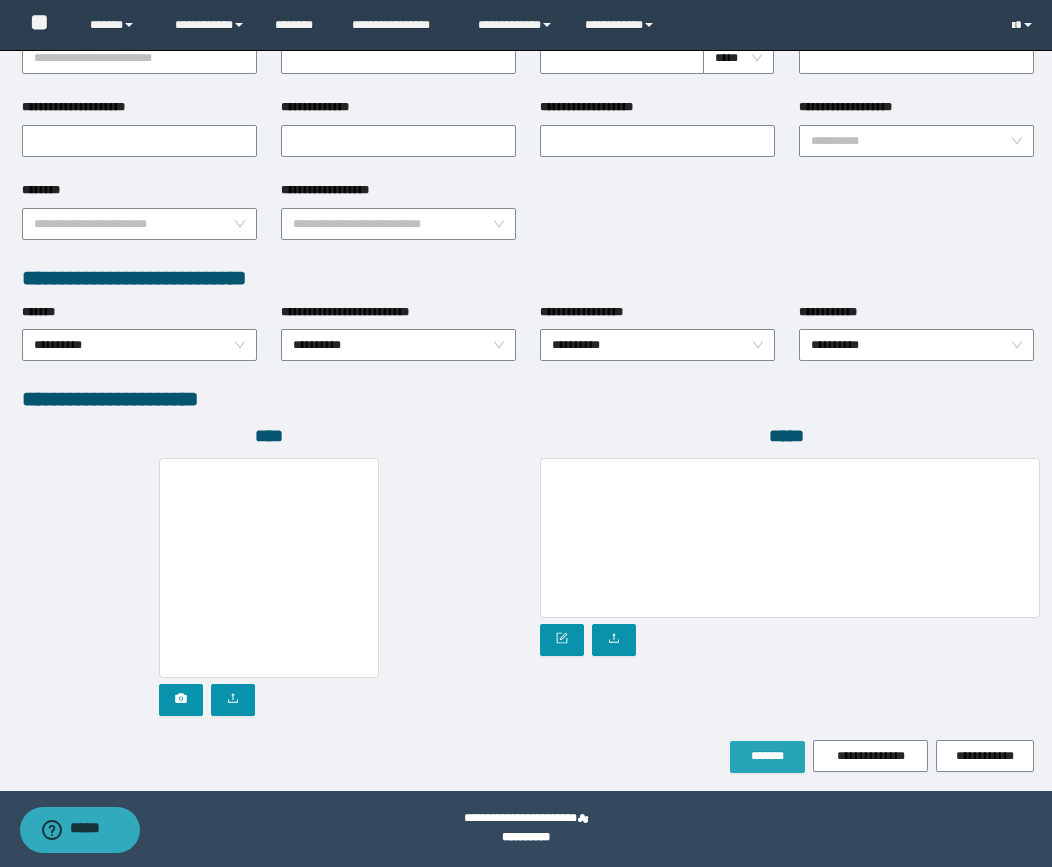 type on "**********" 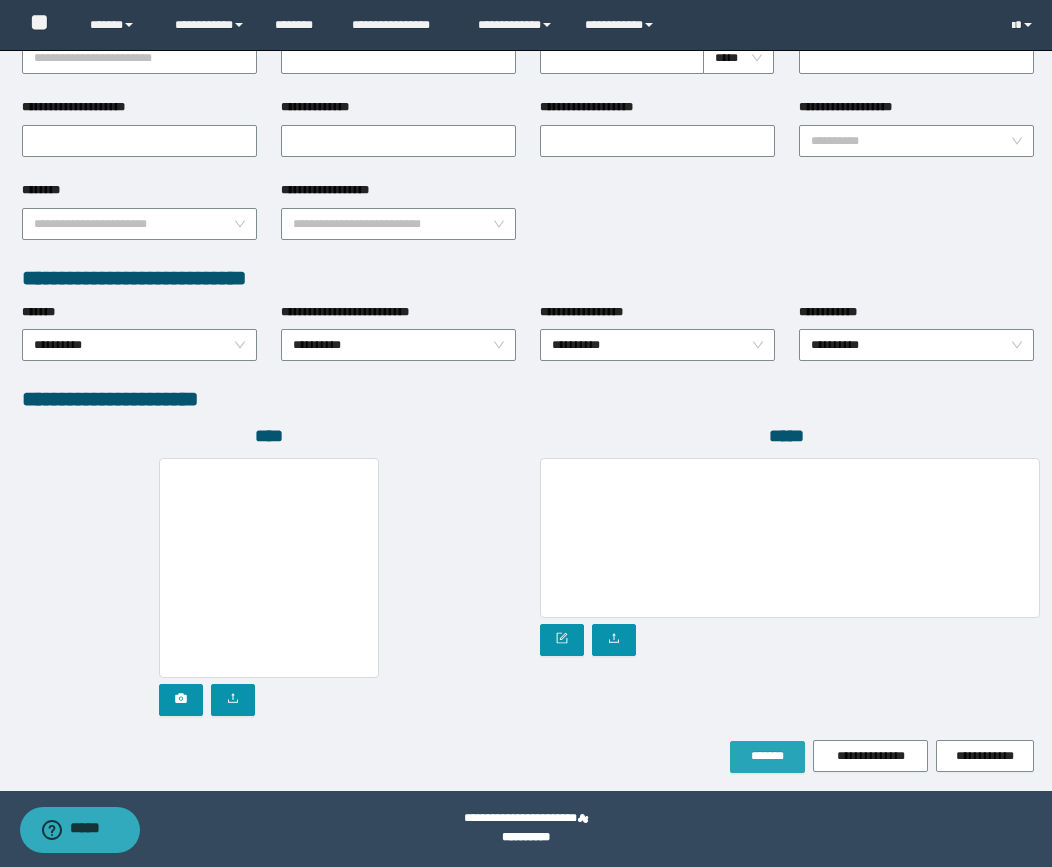 scroll, scrollTop: 0, scrollLeft: 0, axis: both 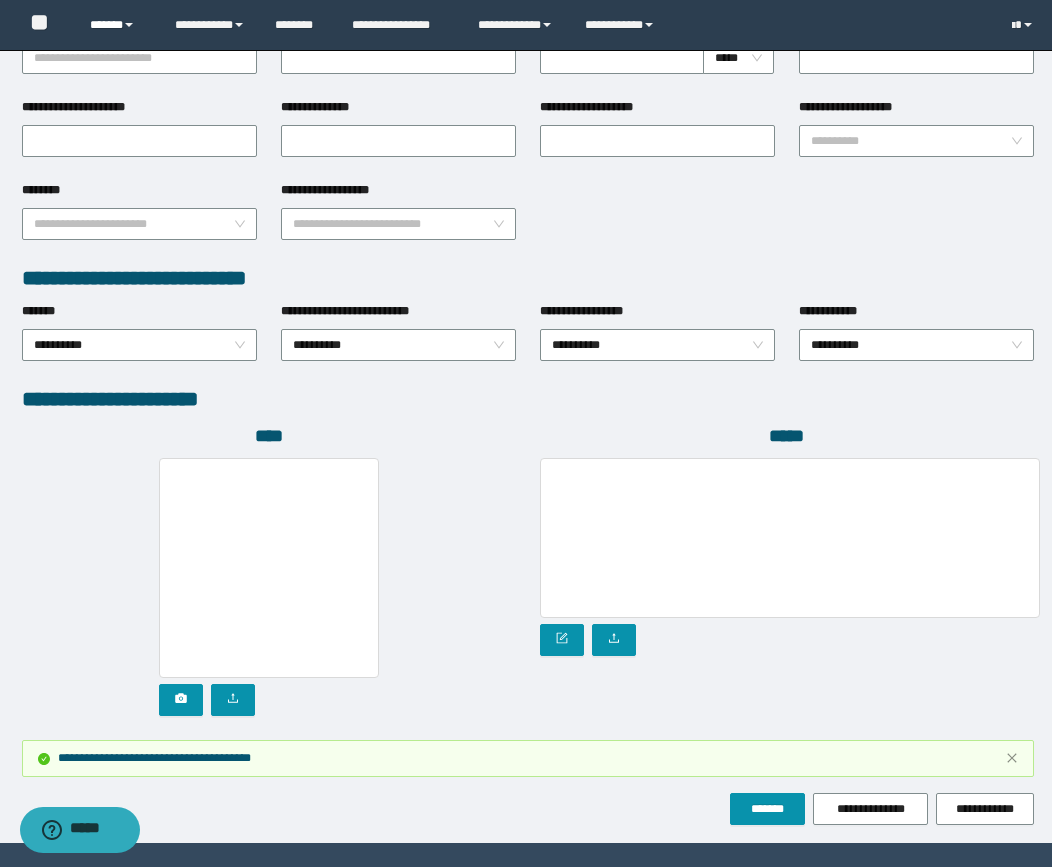 click on "******" at bounding box center [117, 25] 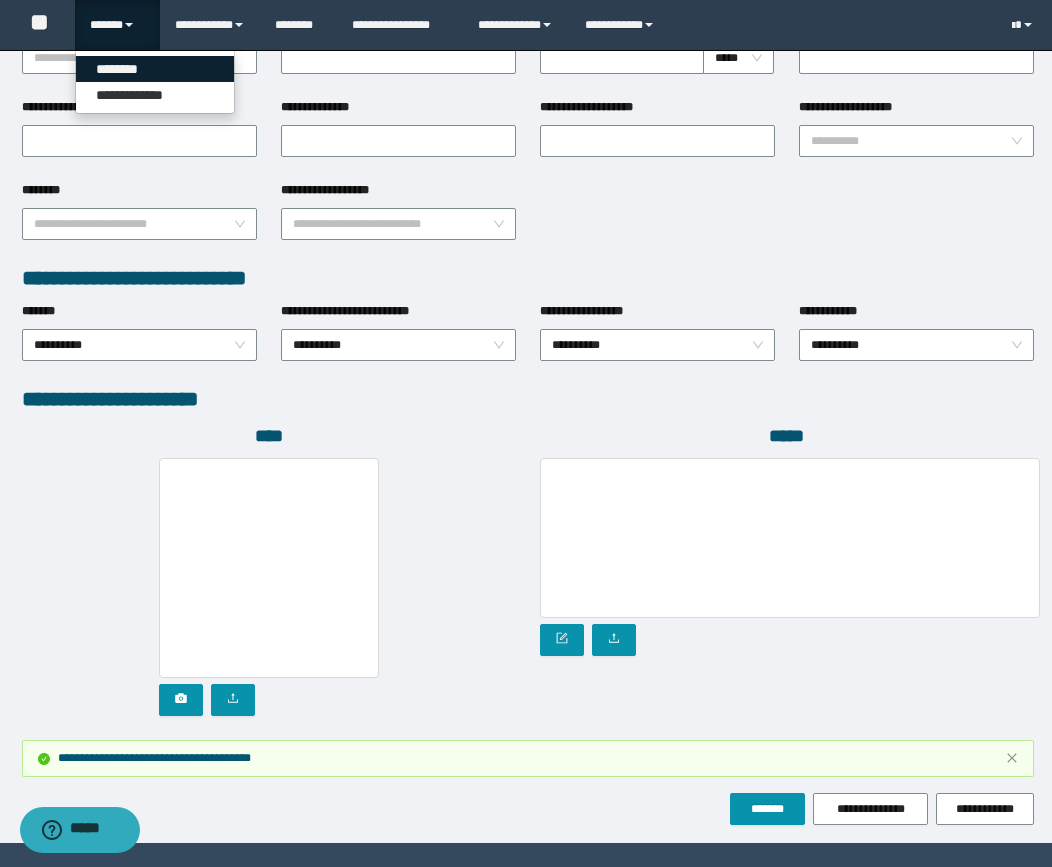 click on "********" at bounding box center [155, 69] 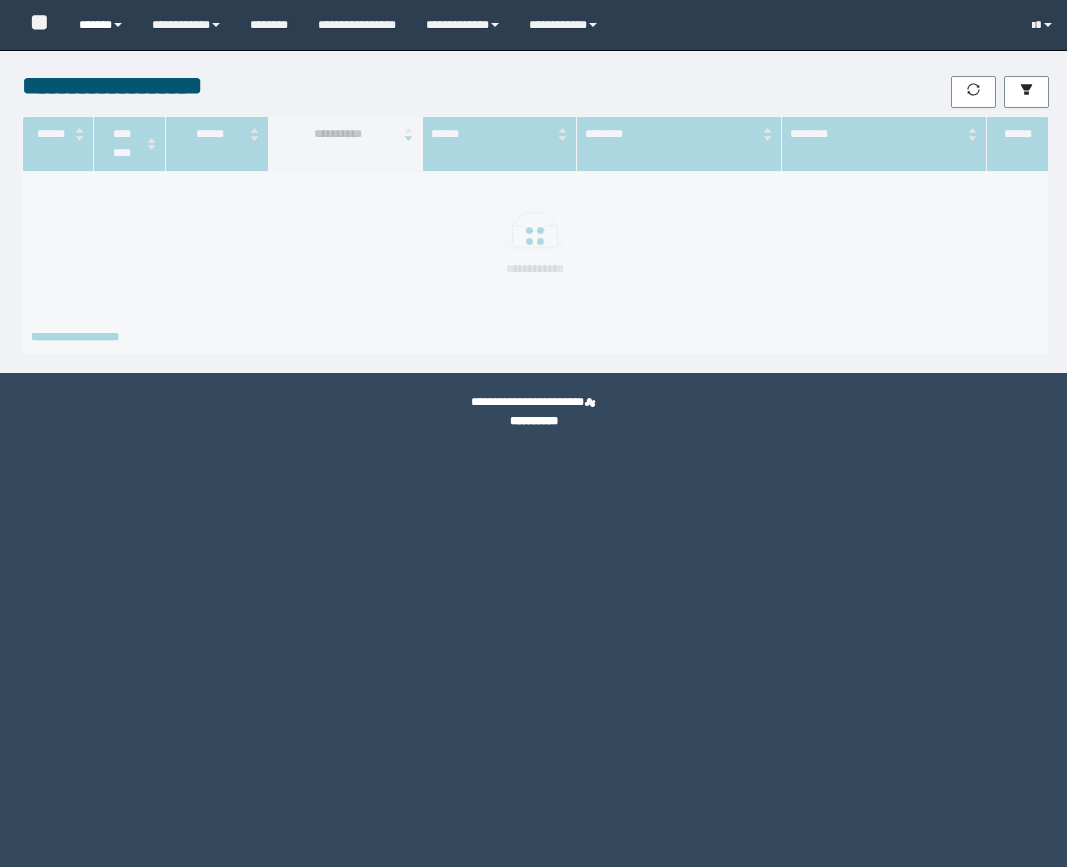 scroll, scrollTop: 0, scrollLeft: 0, axis: both 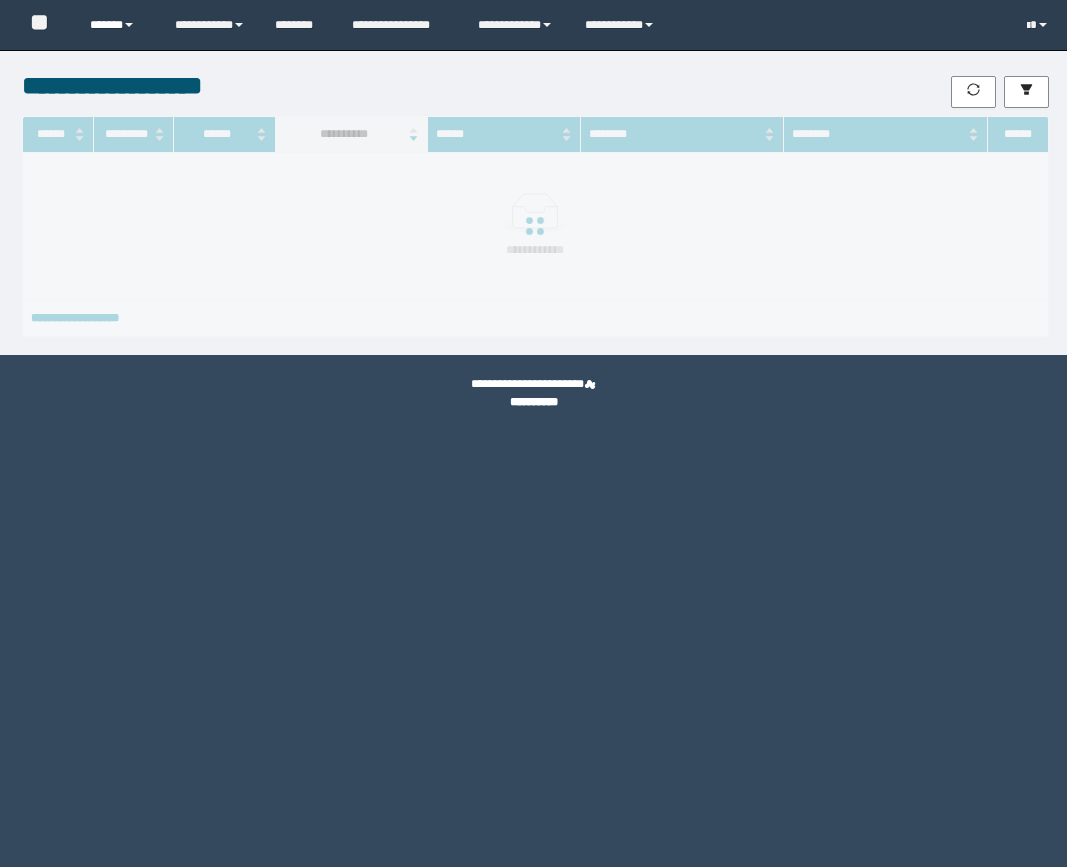 click on "******" at bounding box center (117, 25) 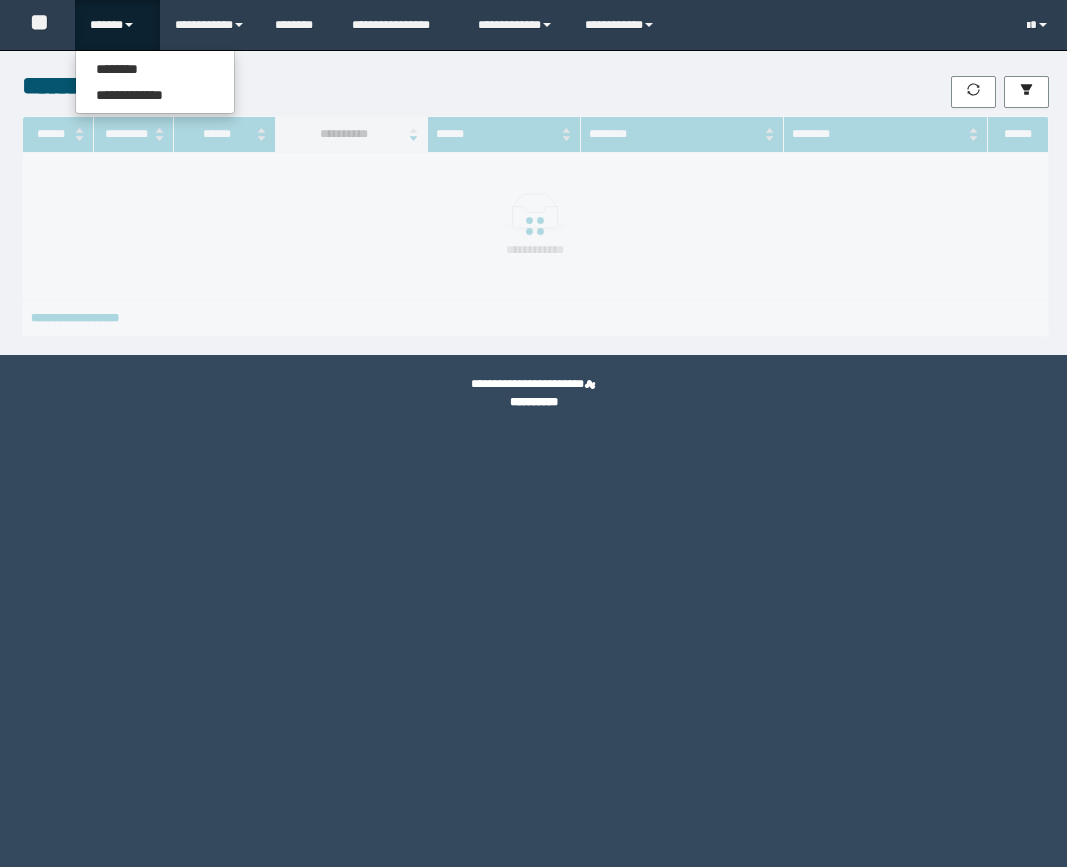 scroll, scrollTop: 0, scrollLeft: 0, axis: both 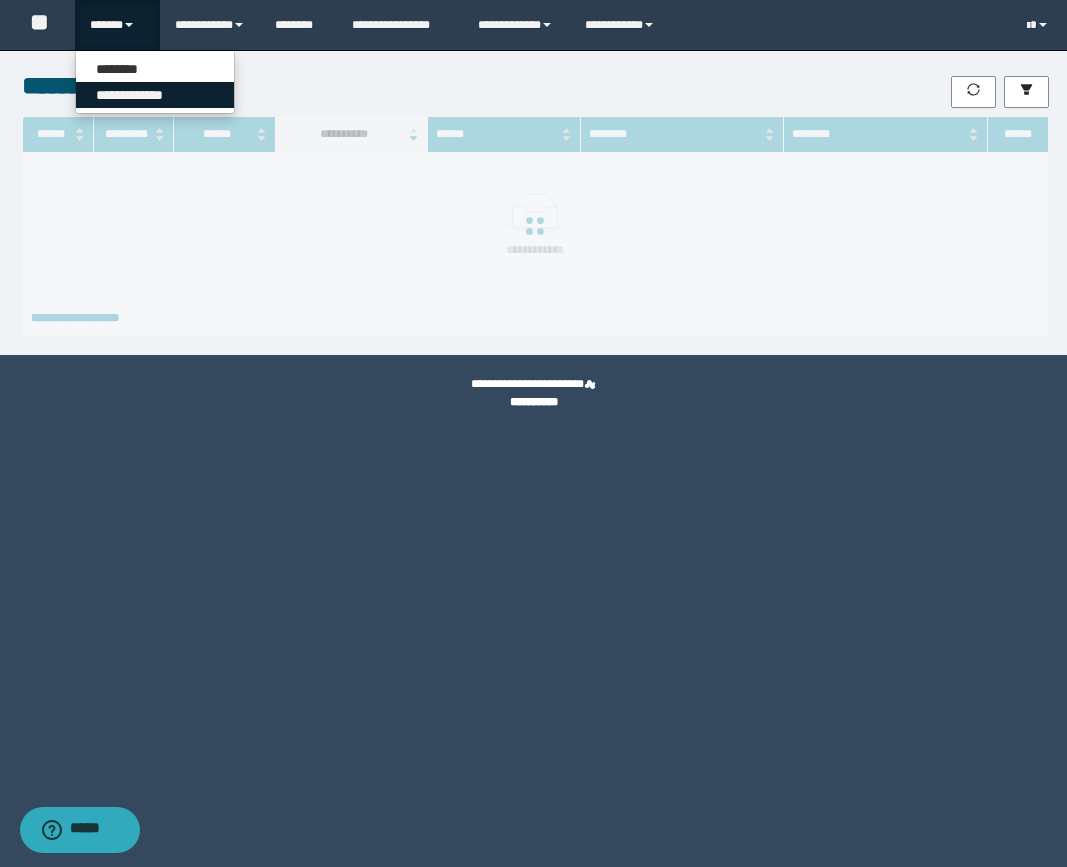 click on "**********" at bounding box center [155, 95] 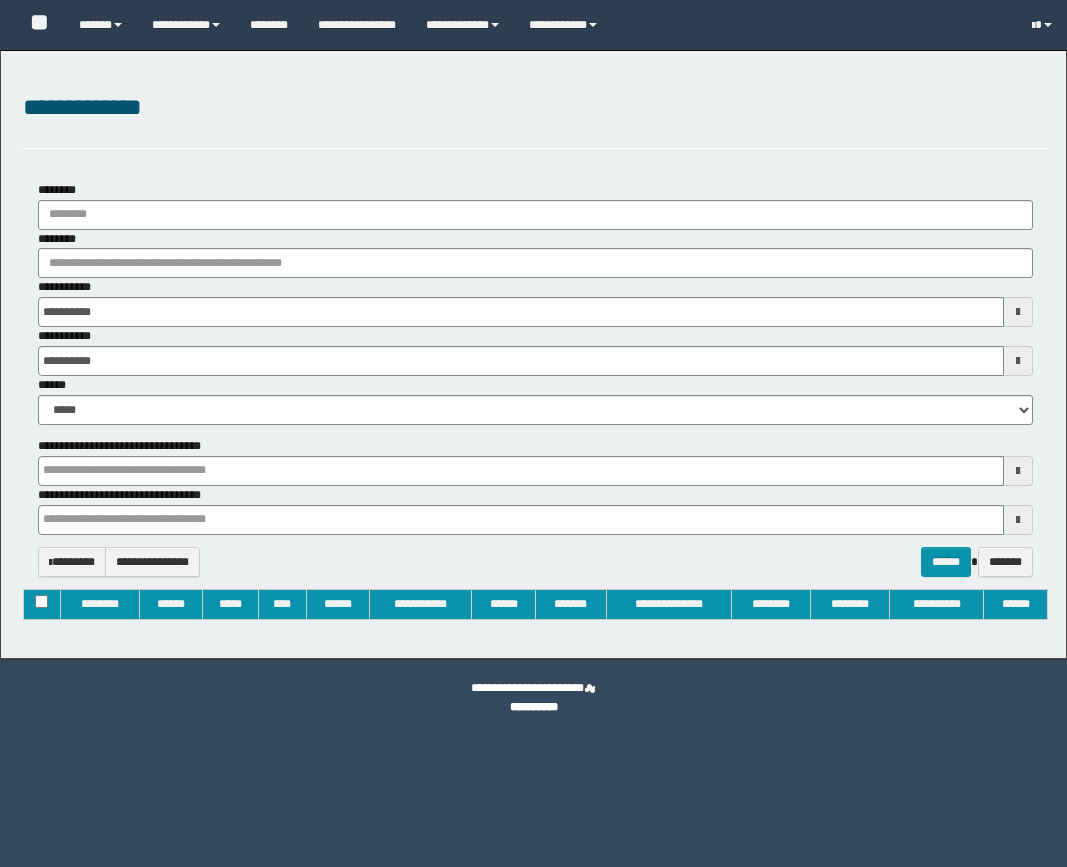 type on "**********" 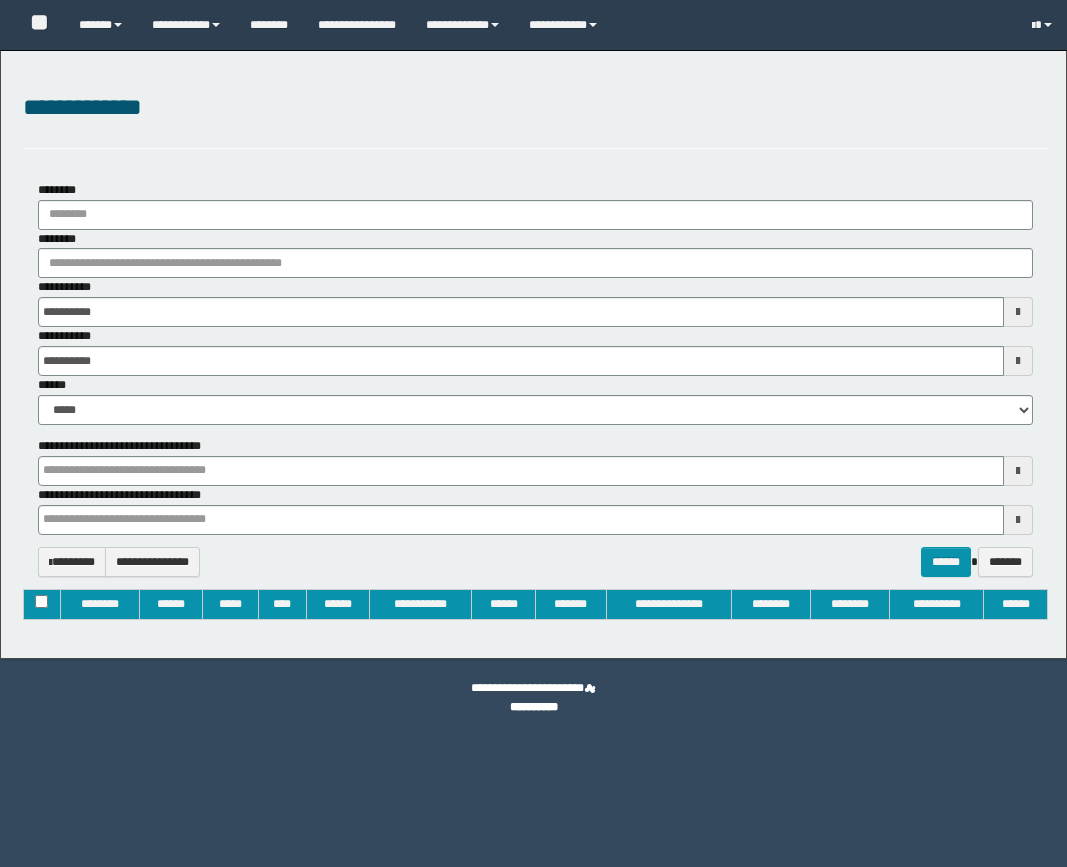 type on "**********" 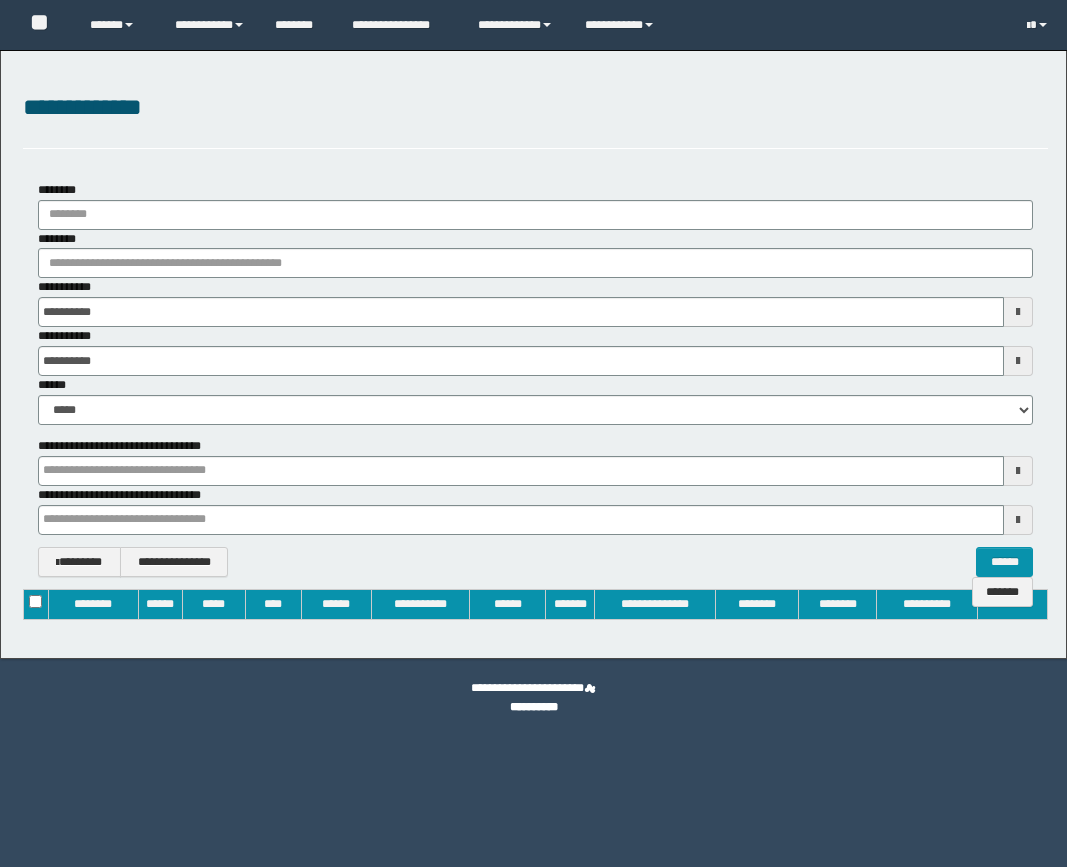 scroll, scrollTop: 0, scrollLeft: 0, axis: both 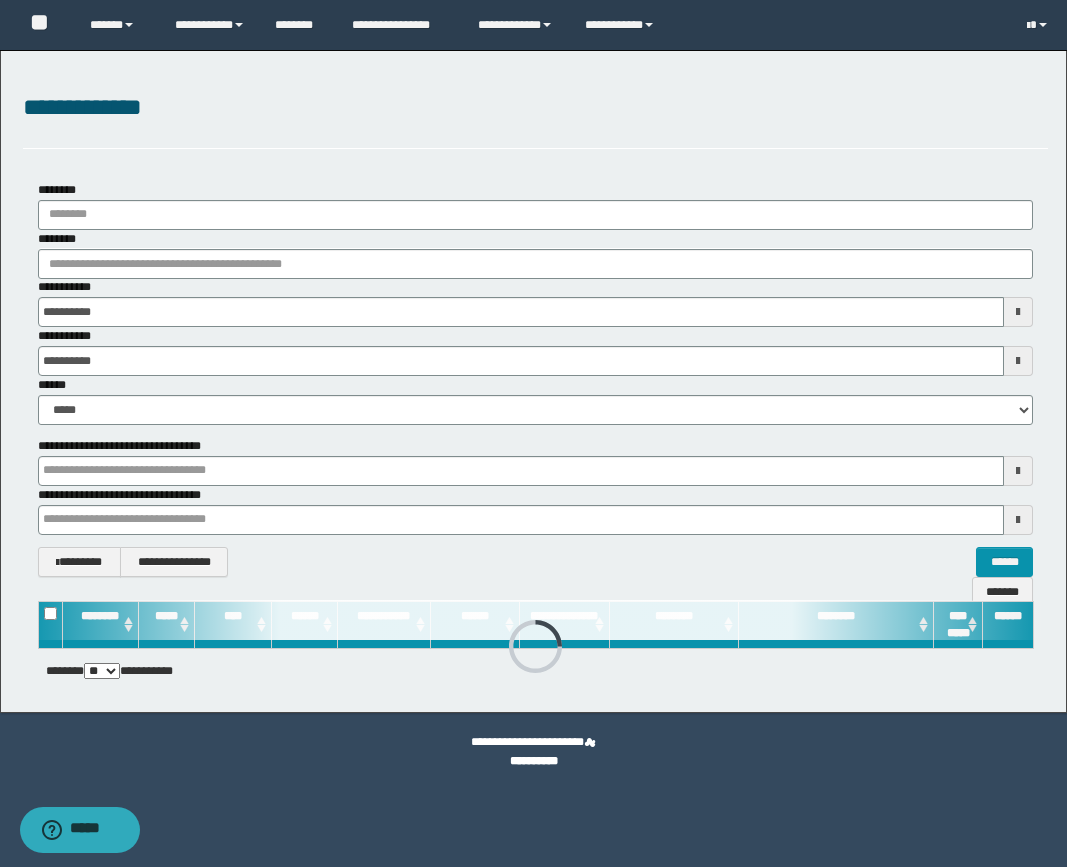 click on "********" at bounding box center [535, 254] 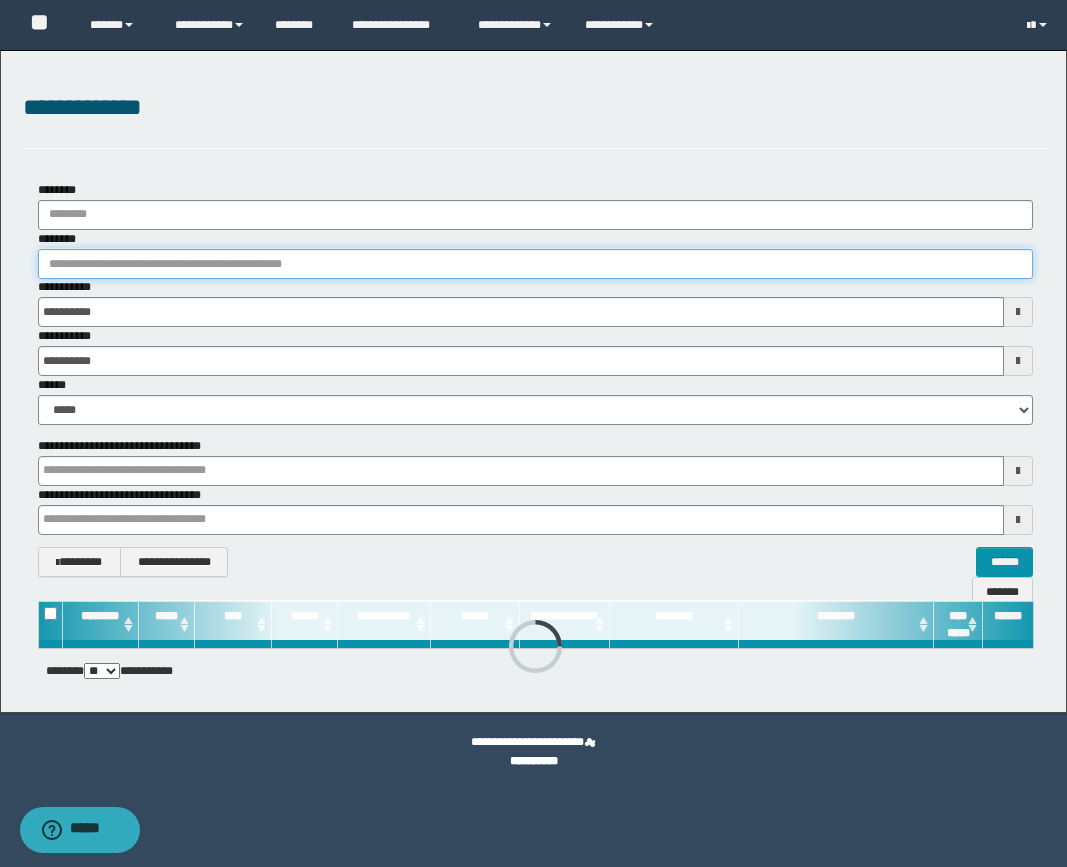 click on "********" at bounding box center [535, 264] 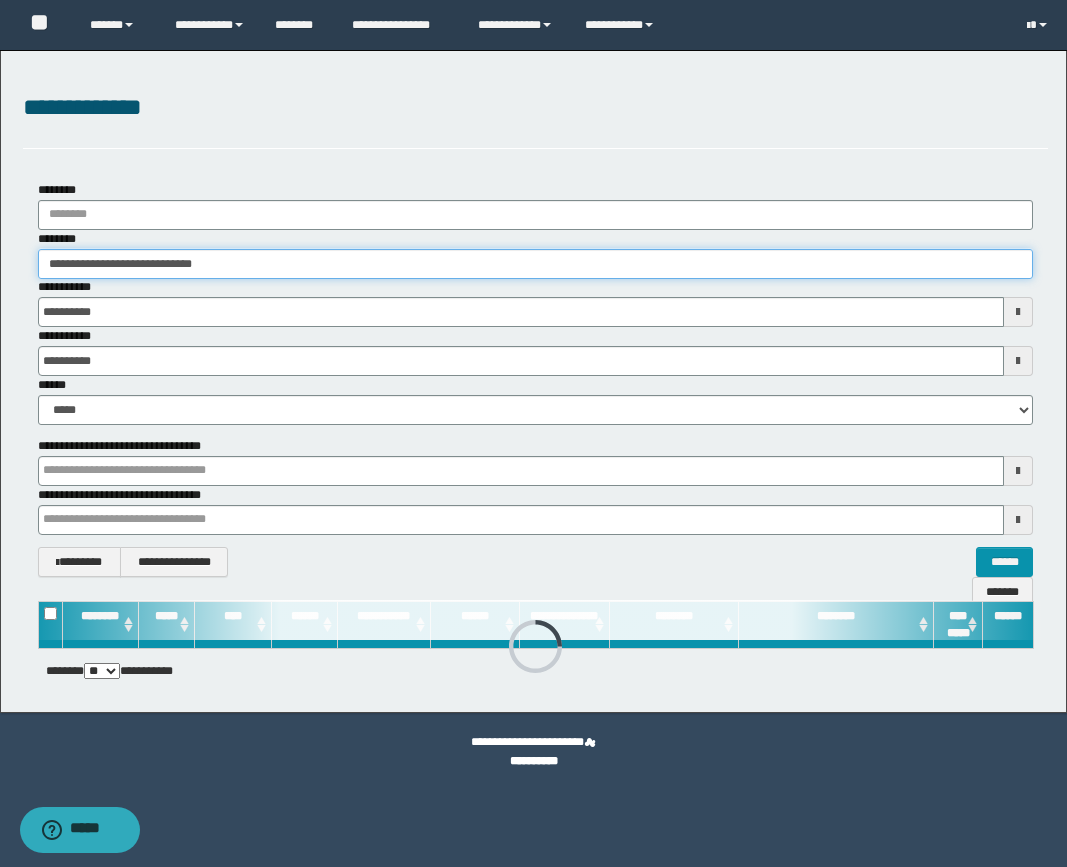 type on "**********" 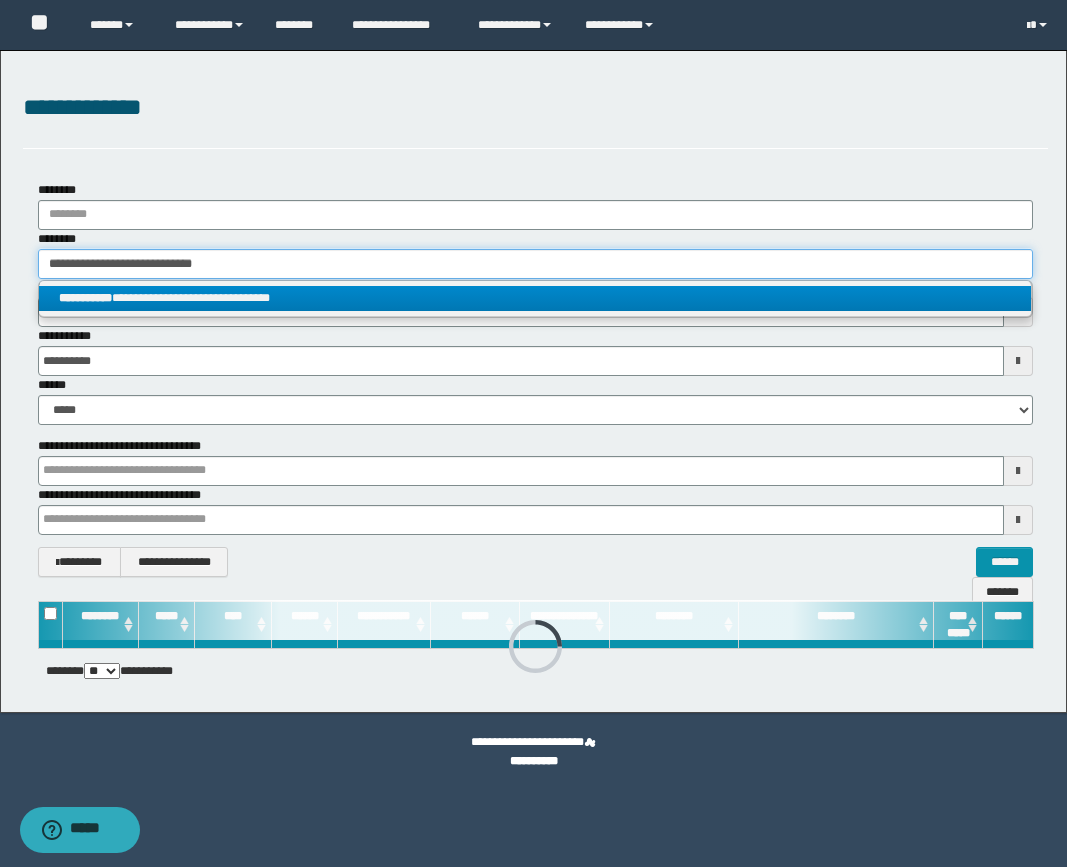 type on "**********" 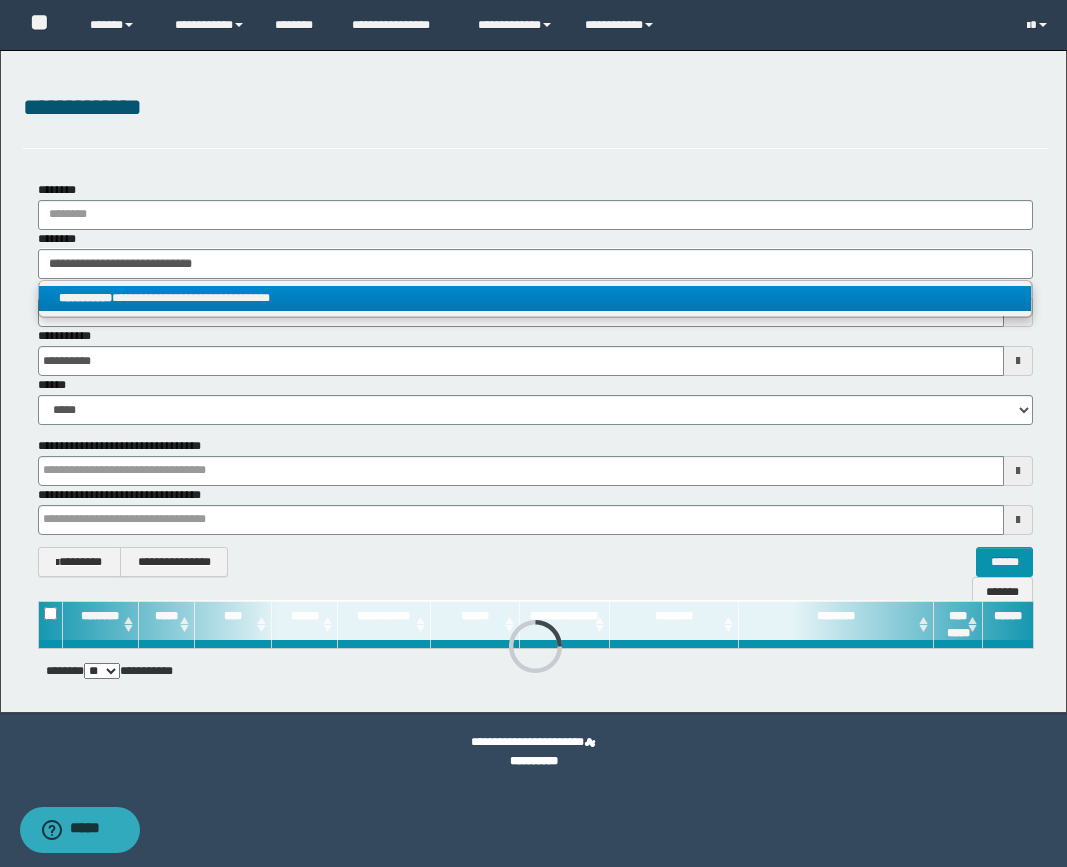click on "**********" at bounding box center (535, 298) 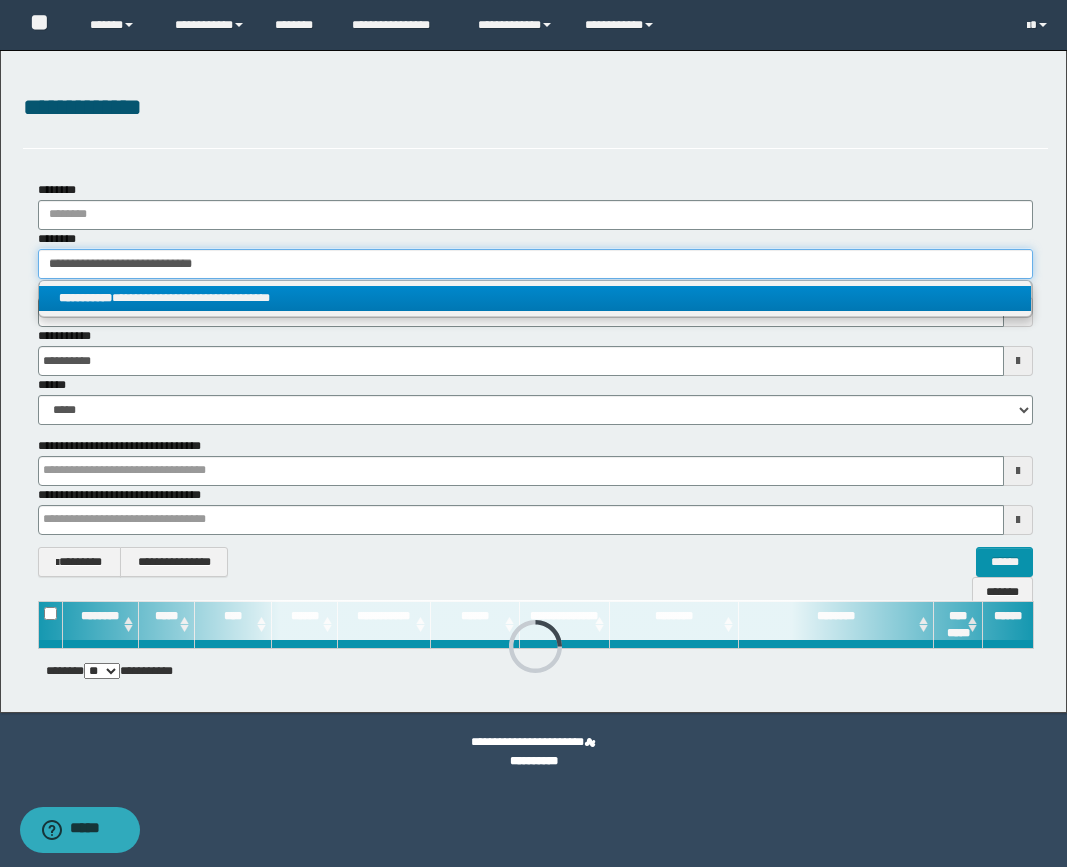 type 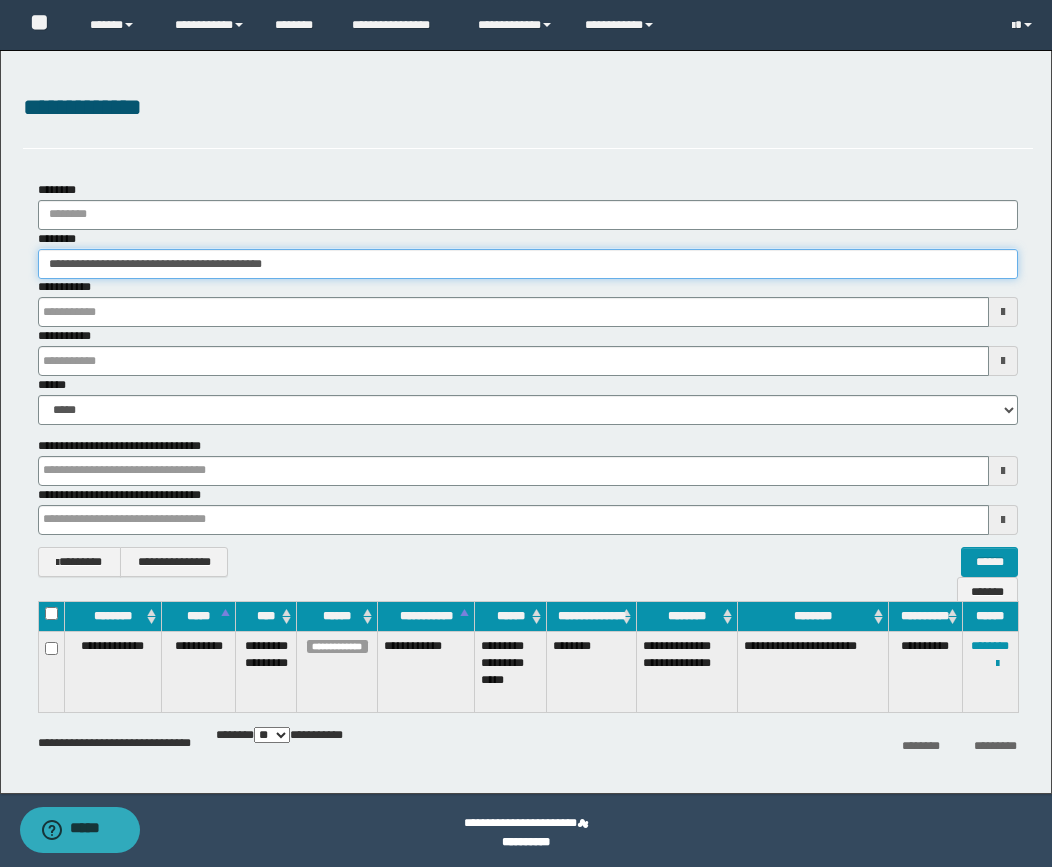 type 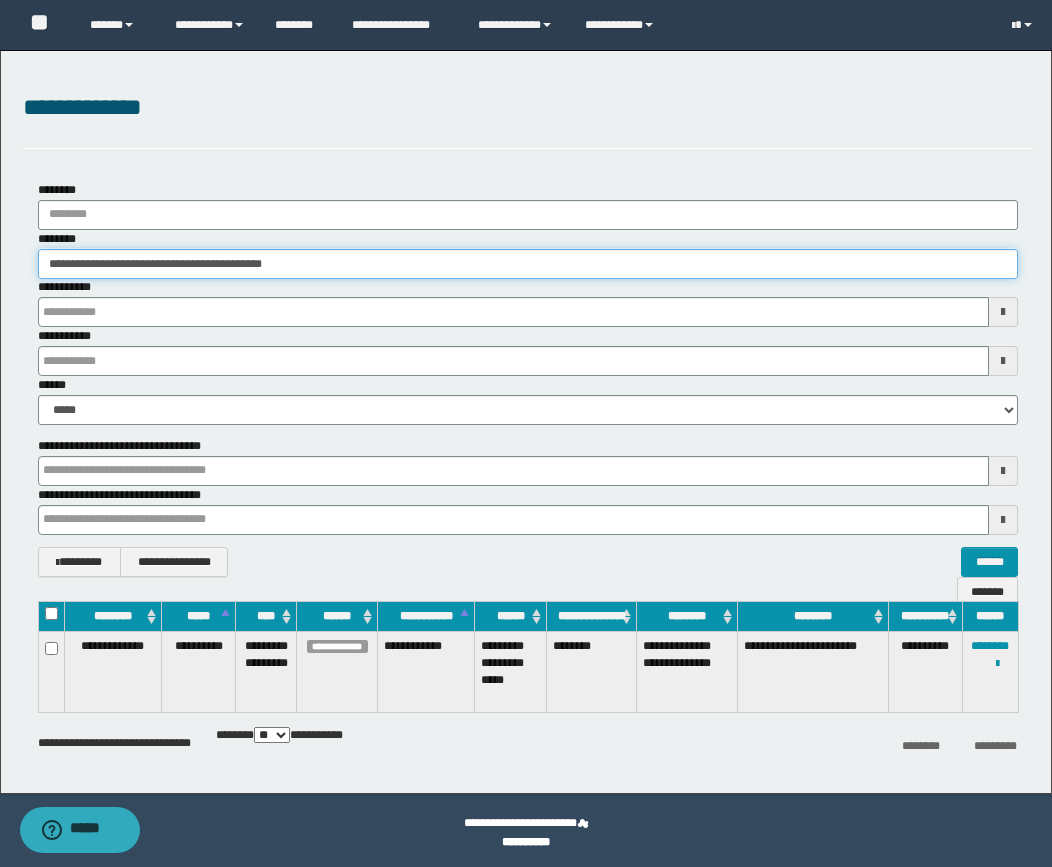 type 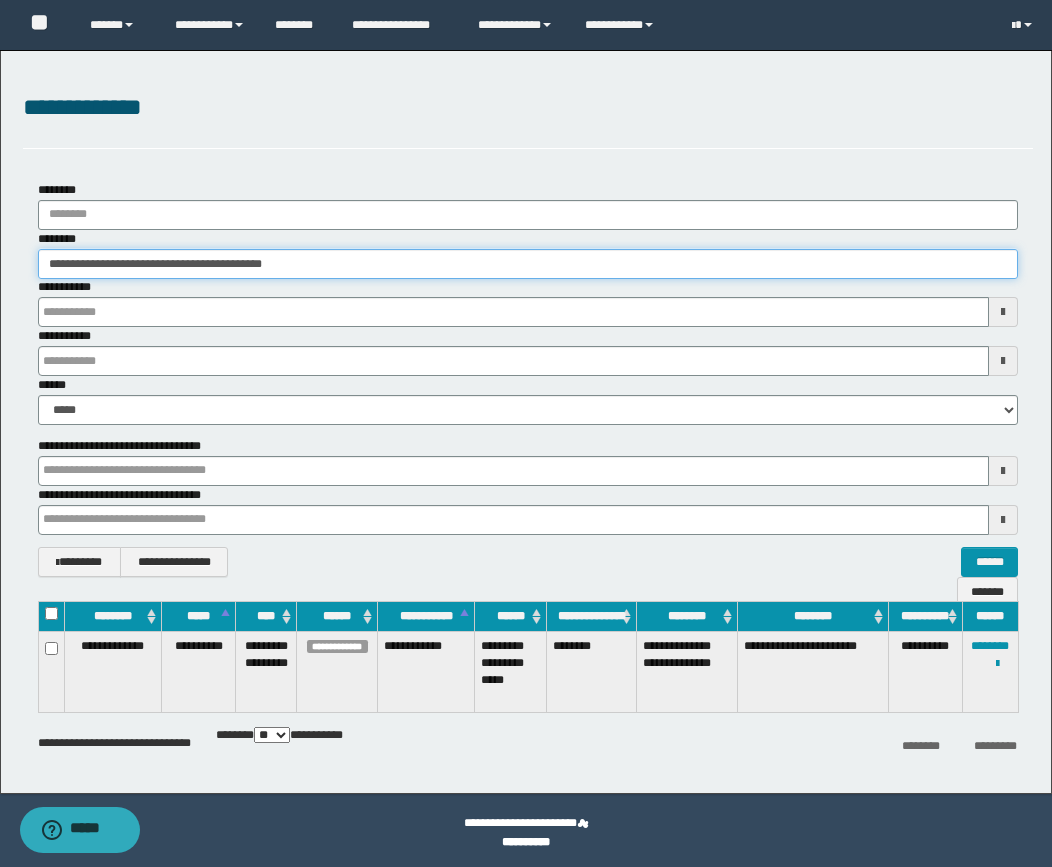 drag, startPoint x: 303, startPoint y: 263, endPoint x: 79, endPoint y: 261, distance: 224.00893 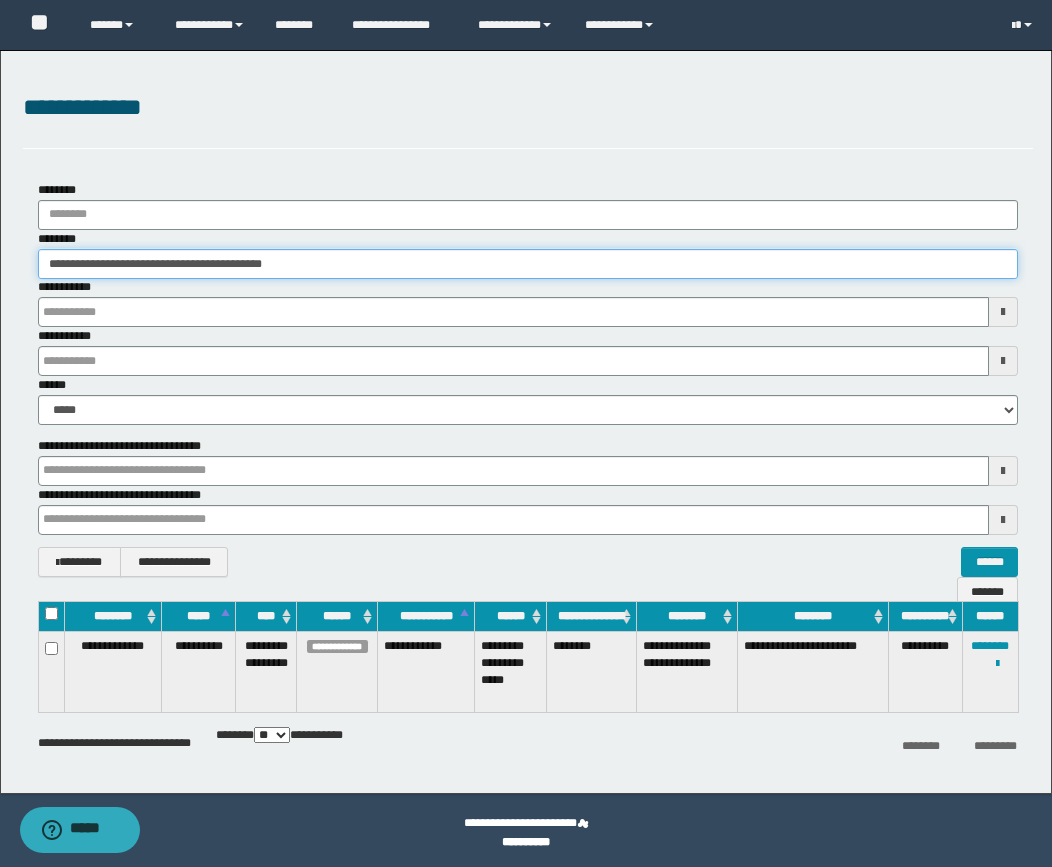 click on "**********" at bounding box center [526, 433] 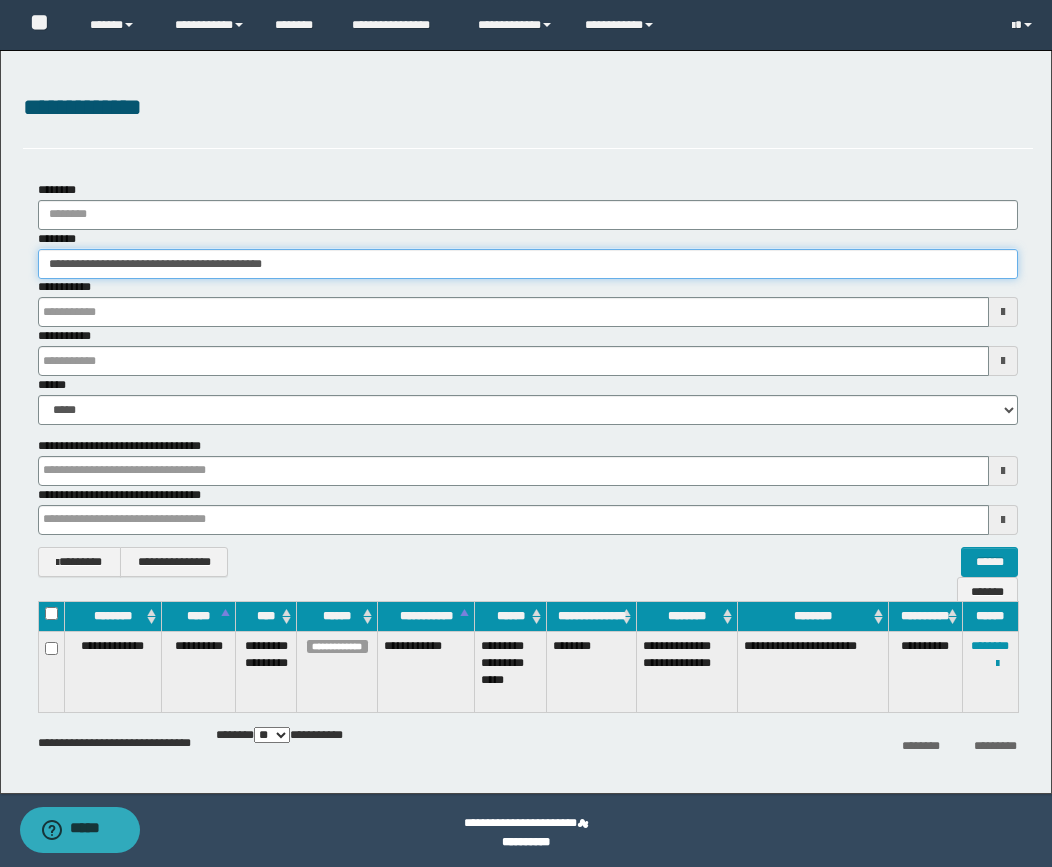 paste 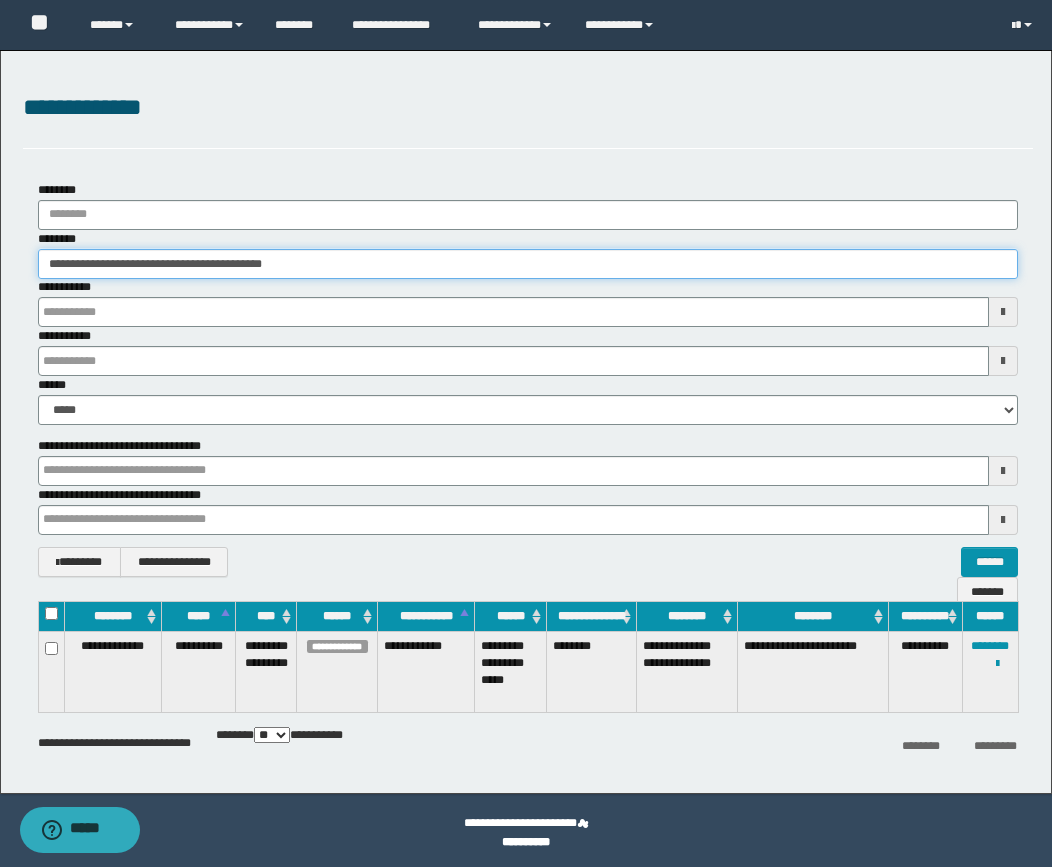 type on "**********" 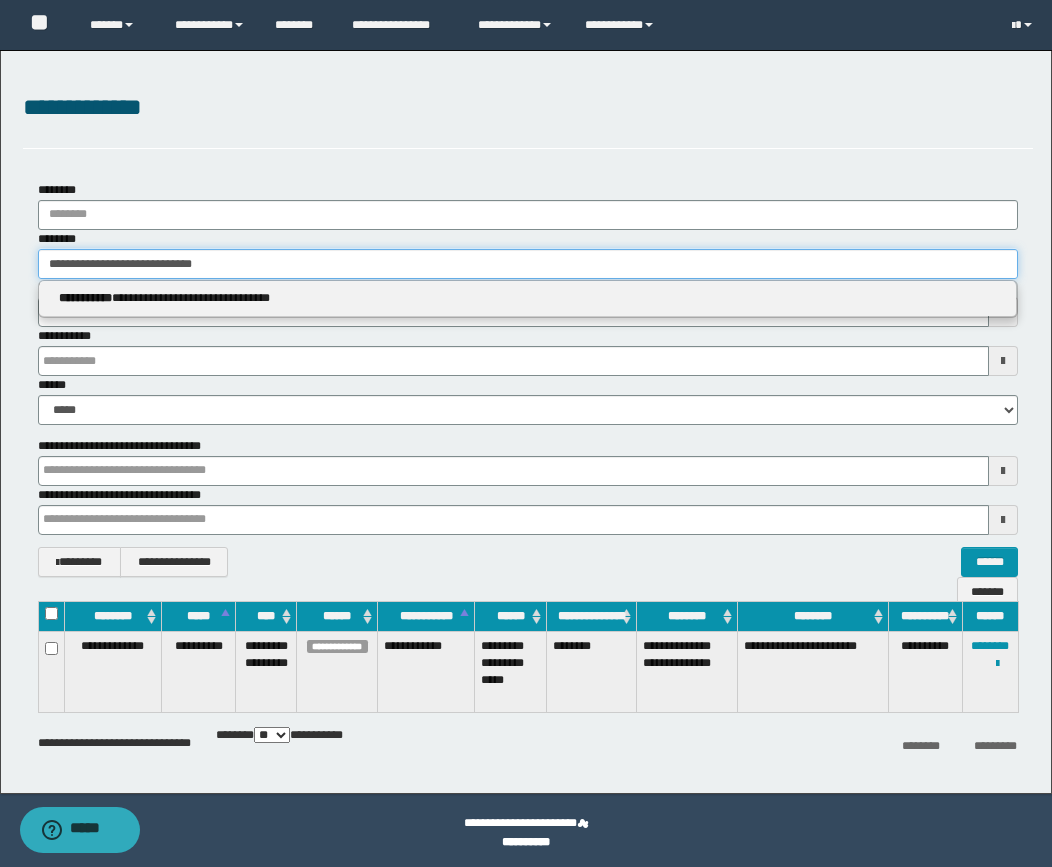 type on "**********" 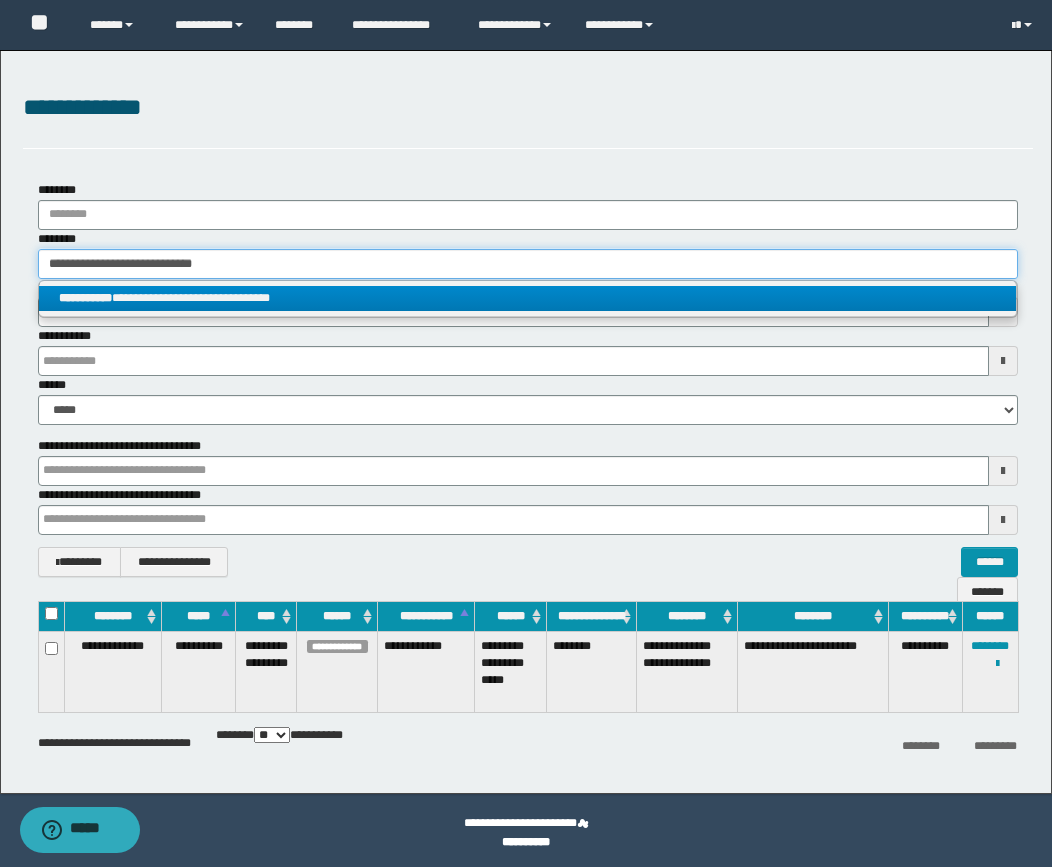 type on "**********" 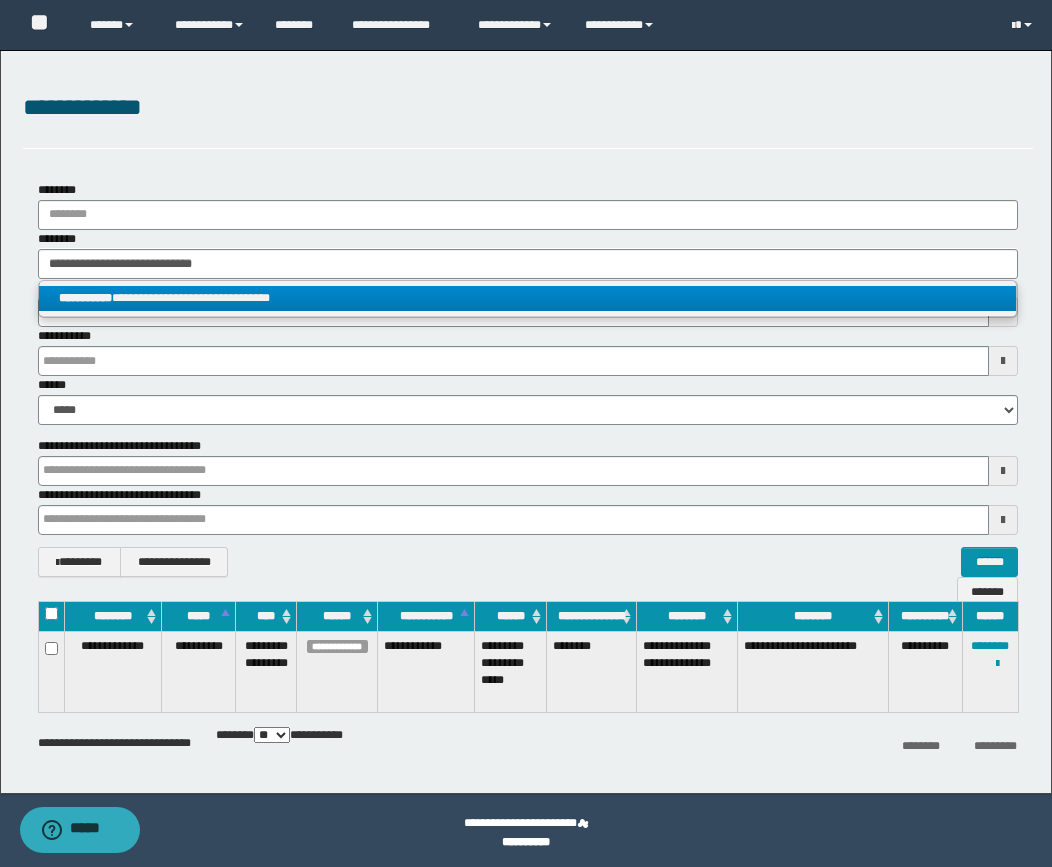 click on "**********" at bounding box center [527, 298] 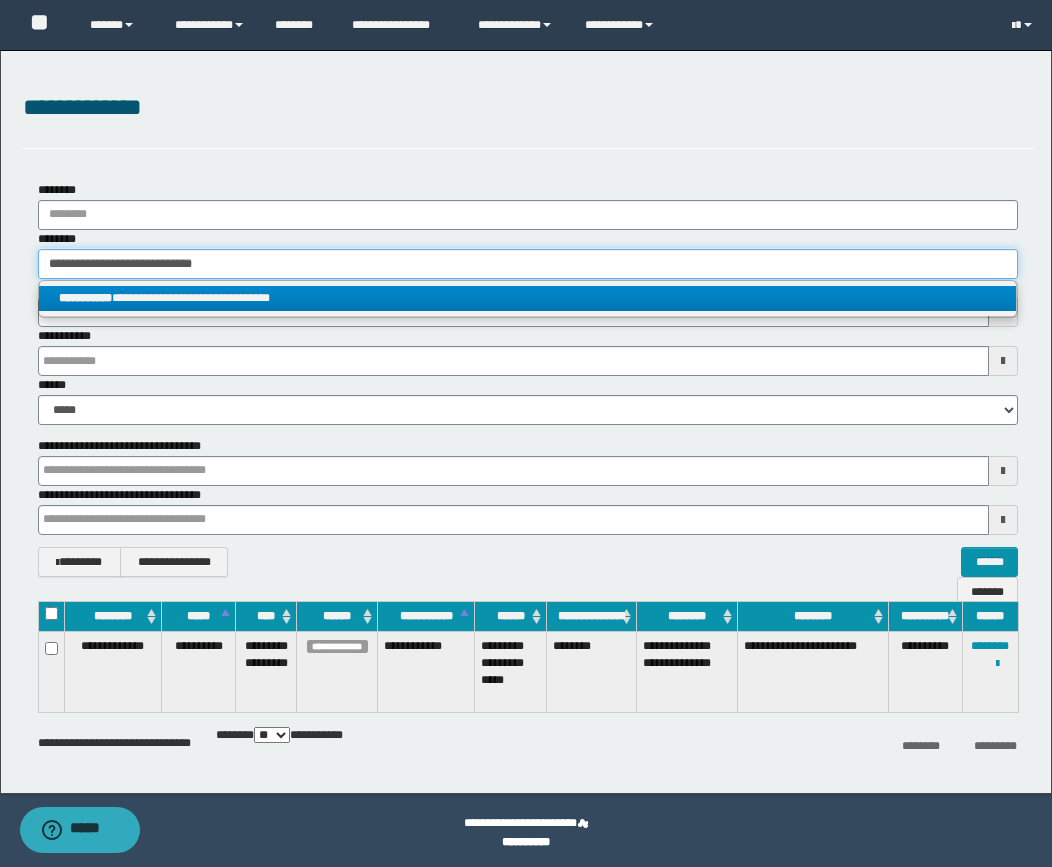 type 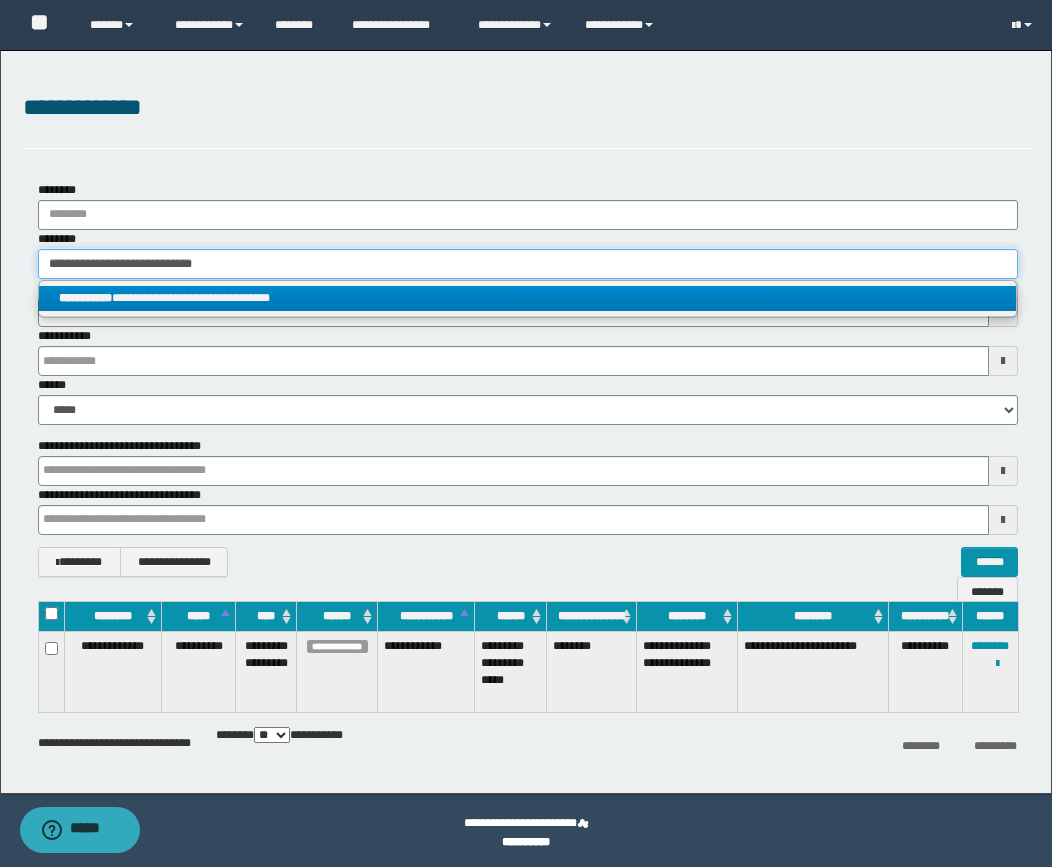 type 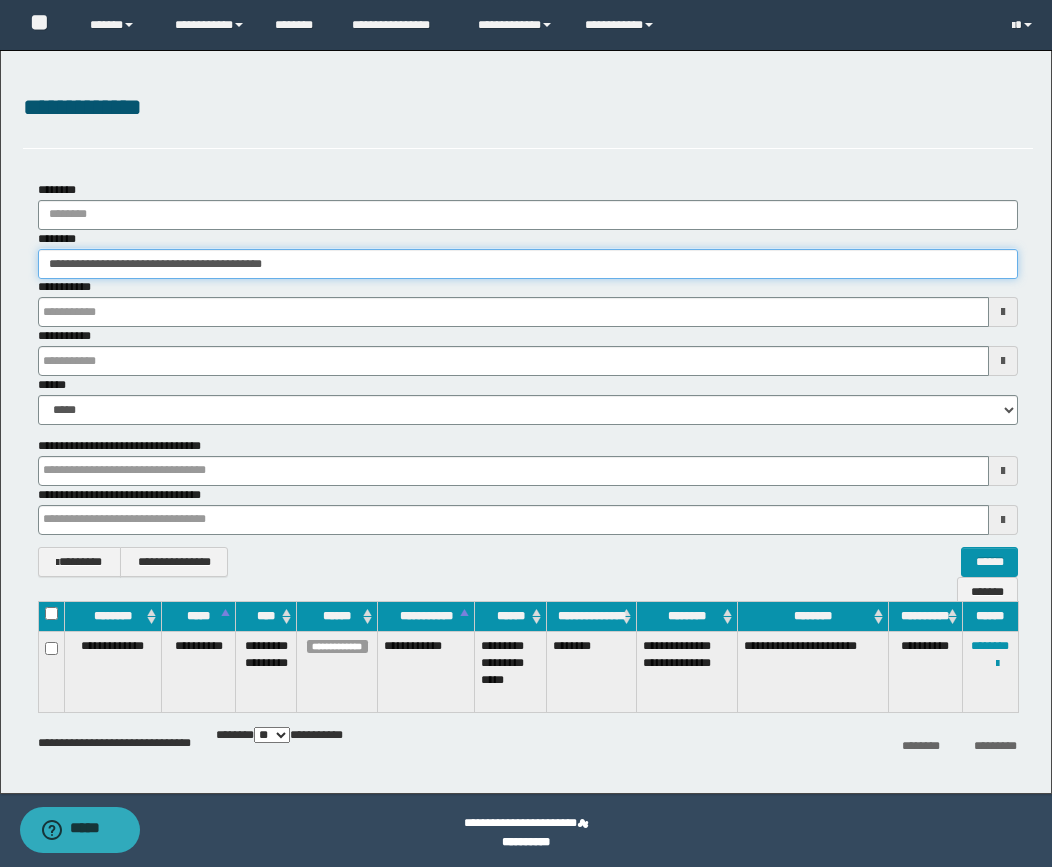 type 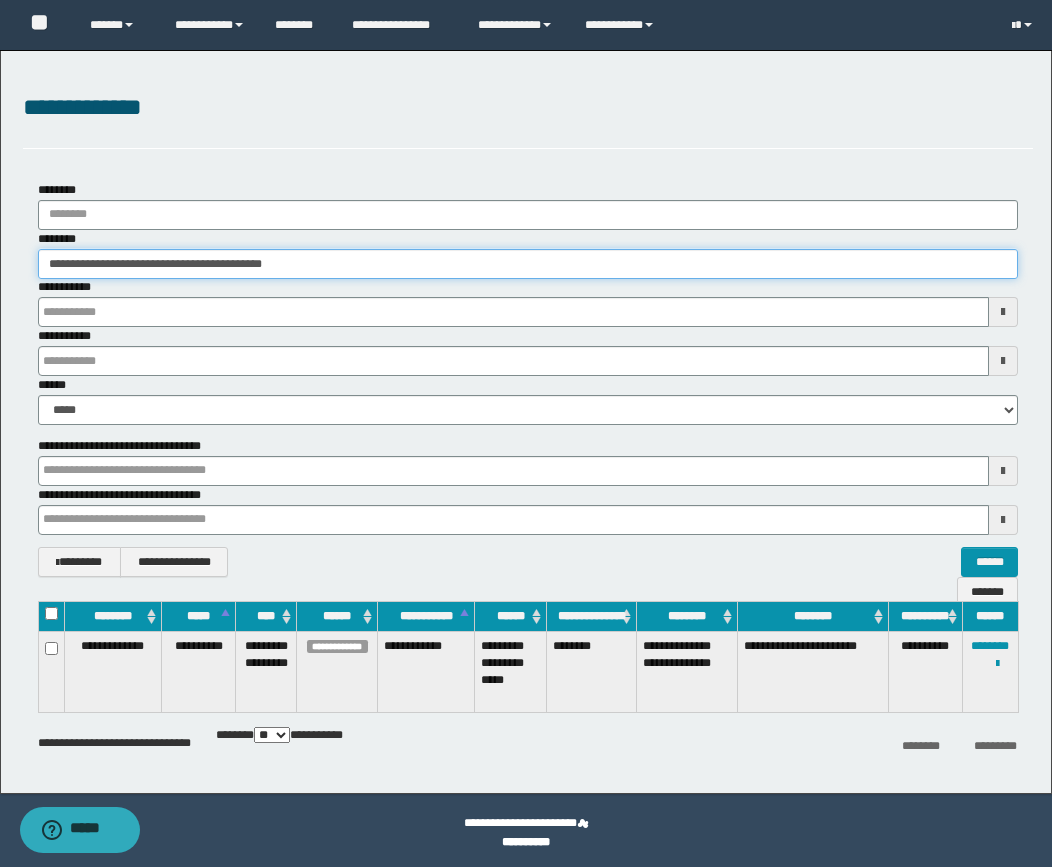 type 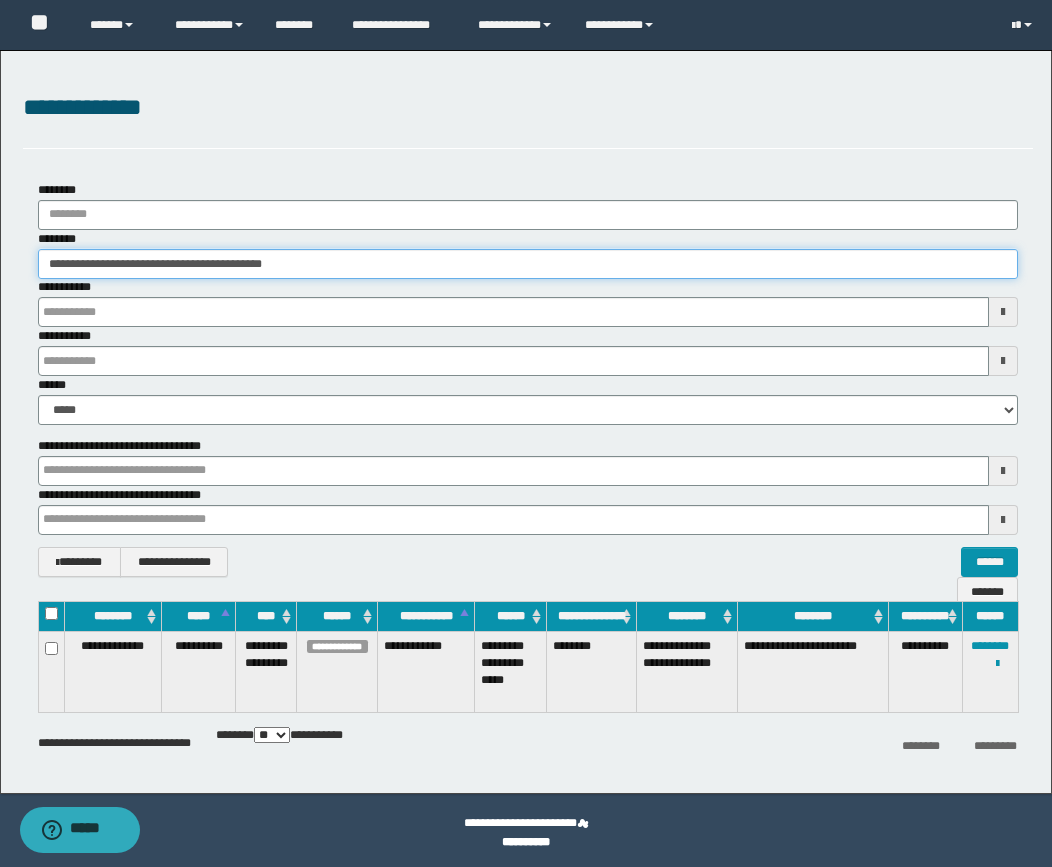 type 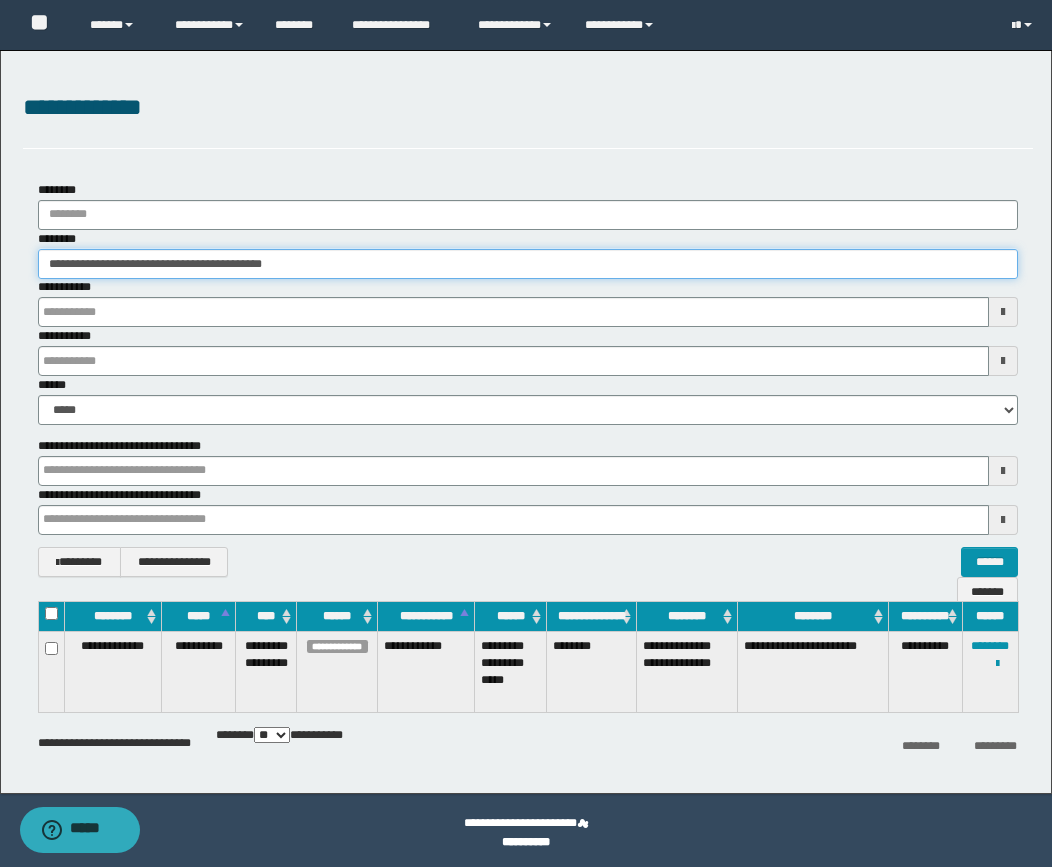 type 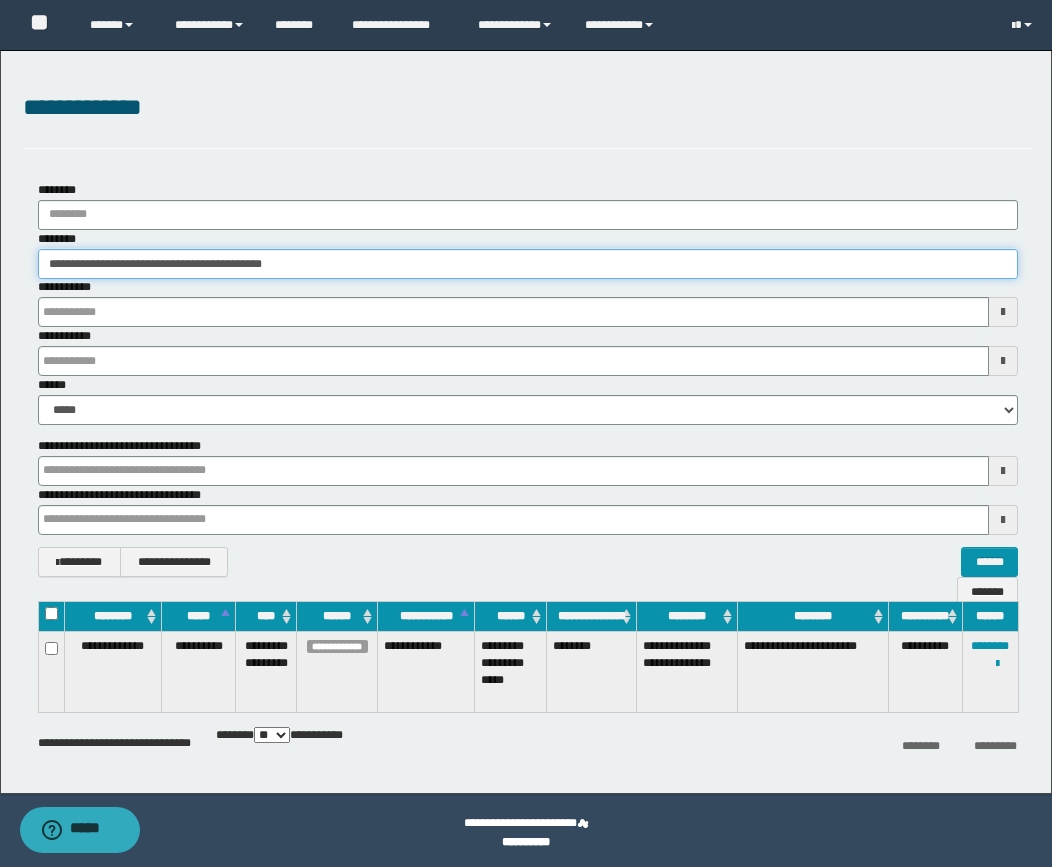type 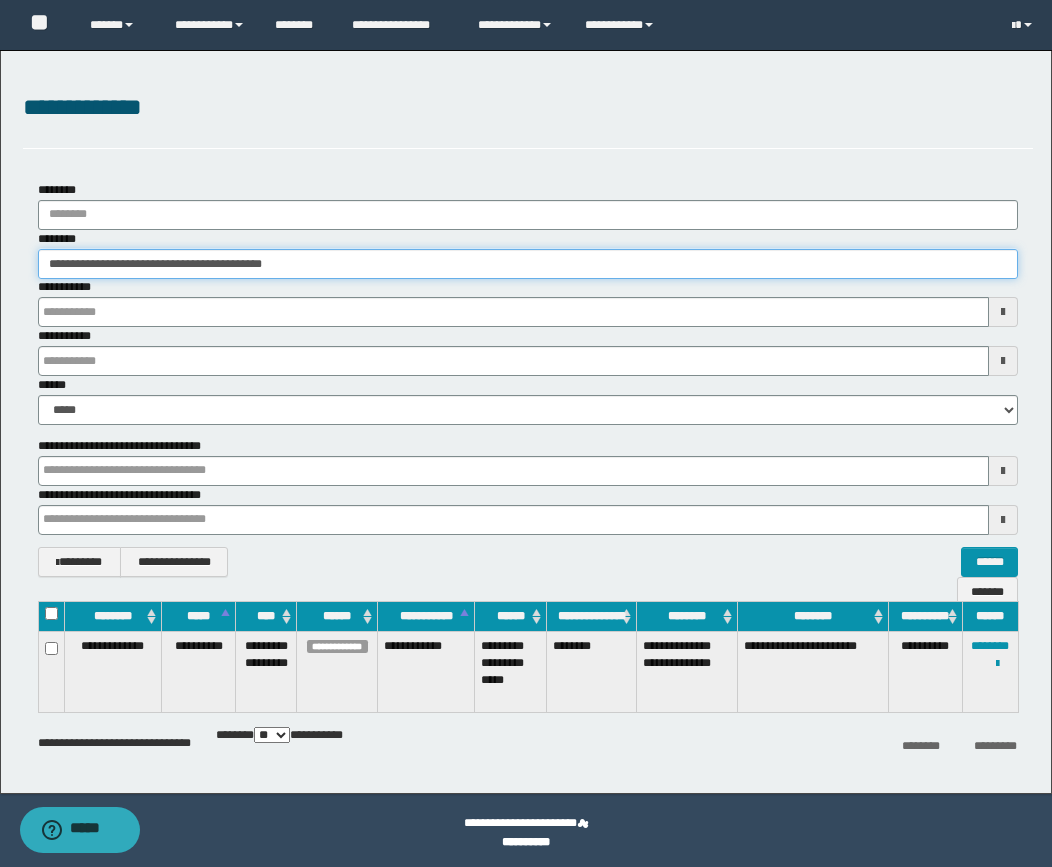 drag, startPoint x: 118, startPoint y: 262, endPoint x: 88, endPoint y: 262, distance: 30 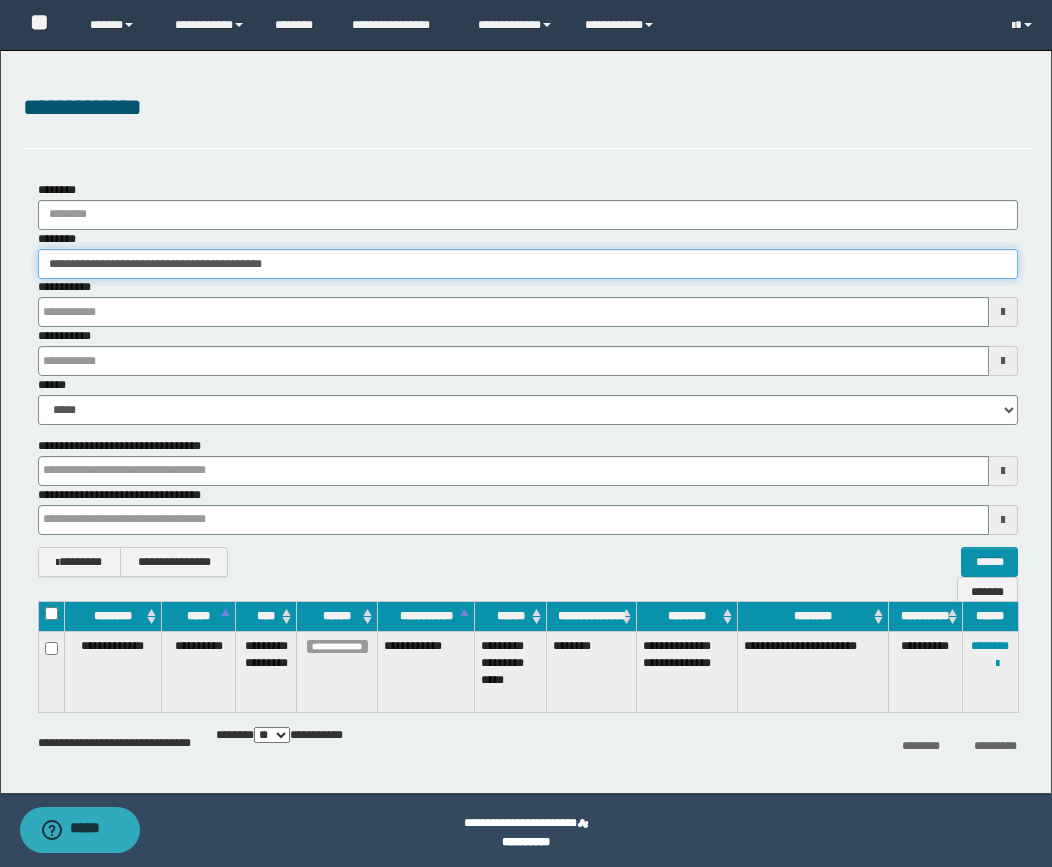 drag, startPoint x: 69, startPoint y: 265, endPoint x: 118, endPoint y: 263, distance: 49.0408 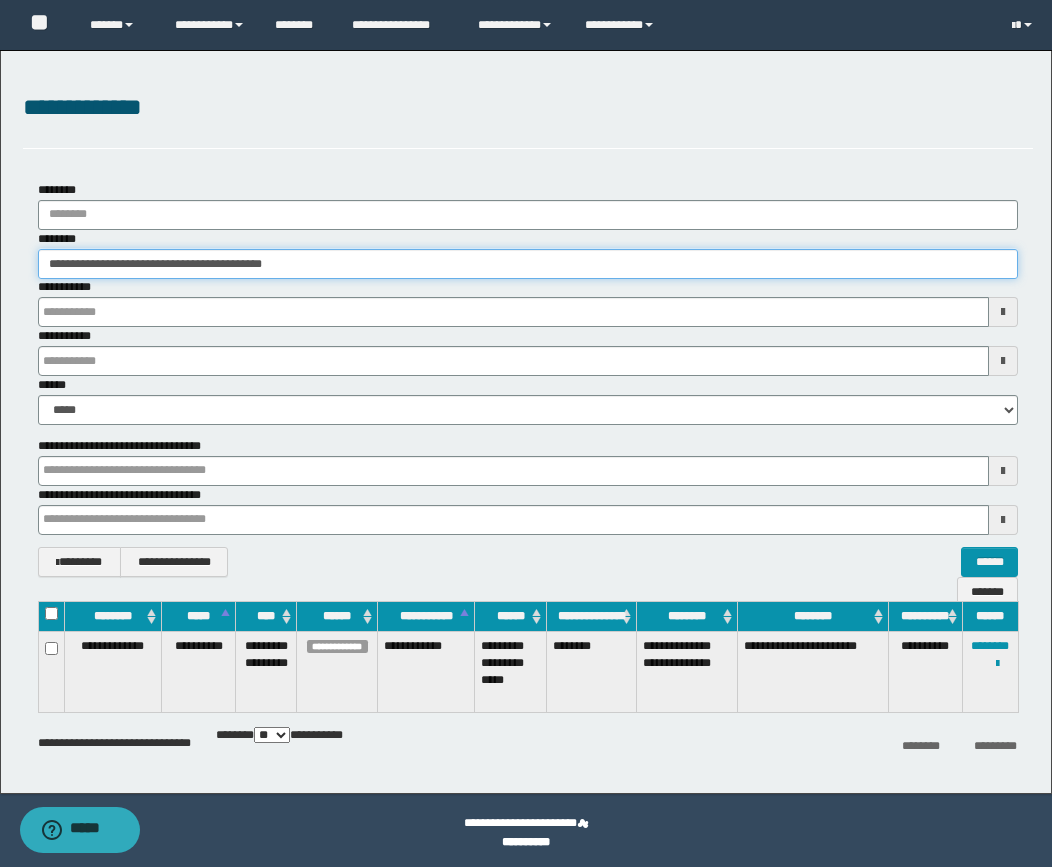 click on "**********" at bounding box center (528, 264) 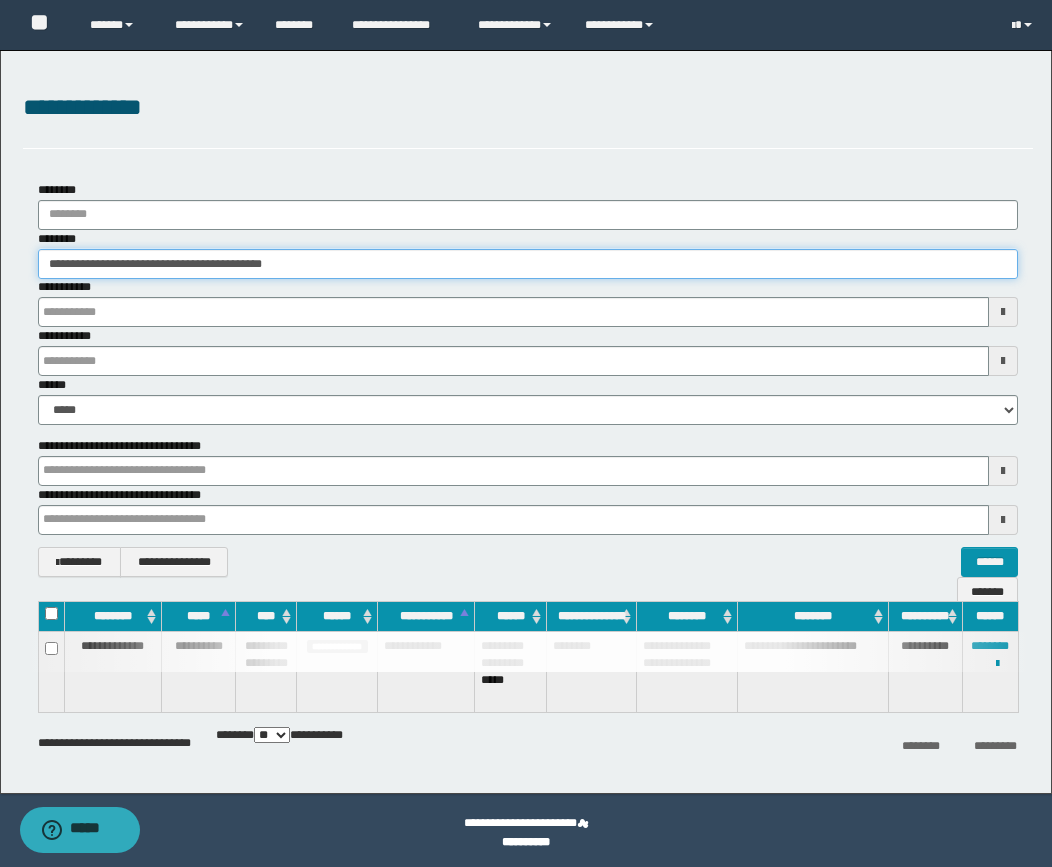type 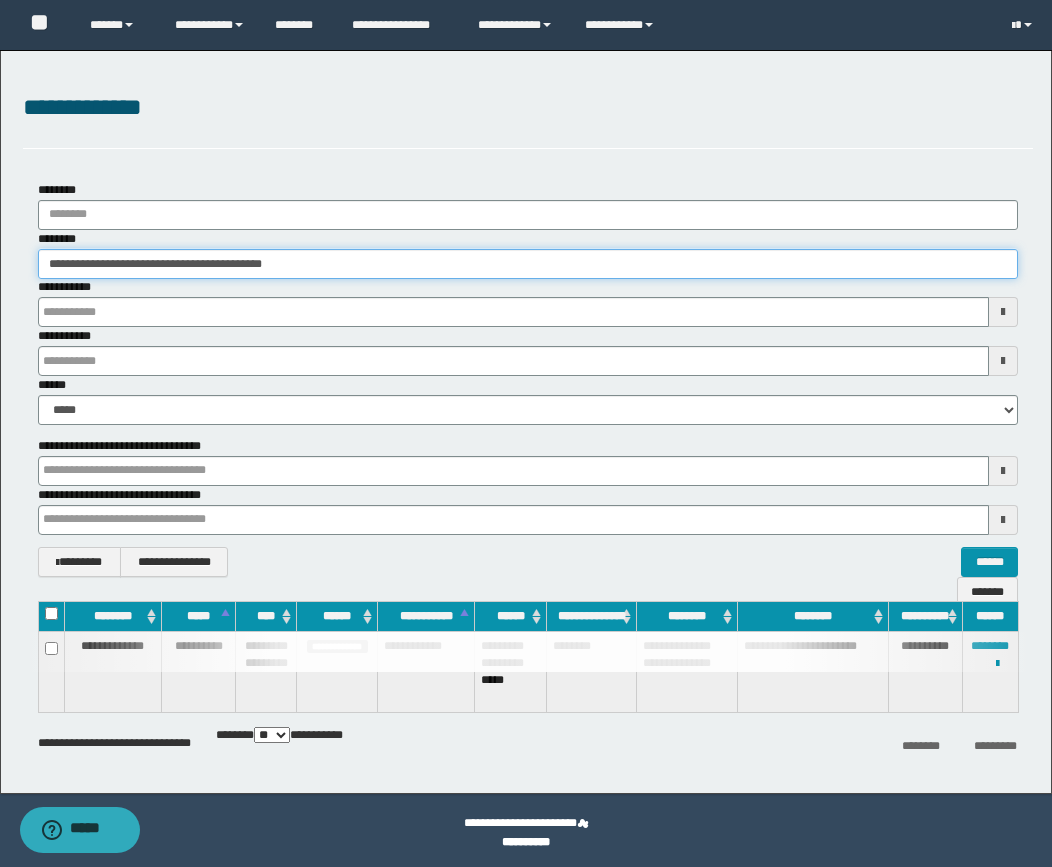 type 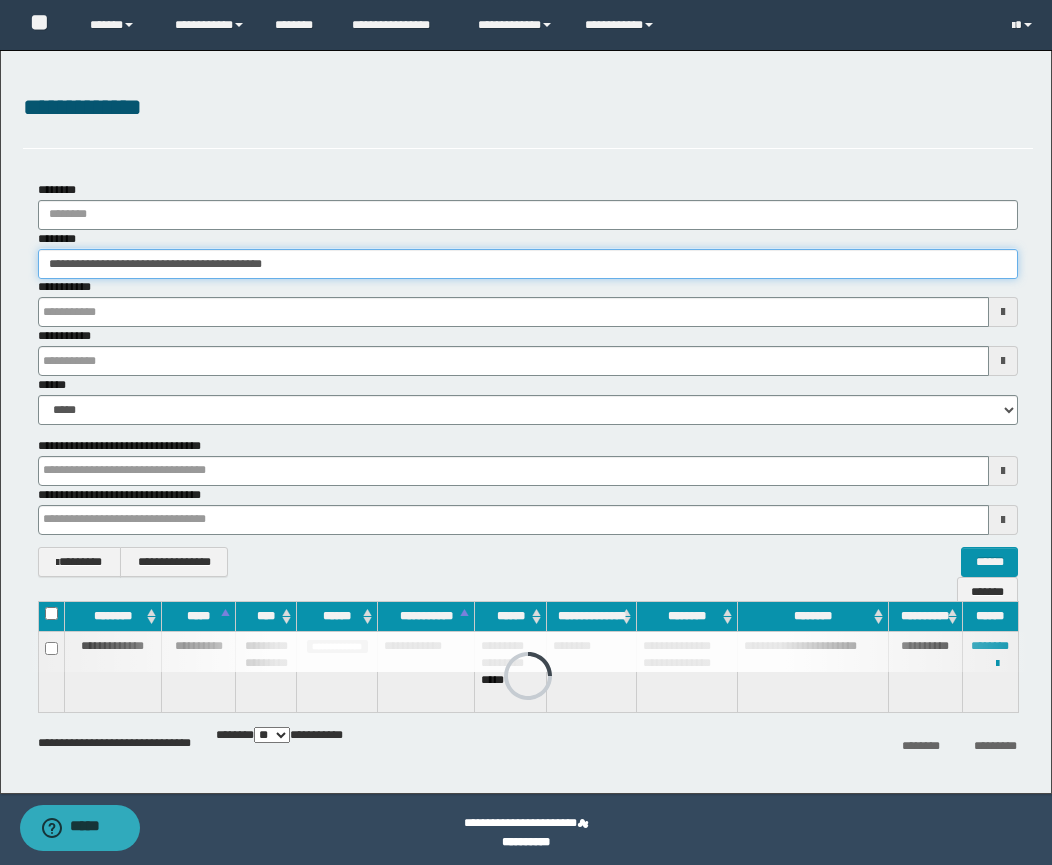 type 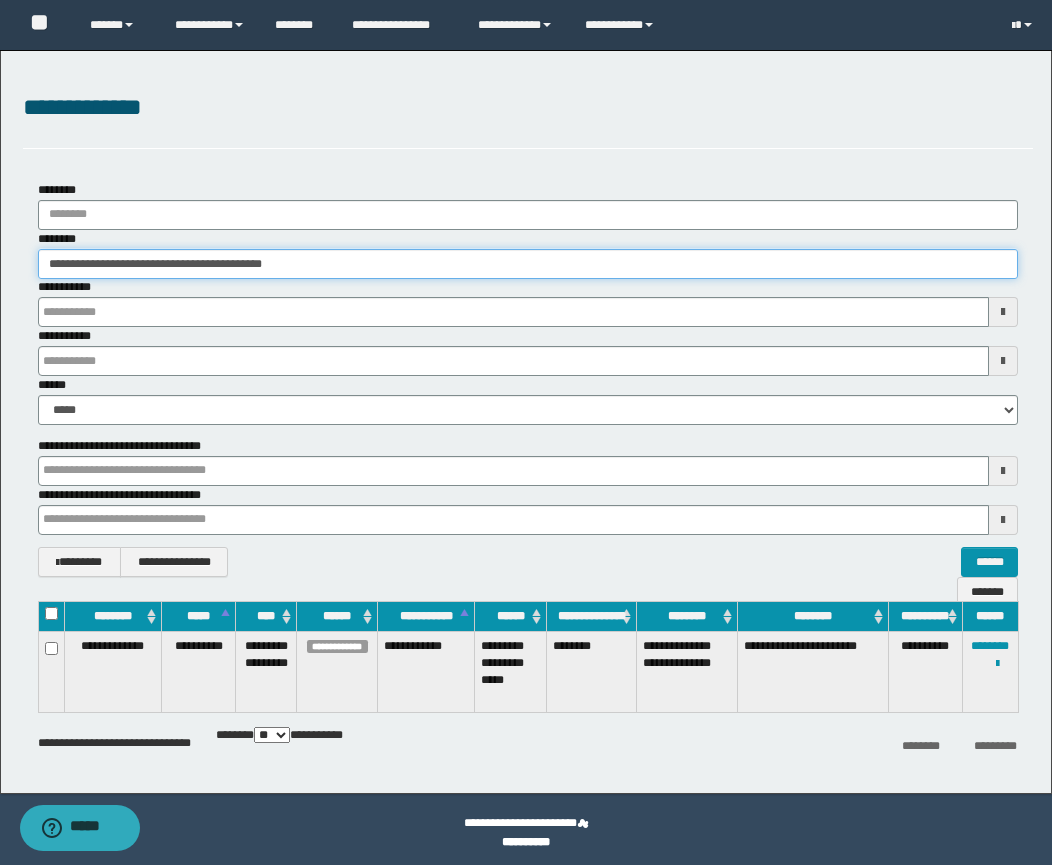 drag, startPoint x: 304, startPoint y: 265, endPoint x: 322, endPoint y: 265, distance: 18 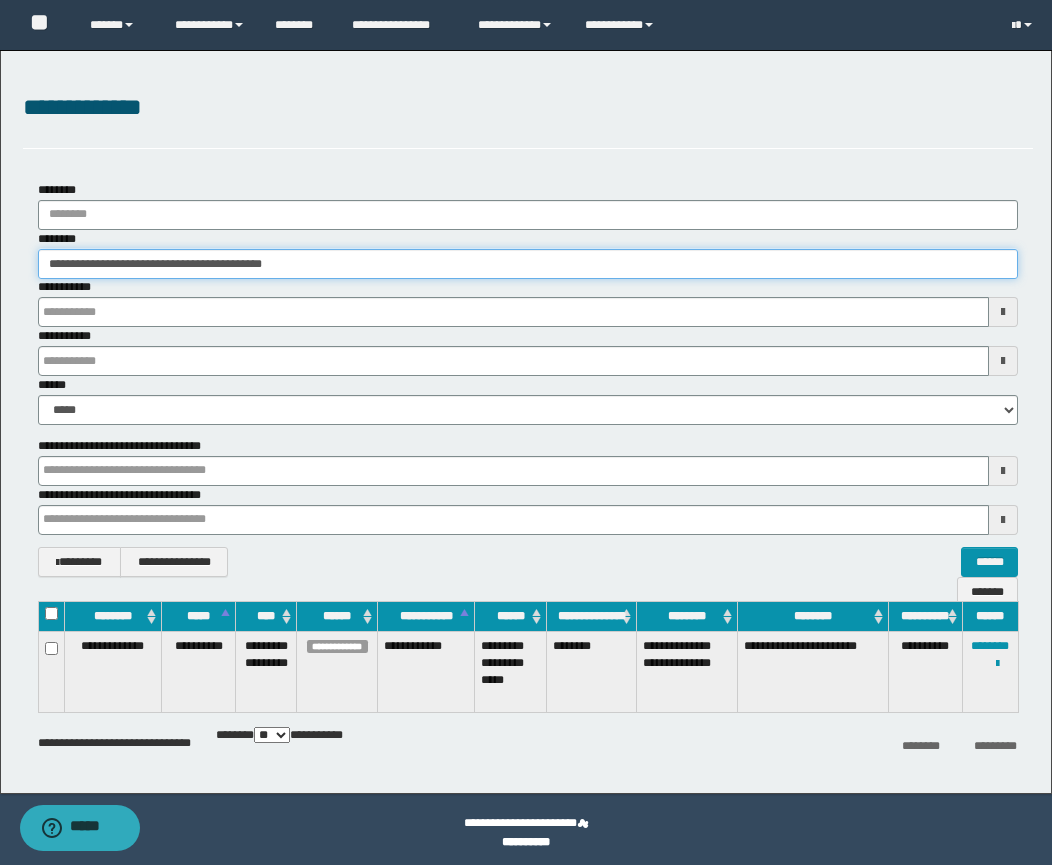 drag, startPoint x: 324, startPoint y: 265, endPoint x: -27, endPoint y: 223, distance: 353.50388 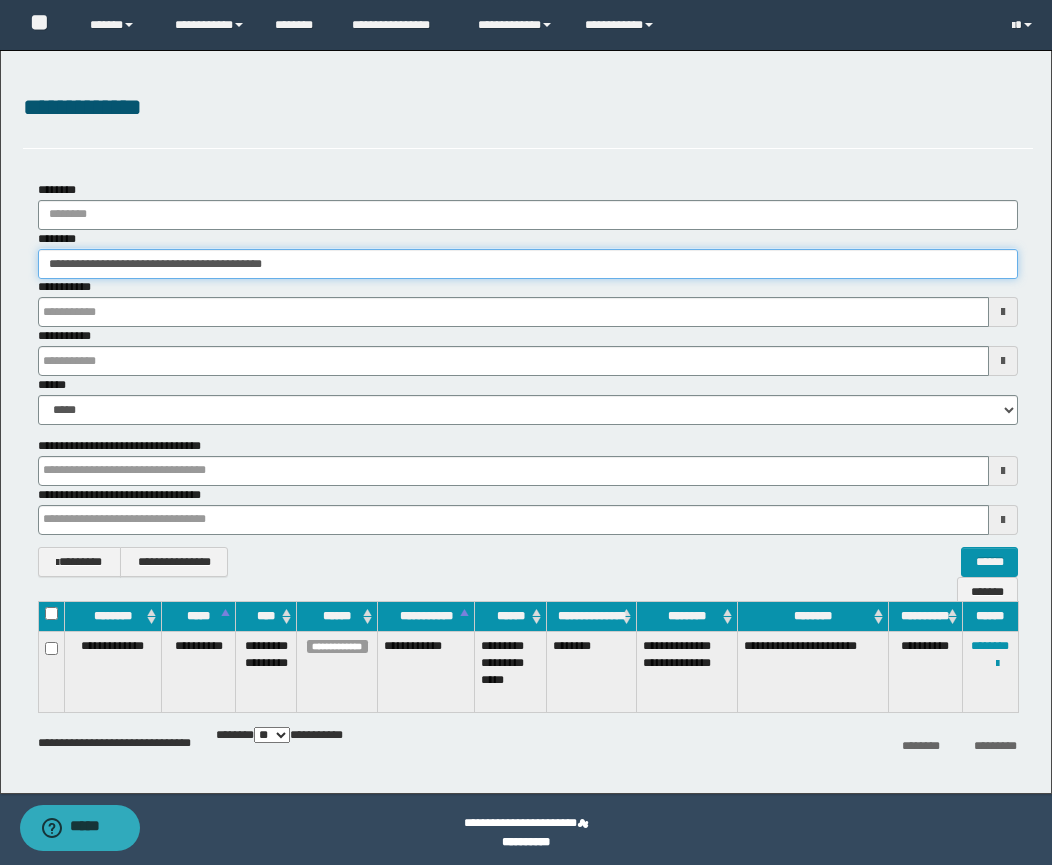 click on "**********" at bounding box center [526, 432] 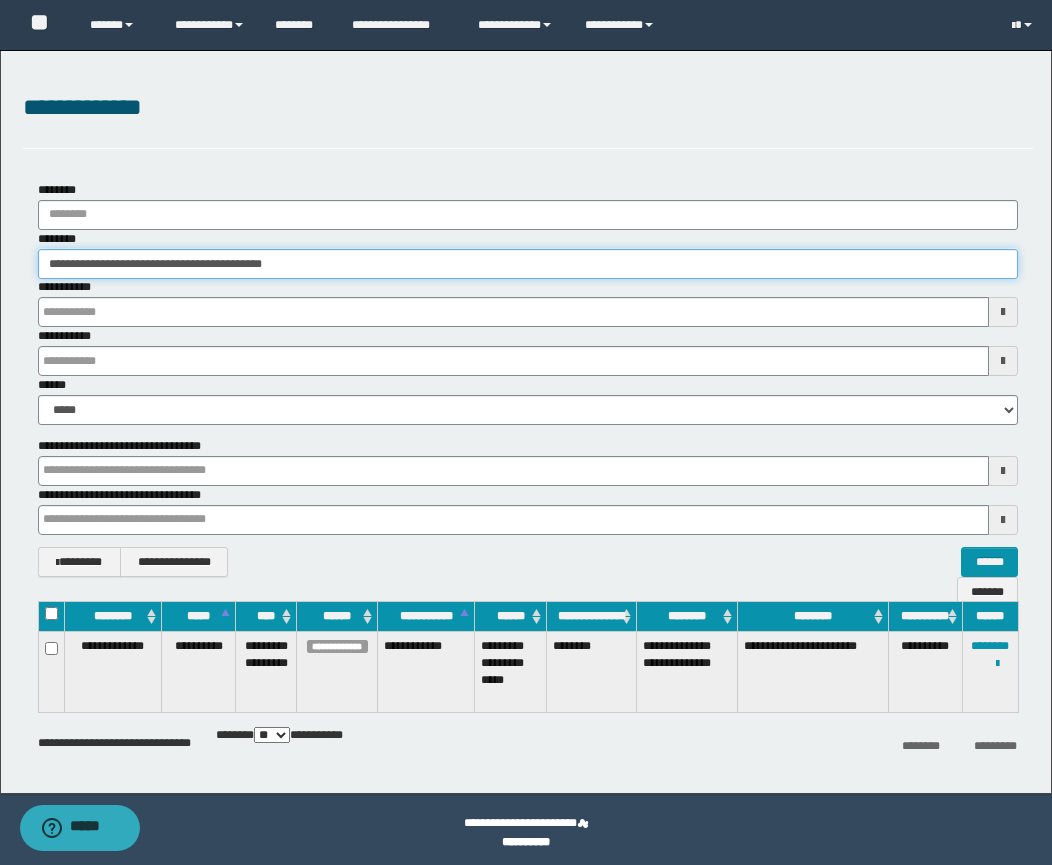 paste 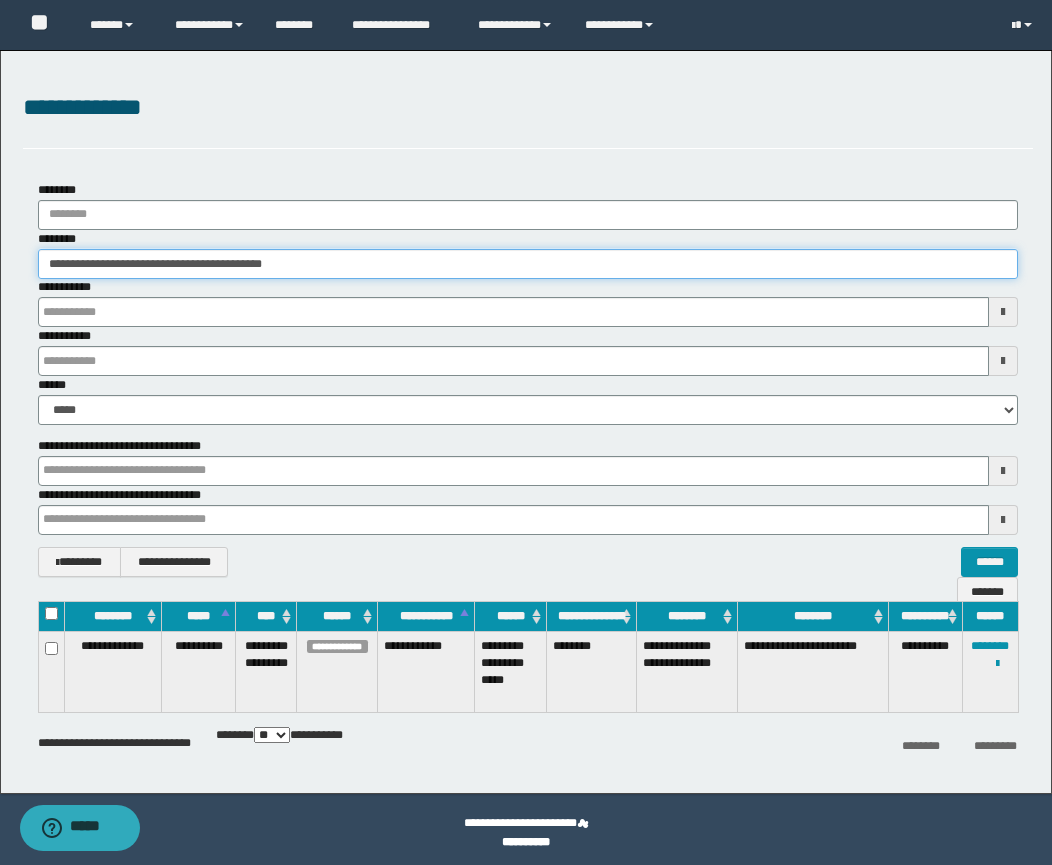 type on "********" 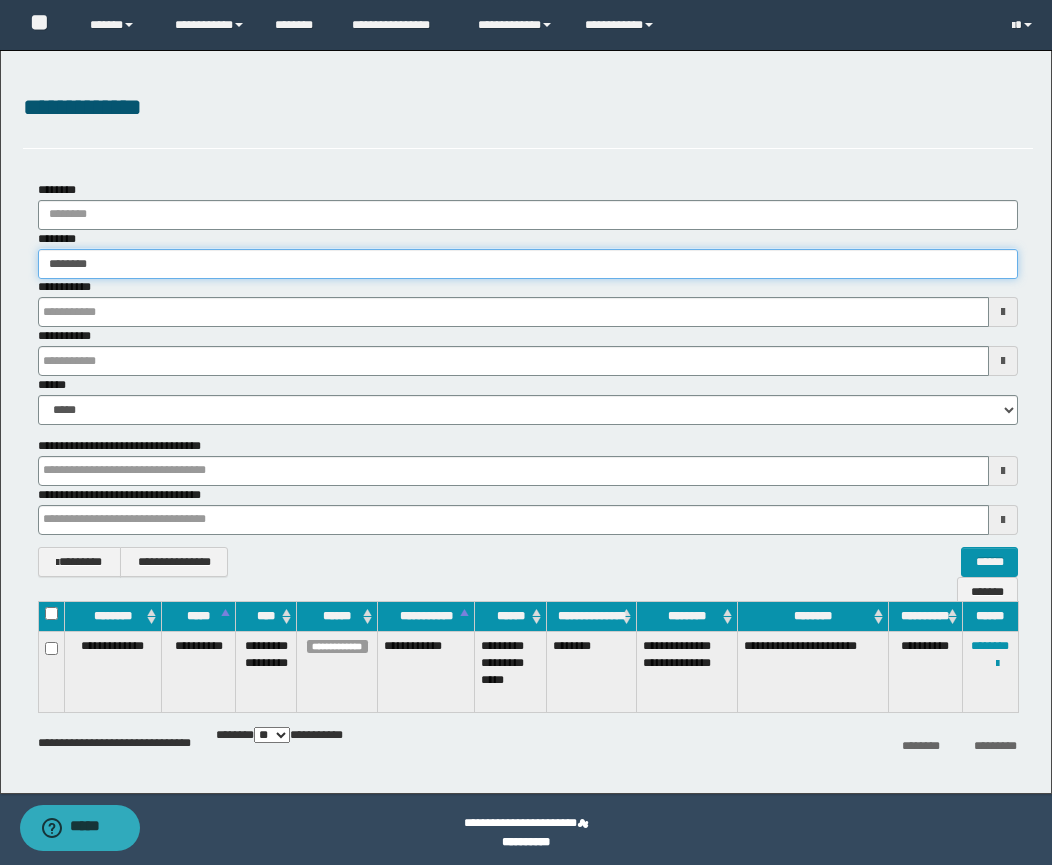 type 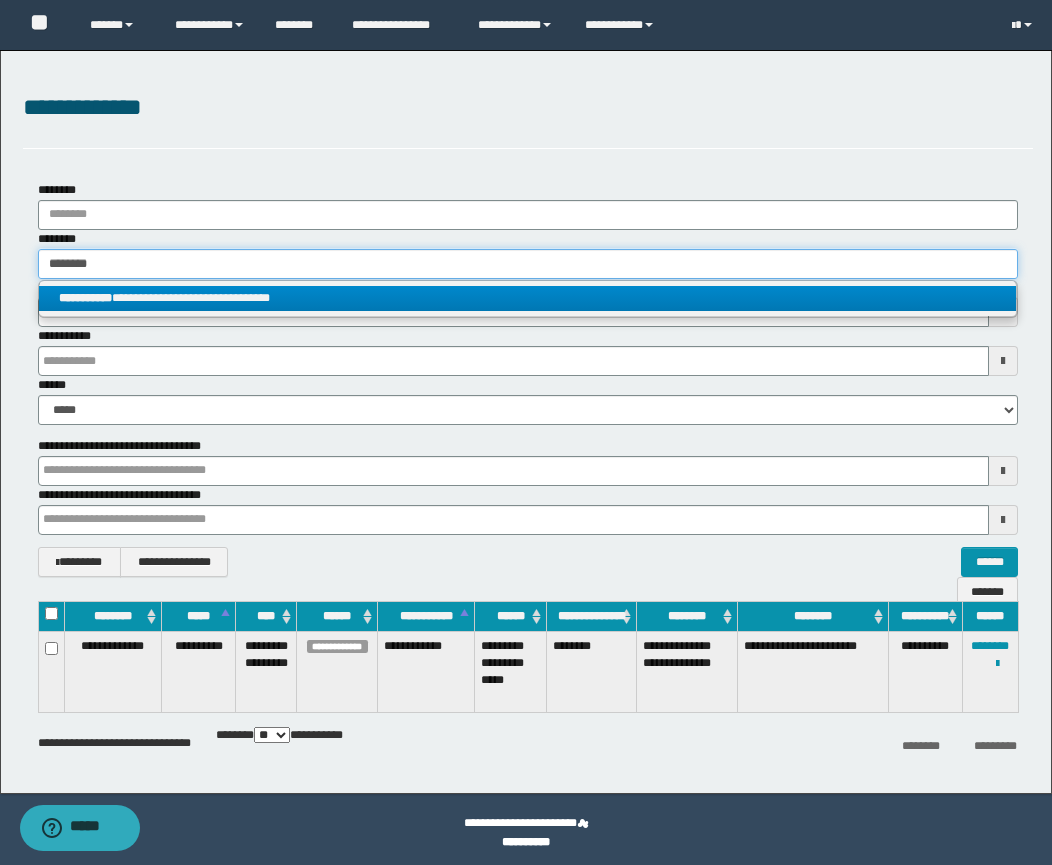 type on "********" 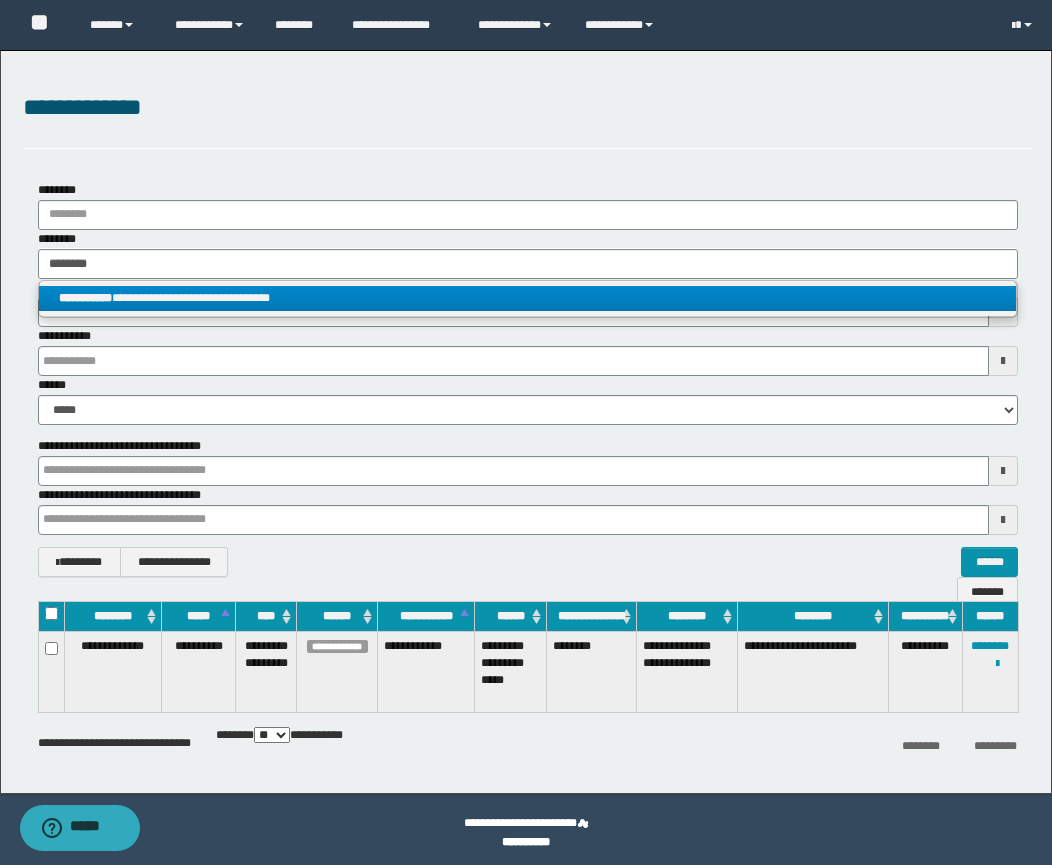 drag, startPoint x: 266, startPoint y: 294, endPoint x: 301, endPoint y: 321, distance: 44.20407 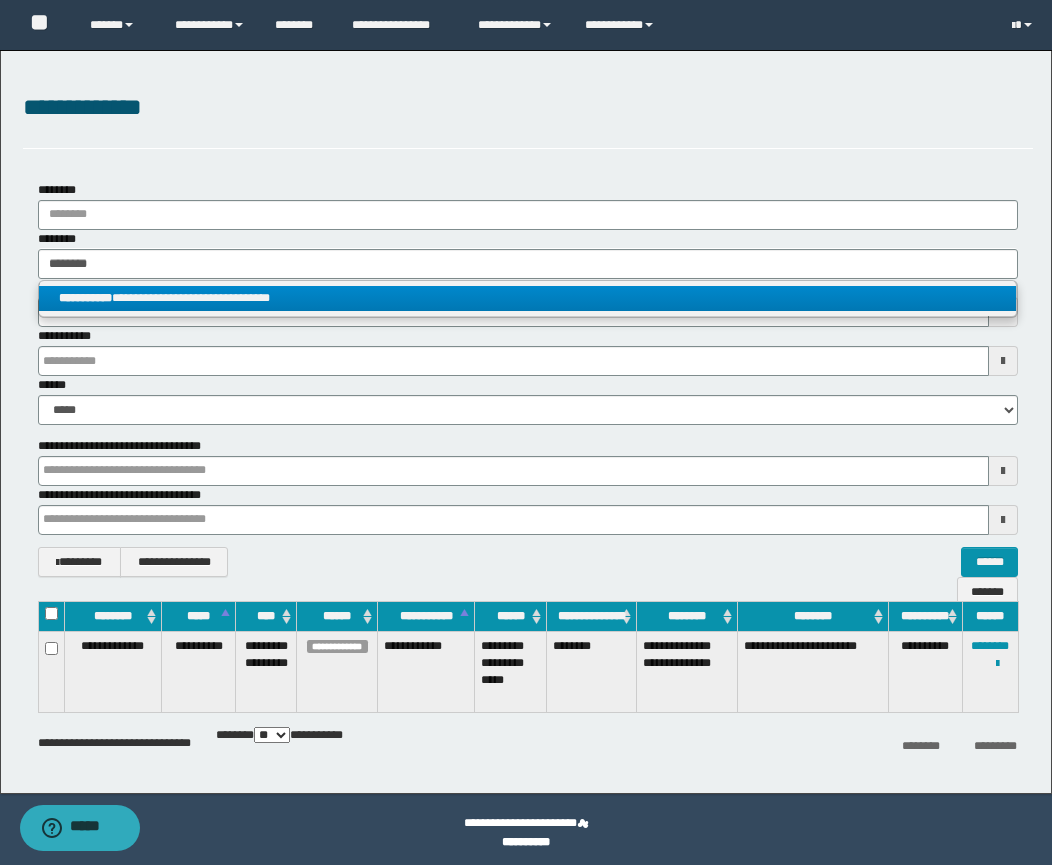 click on "**********" at bounding box center [527, 298] 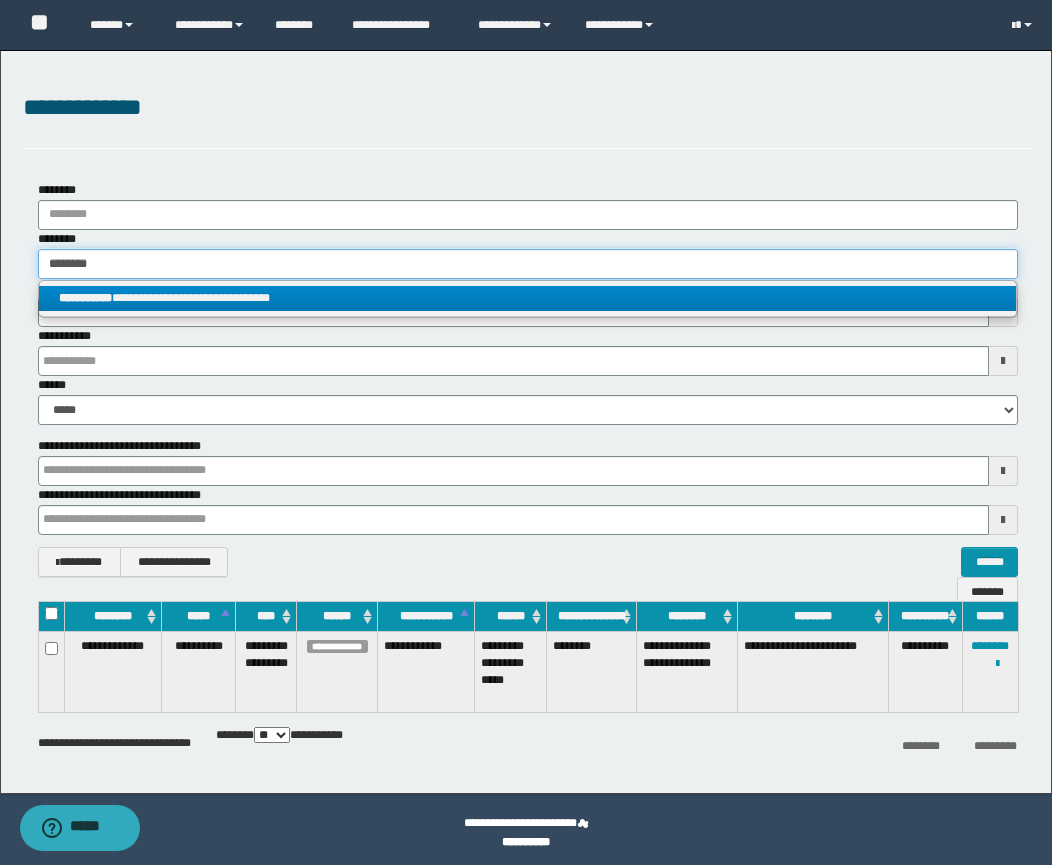 type 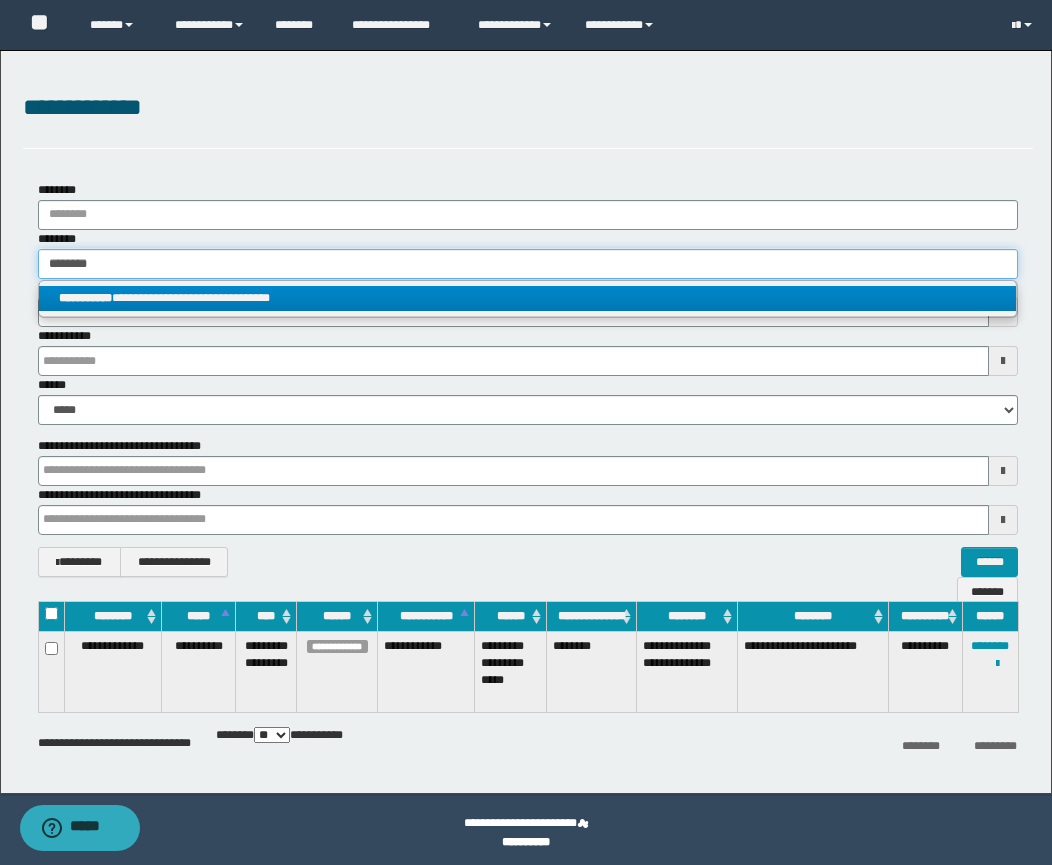 type 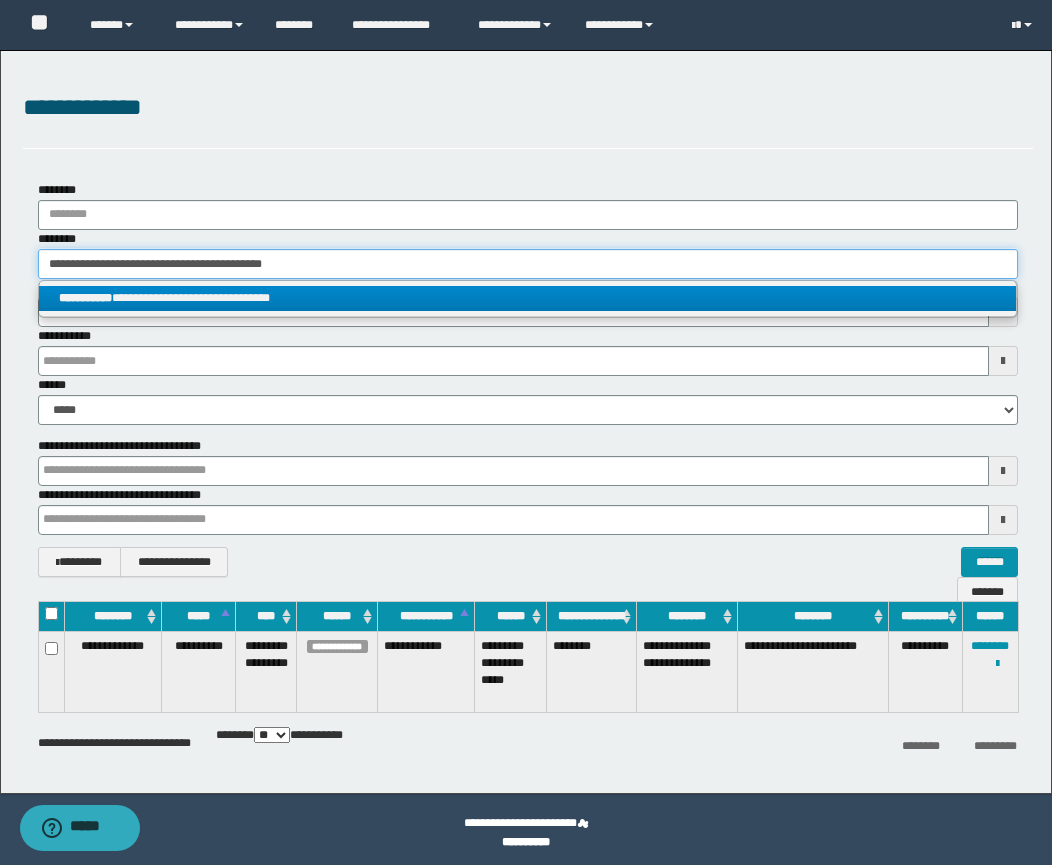 type 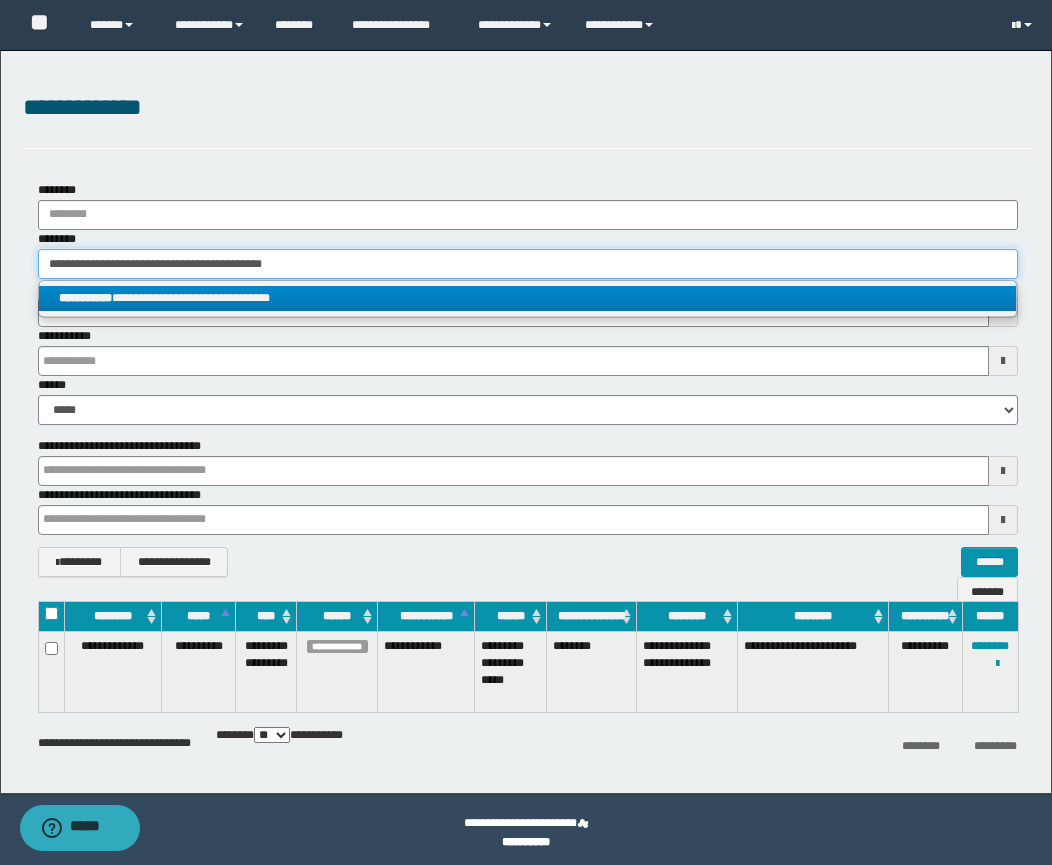 type 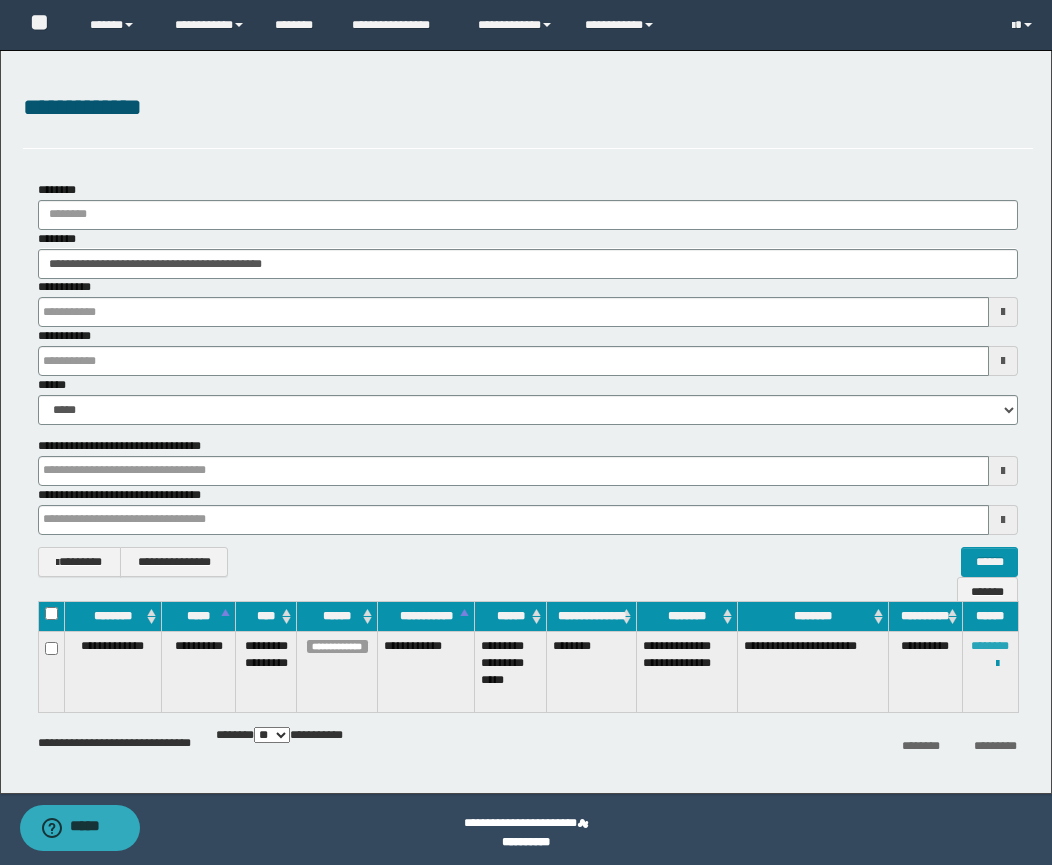 click on "********" at bounding box center [990, 646] 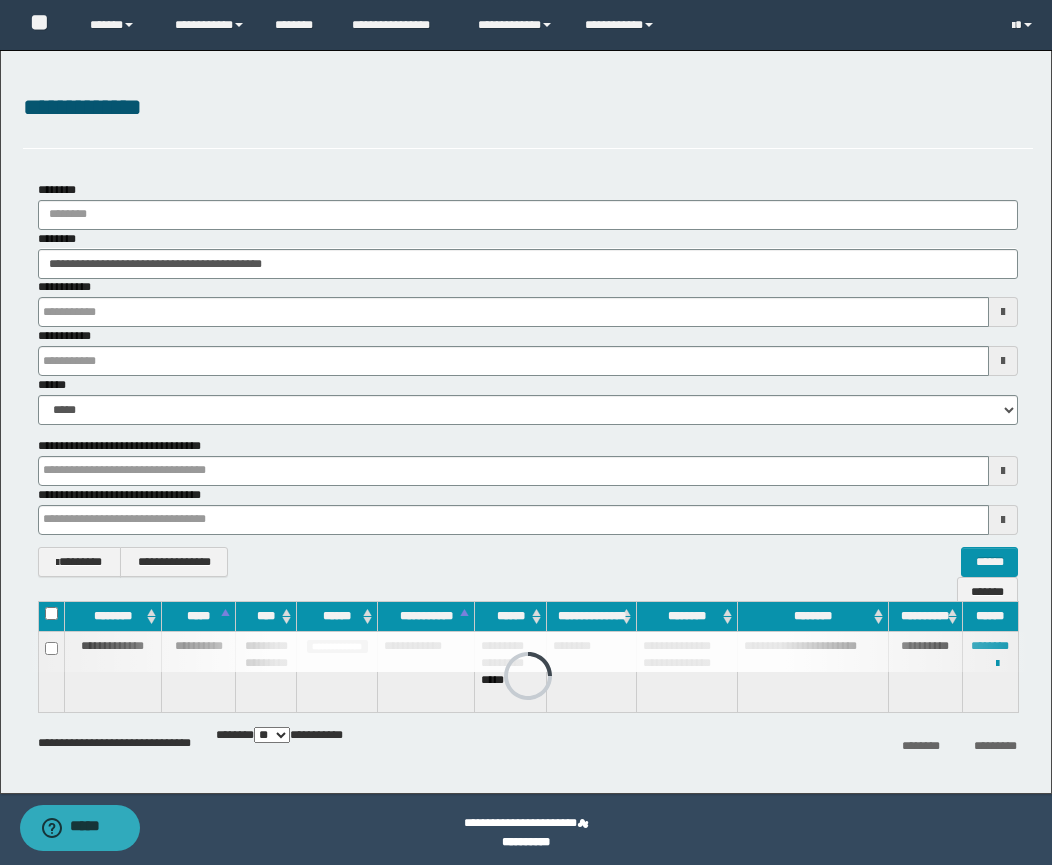 type 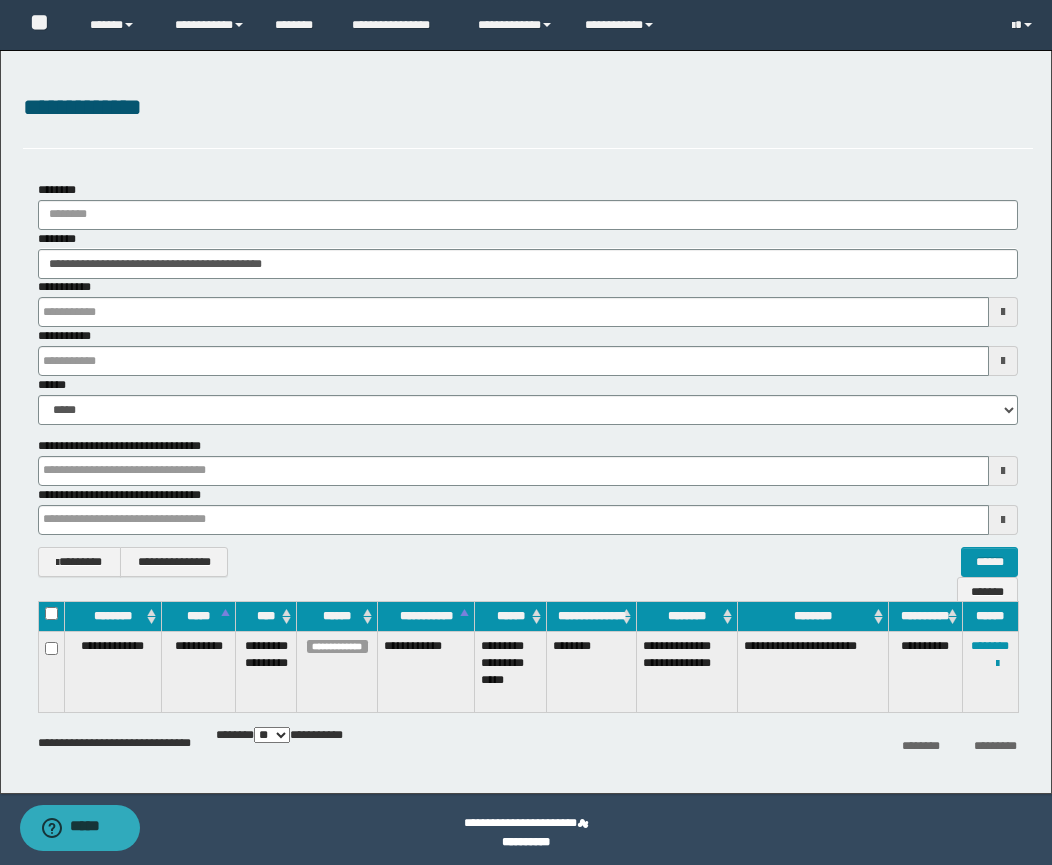 type 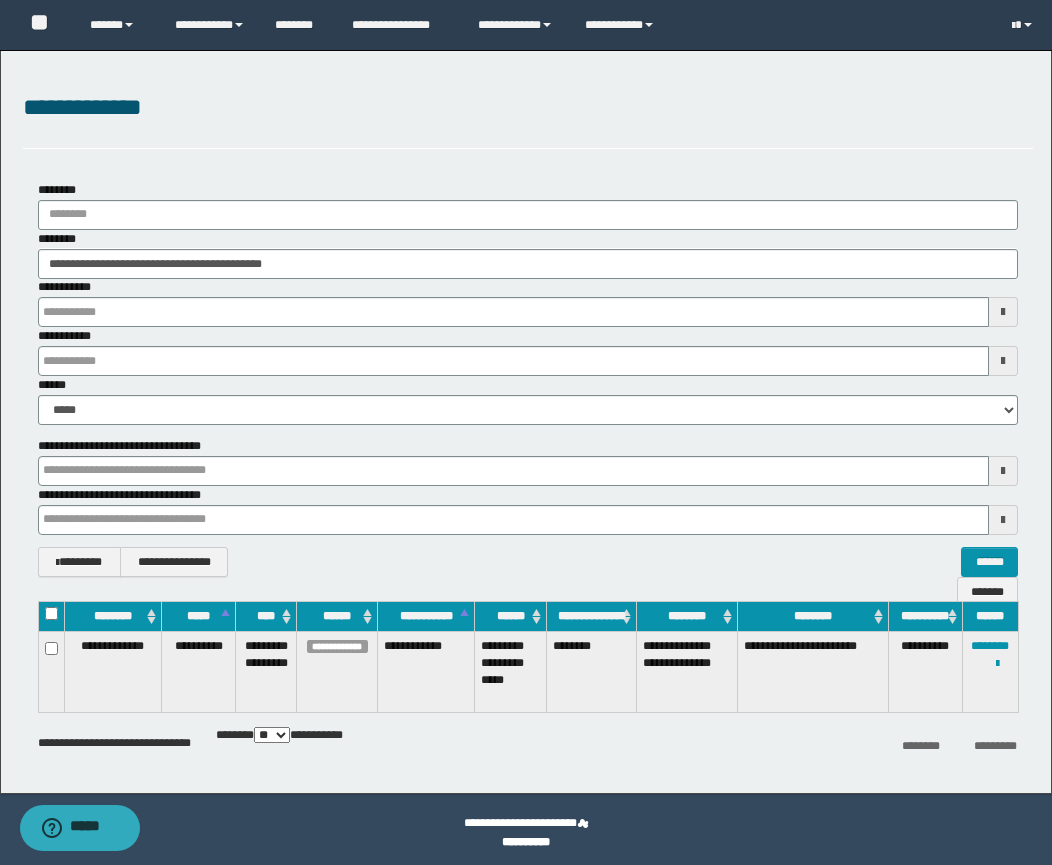 type 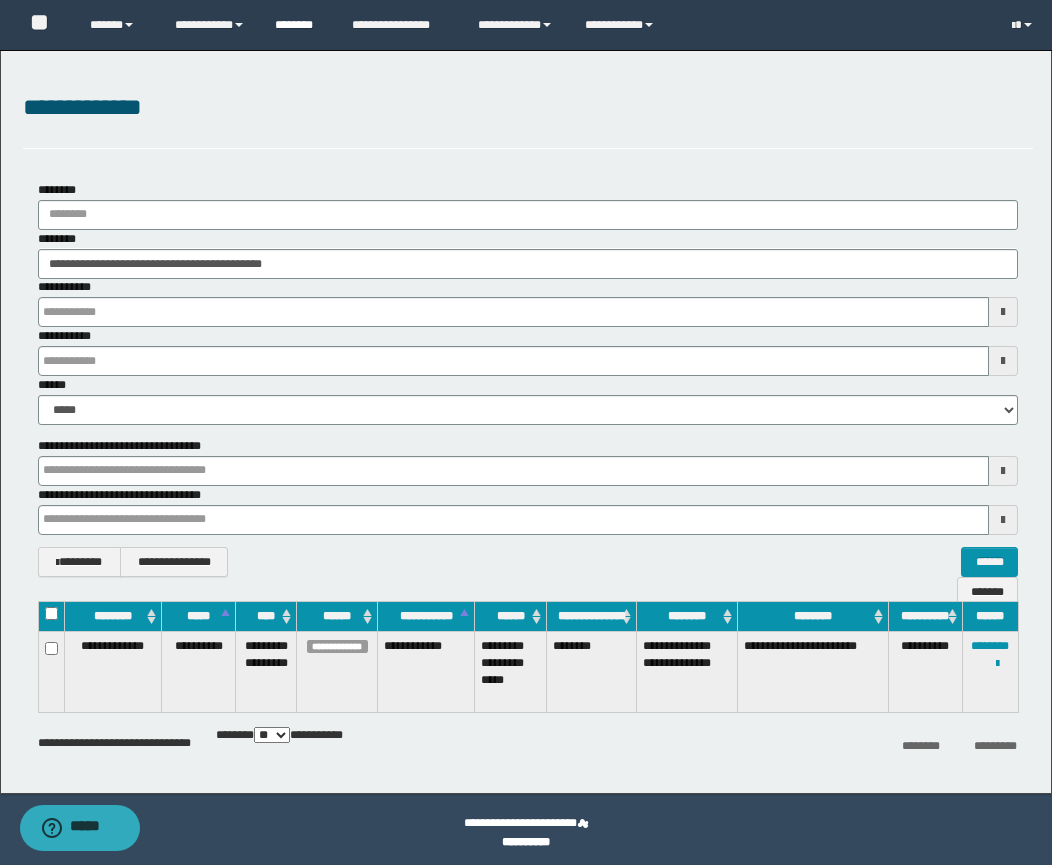 type 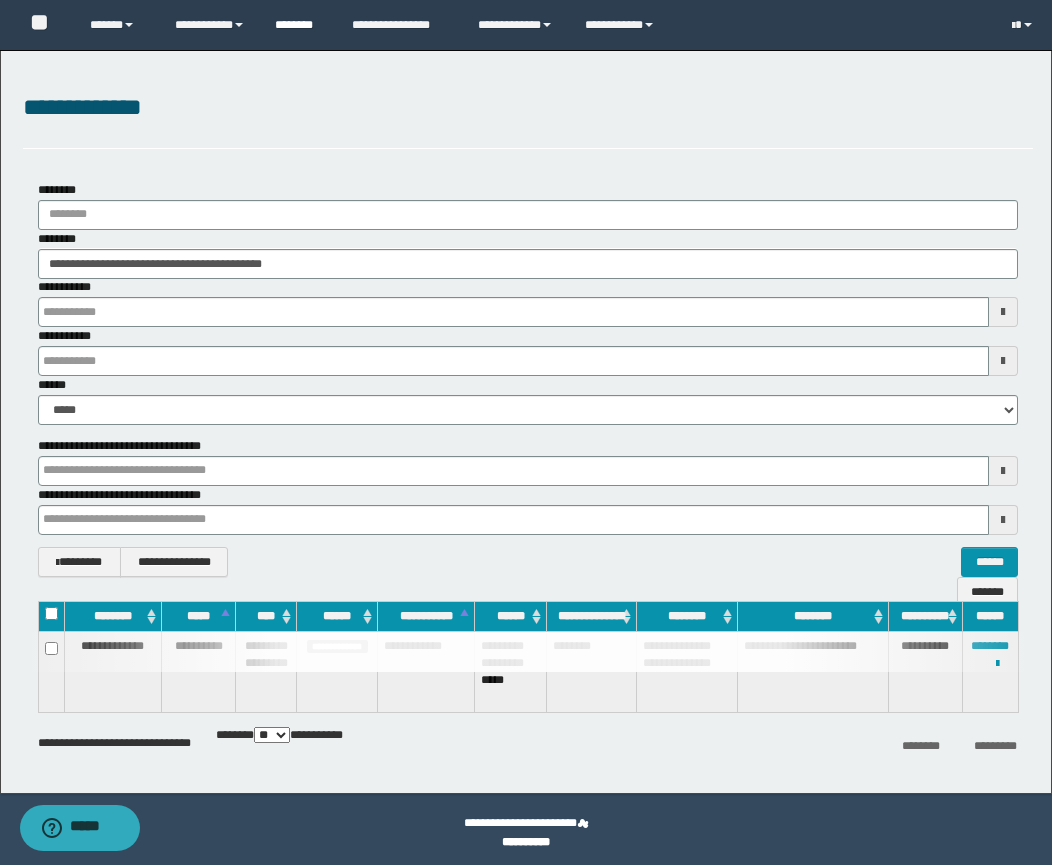 type 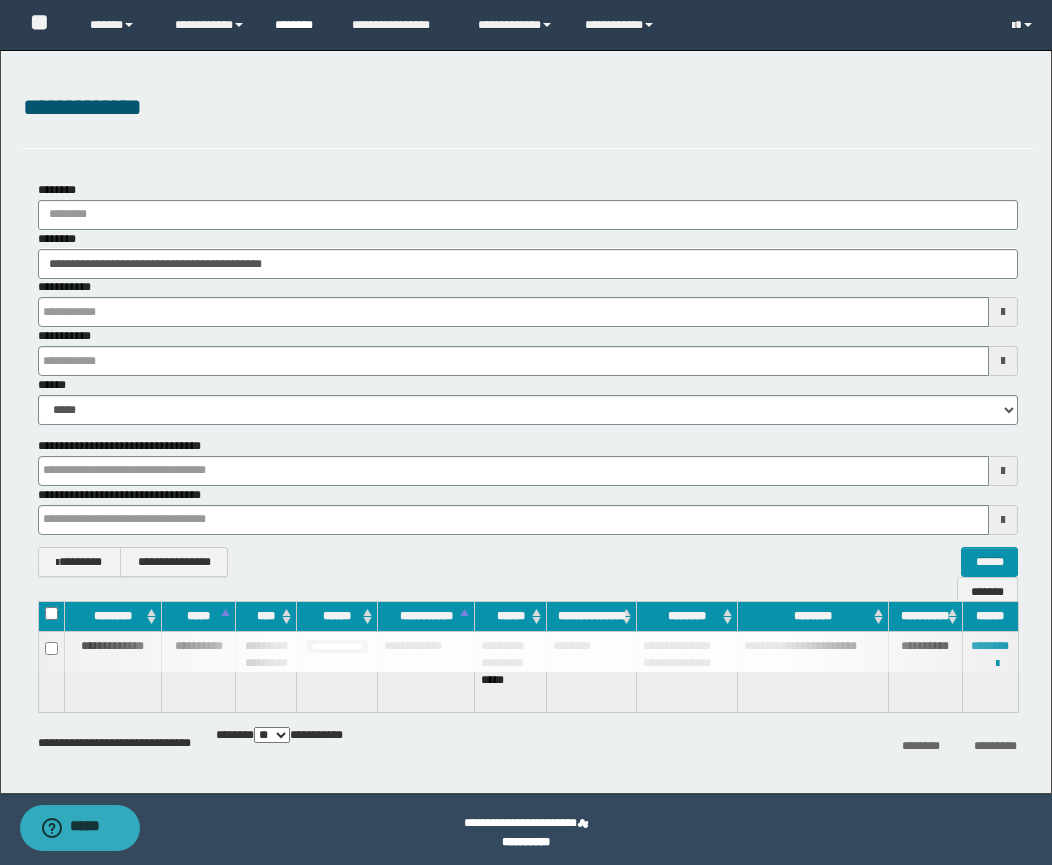 type 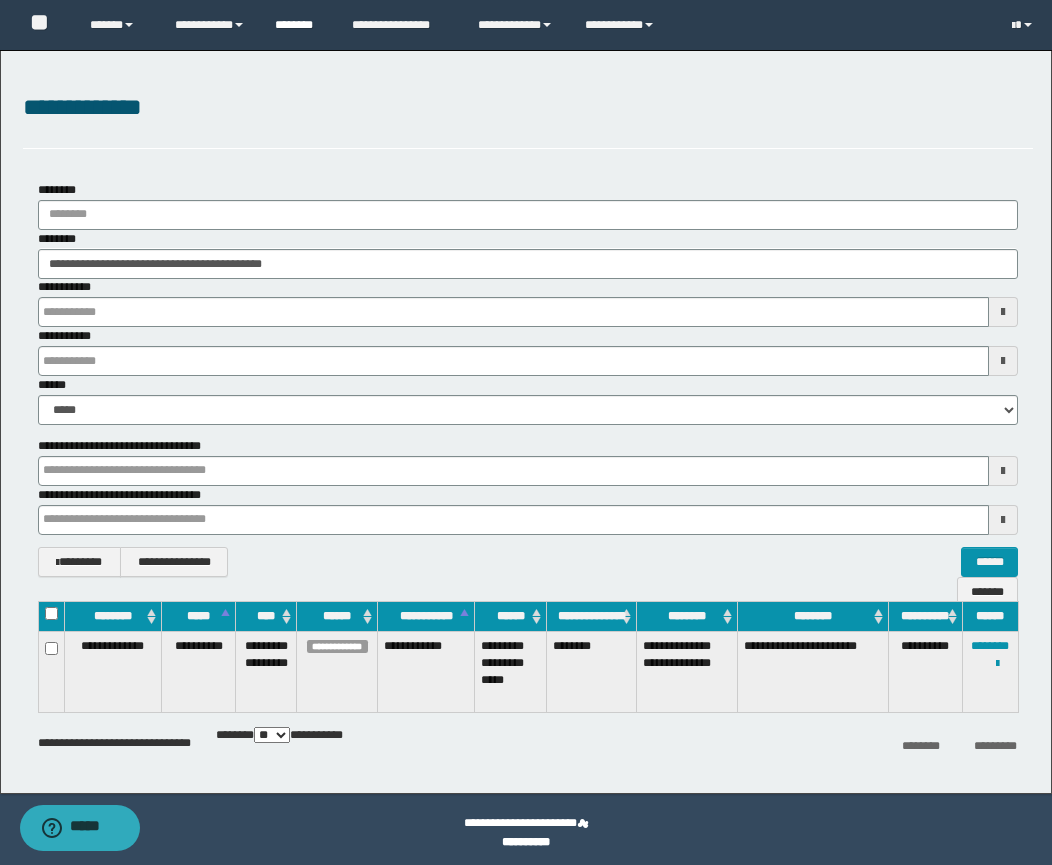 type 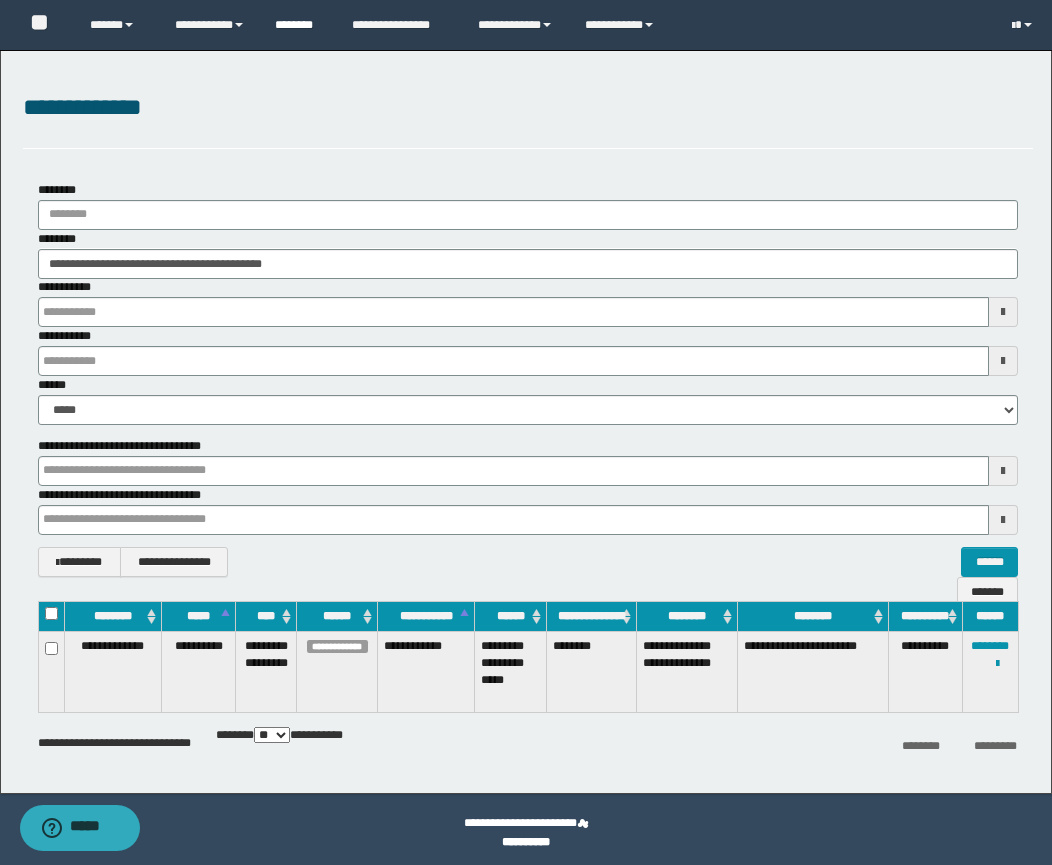 type 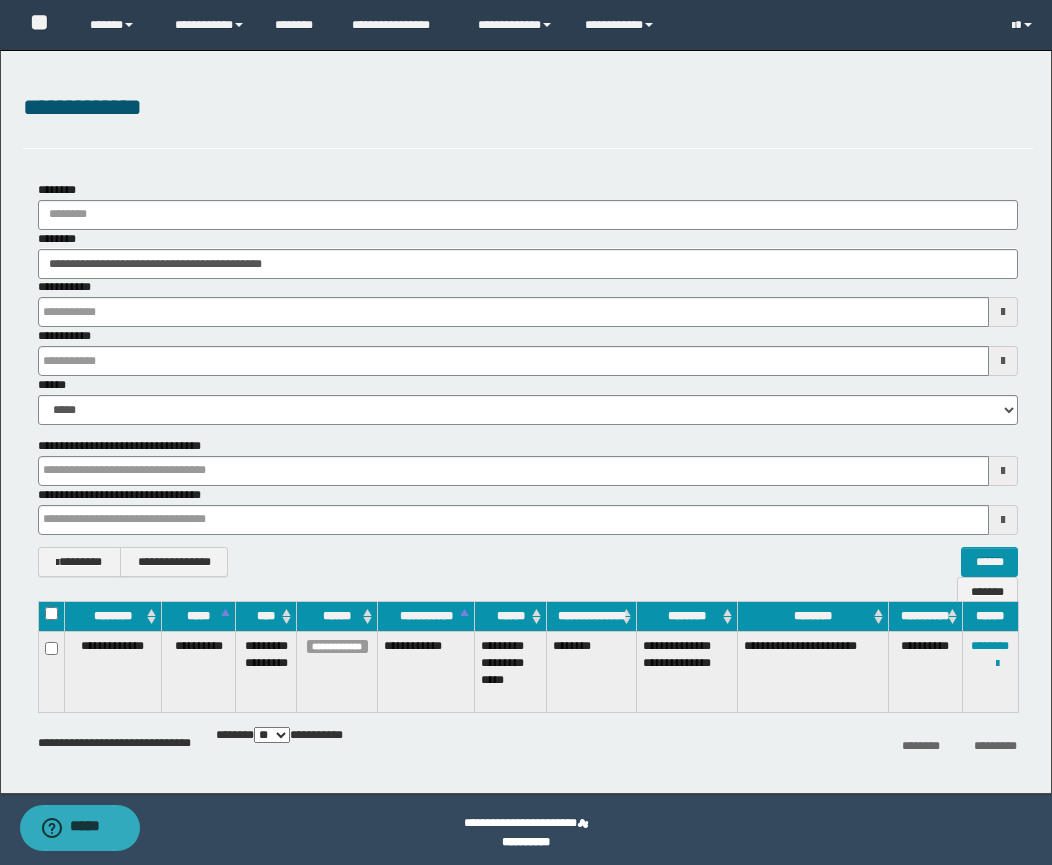 type 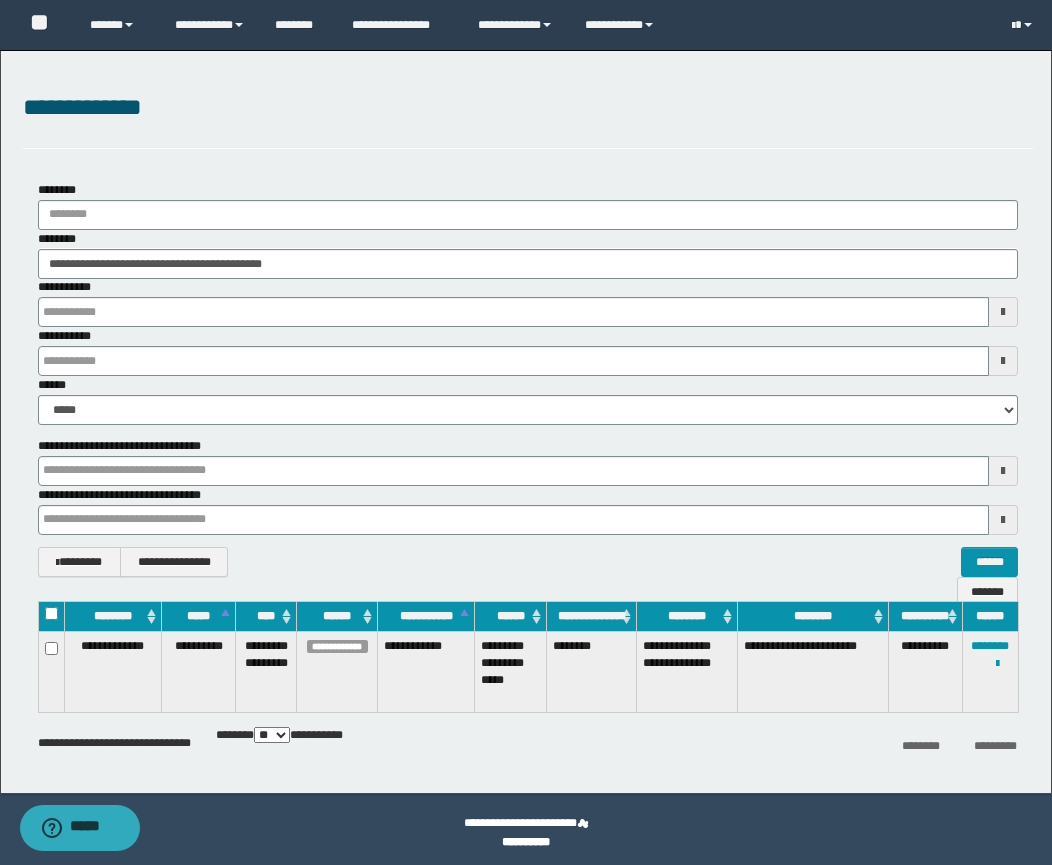 type 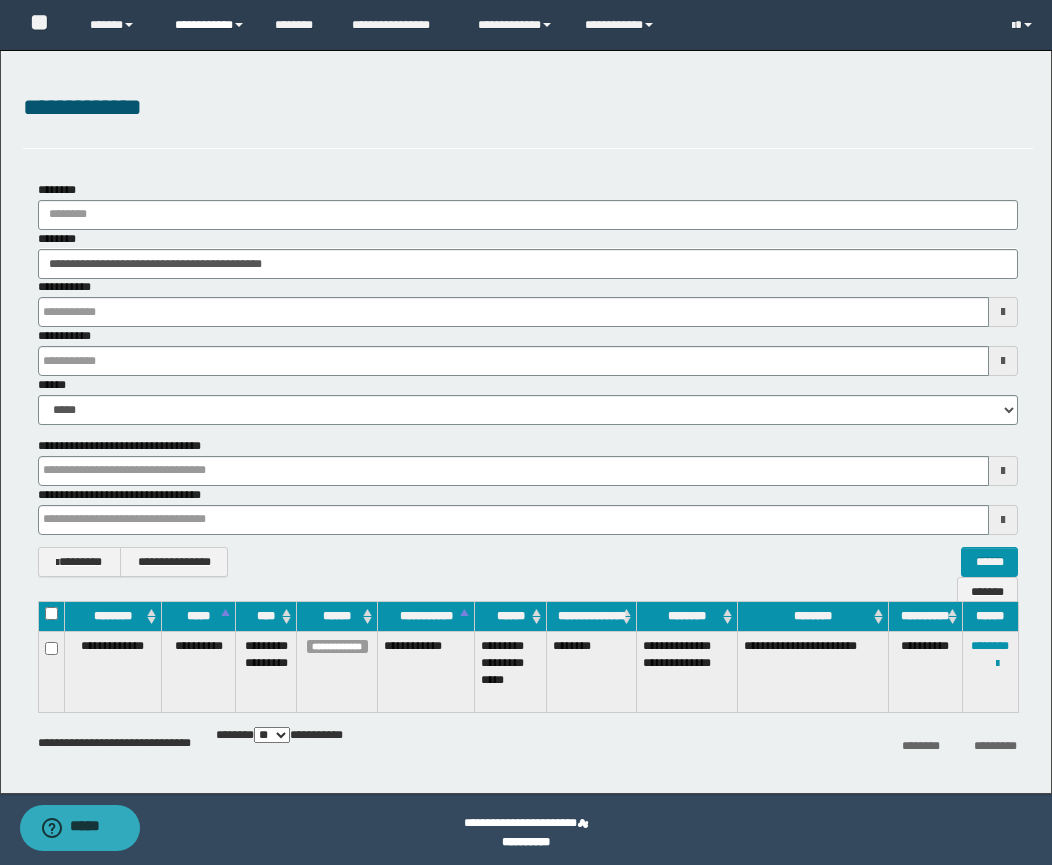 type 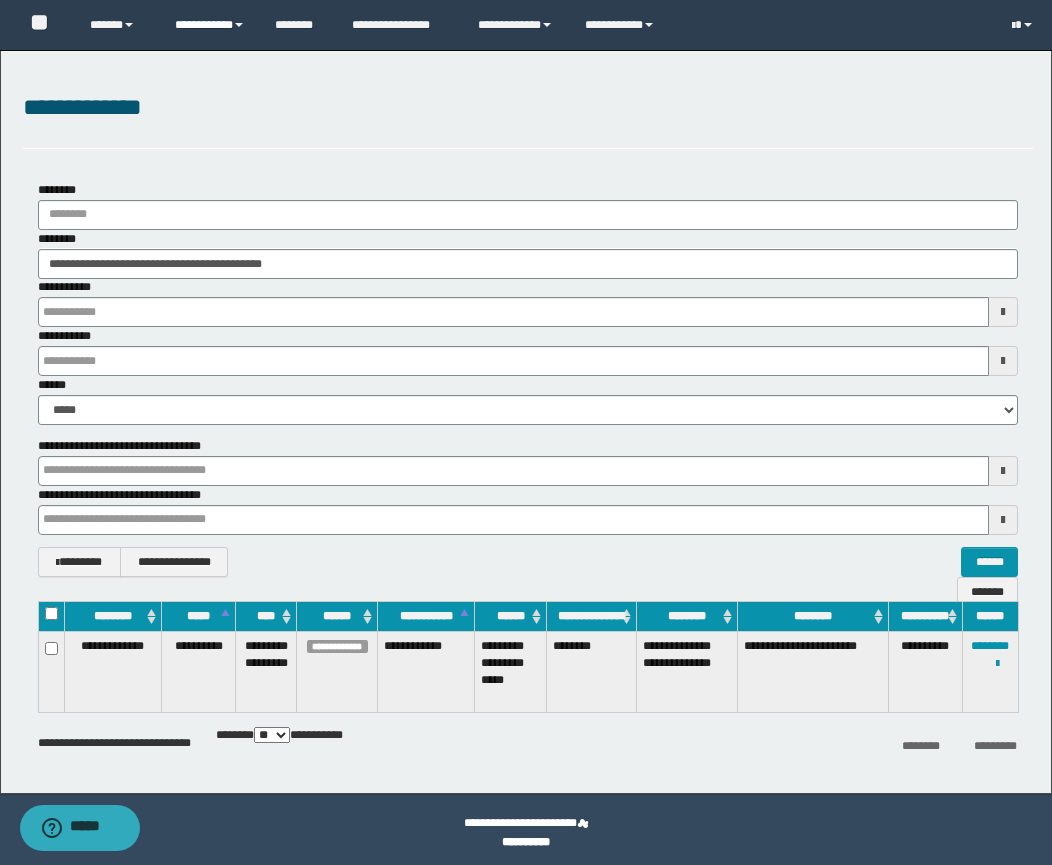 type 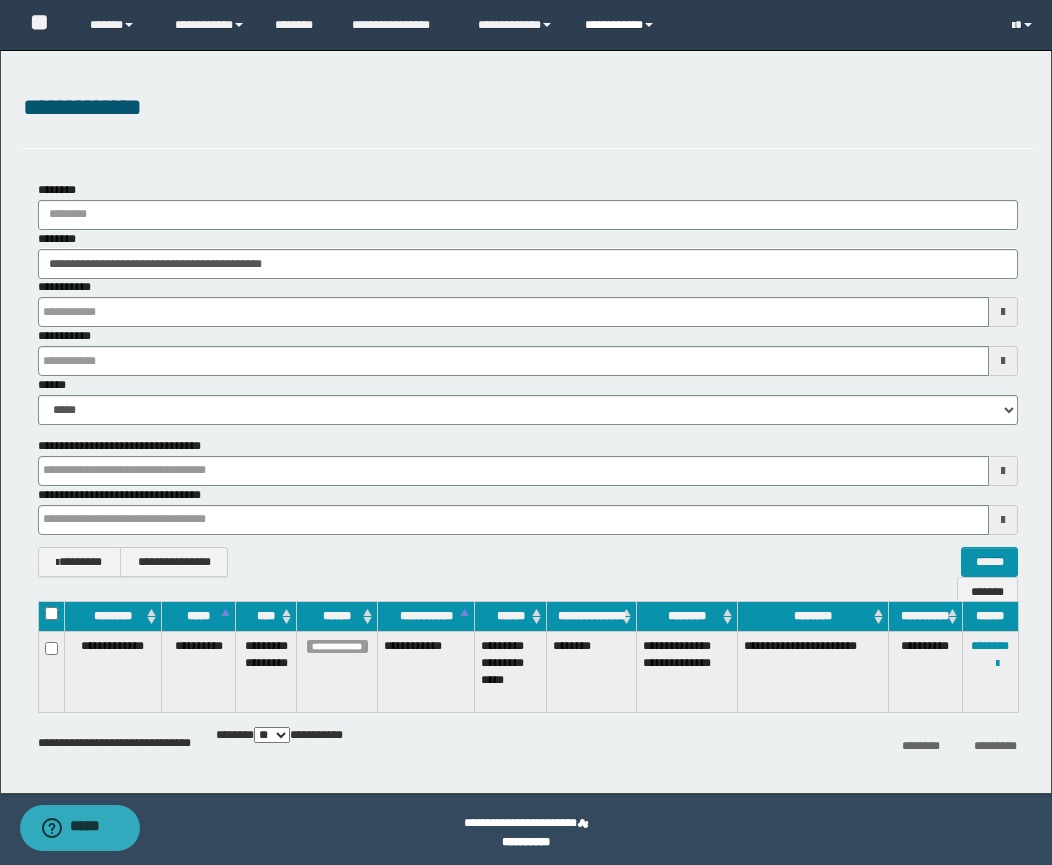 click on "**********" at bounding box center [622, 25] 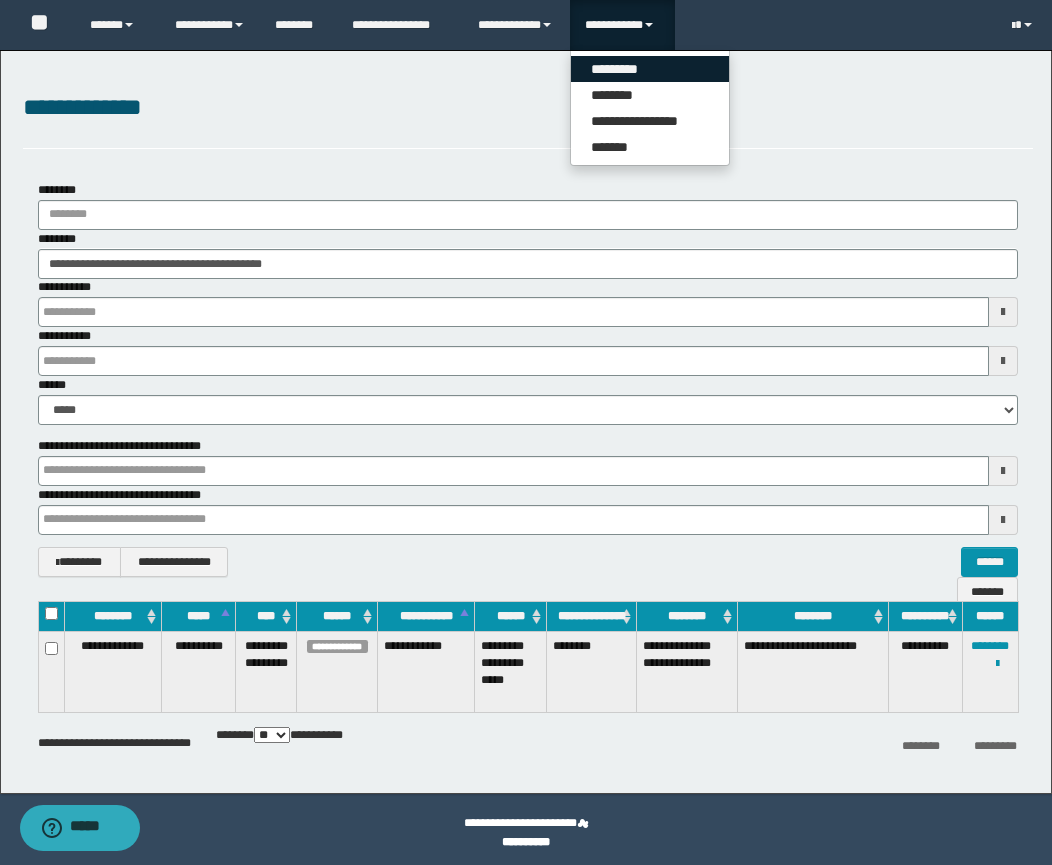 click on "*********" at bounding box center [650, 69] 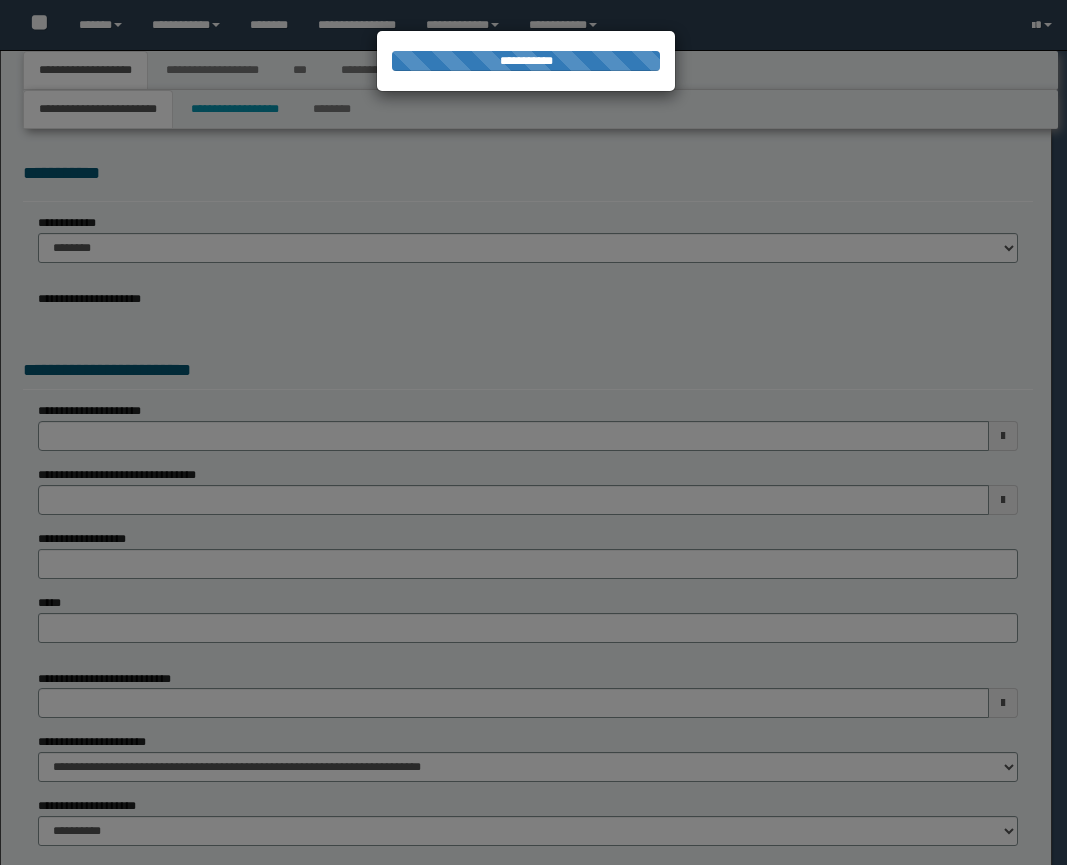 scroll, scrollTop: 0, scrollLeft: 0, axis: both 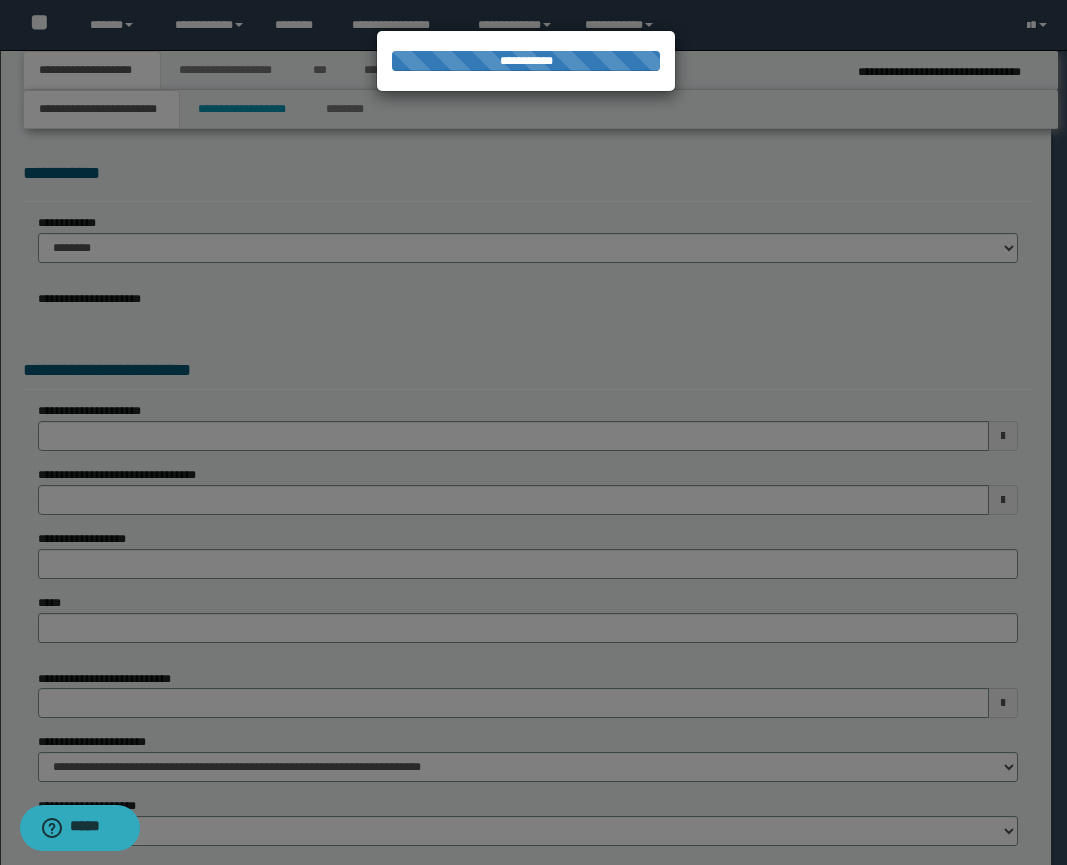select on "*" 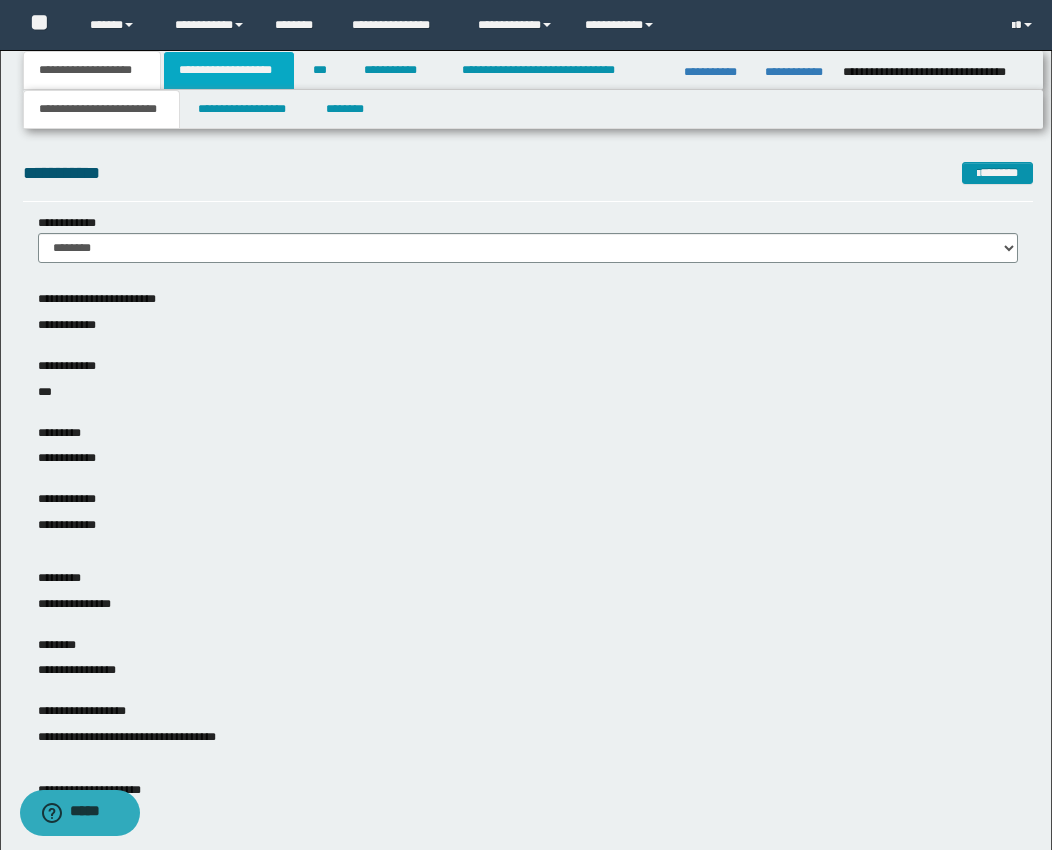 click on "**********" at bounding box center (229, 70) 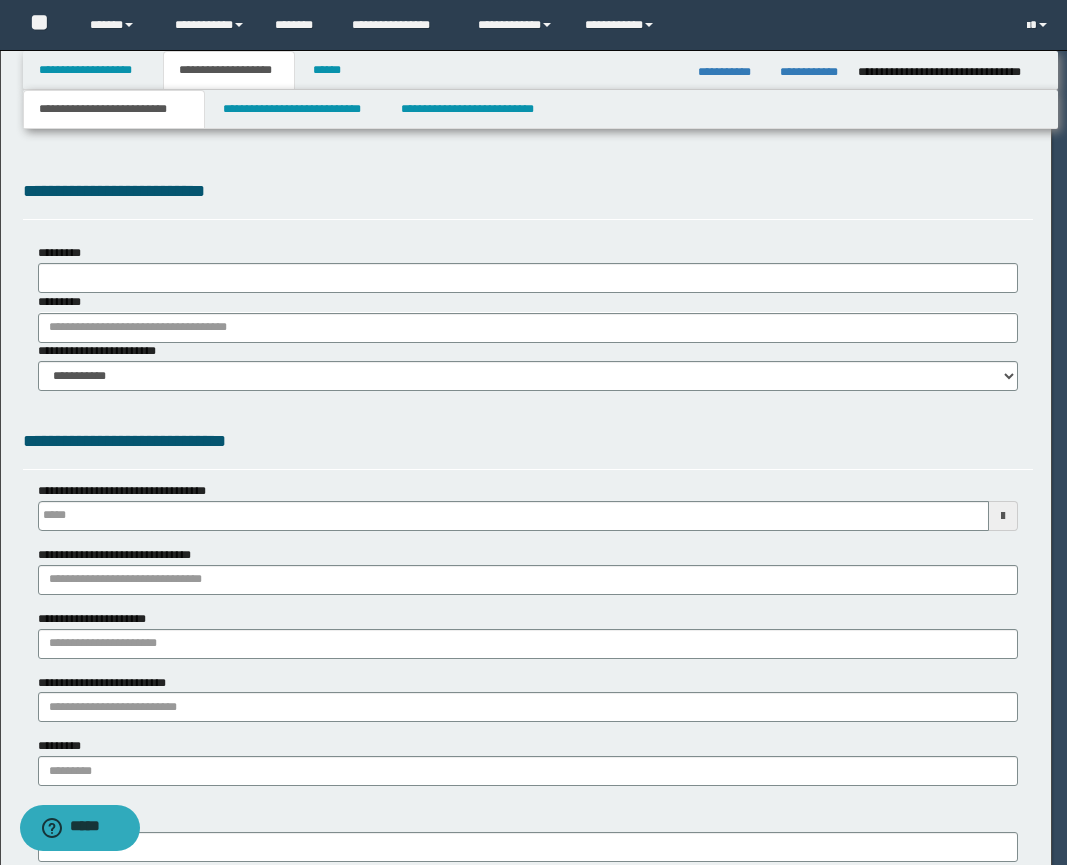 type 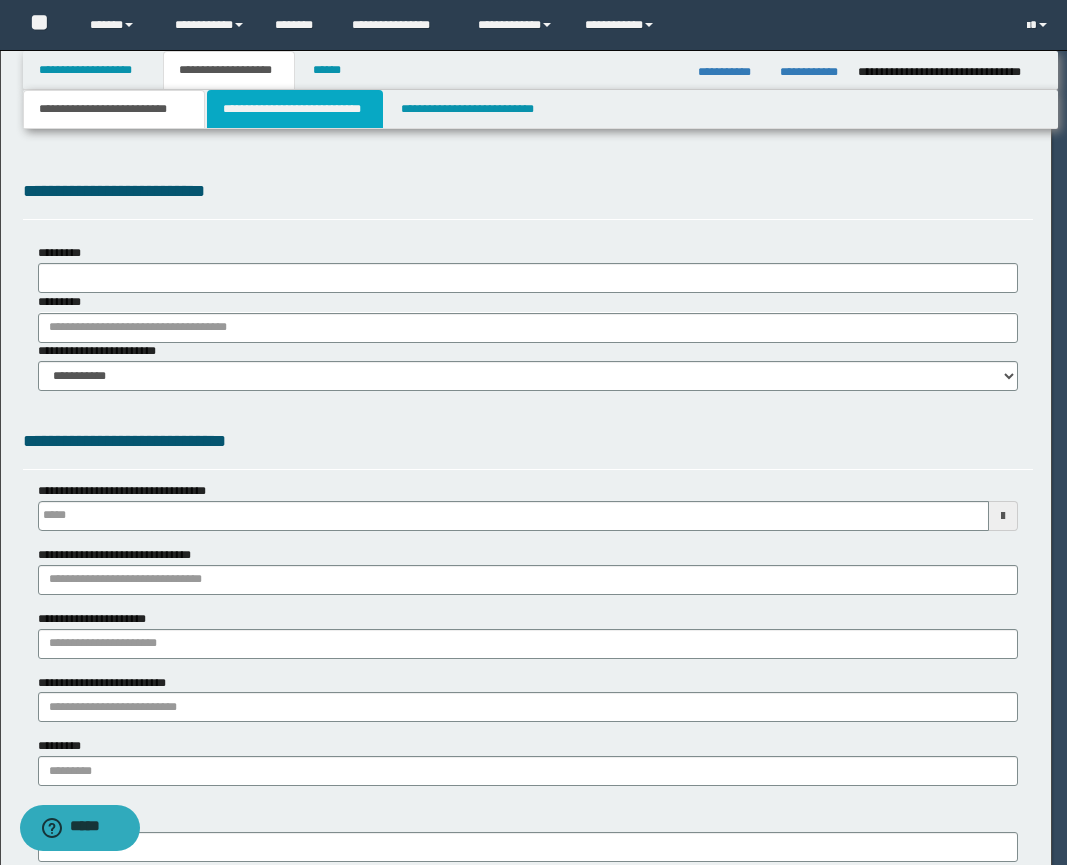 type on "**********" 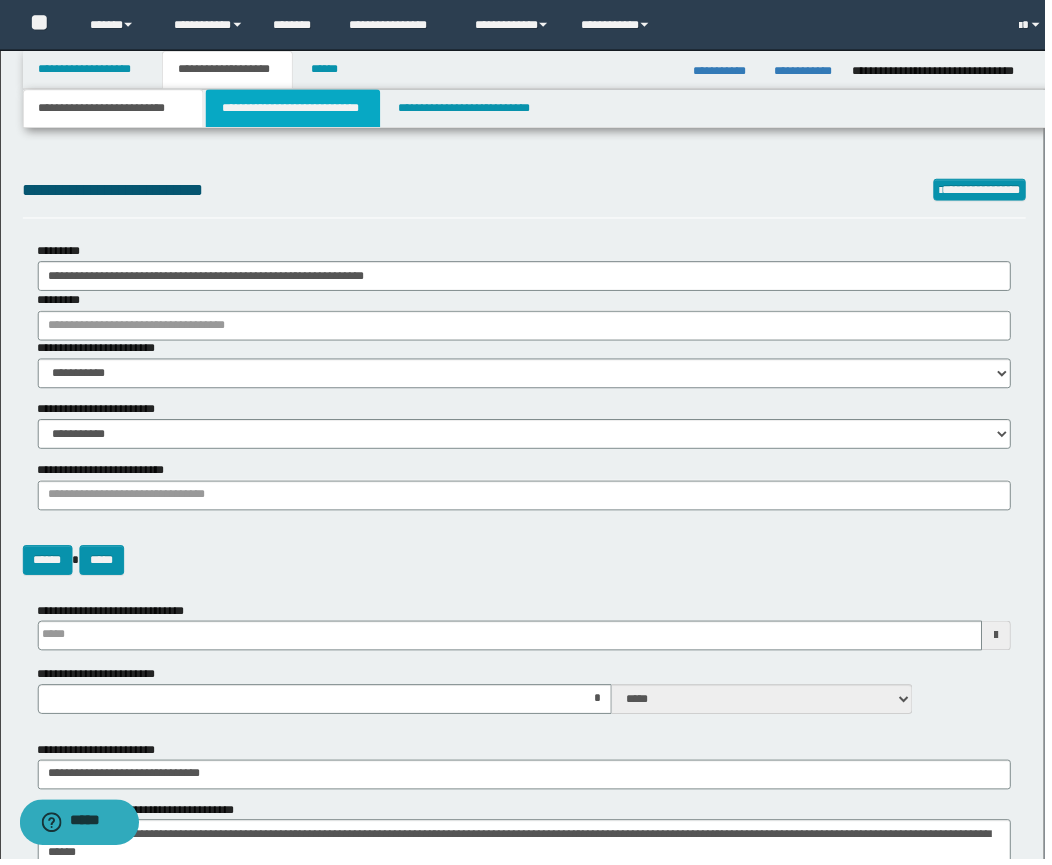 click on "**********" at bounding box center [295, 109] 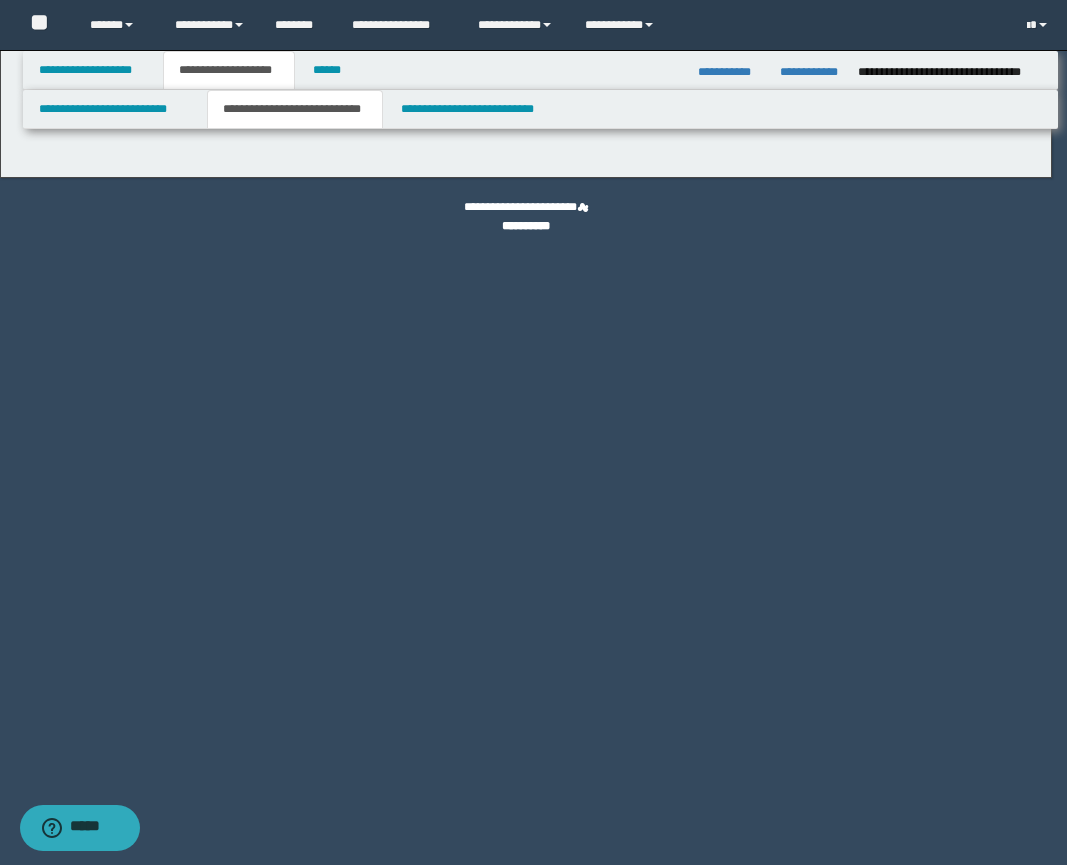select on "*" 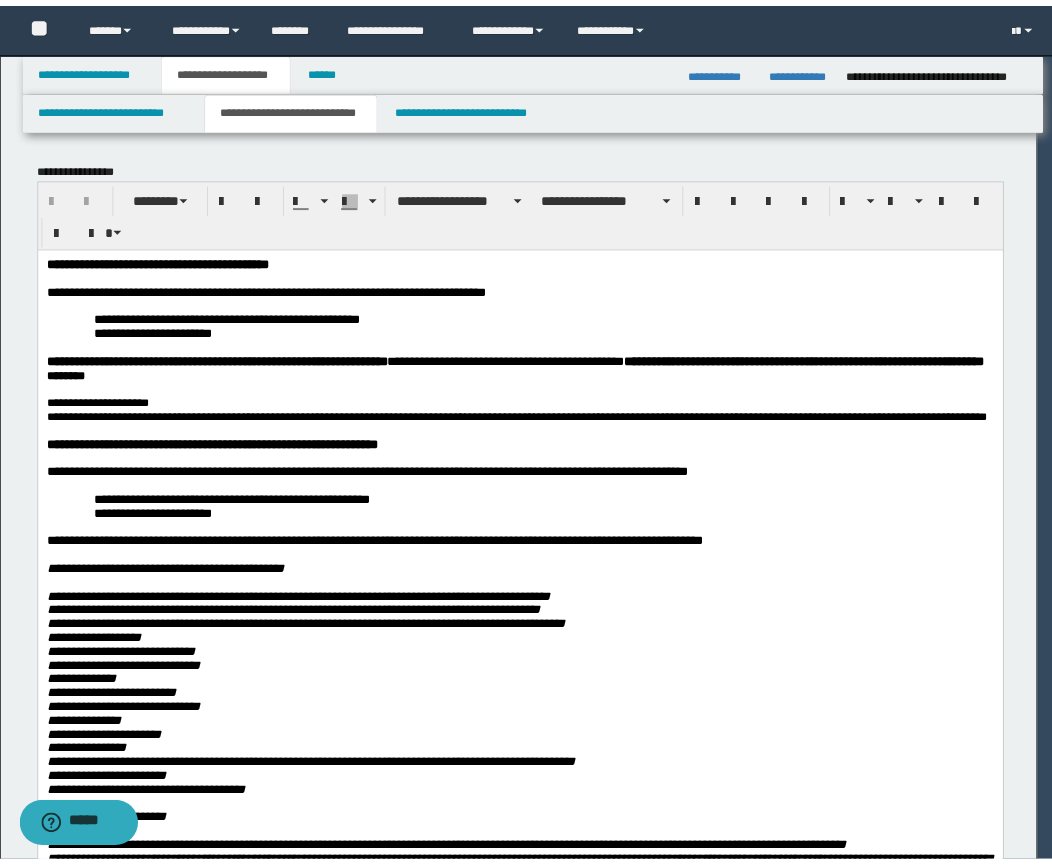 scroll, scrollTop: 0, scrollLeft: 0, axis: both 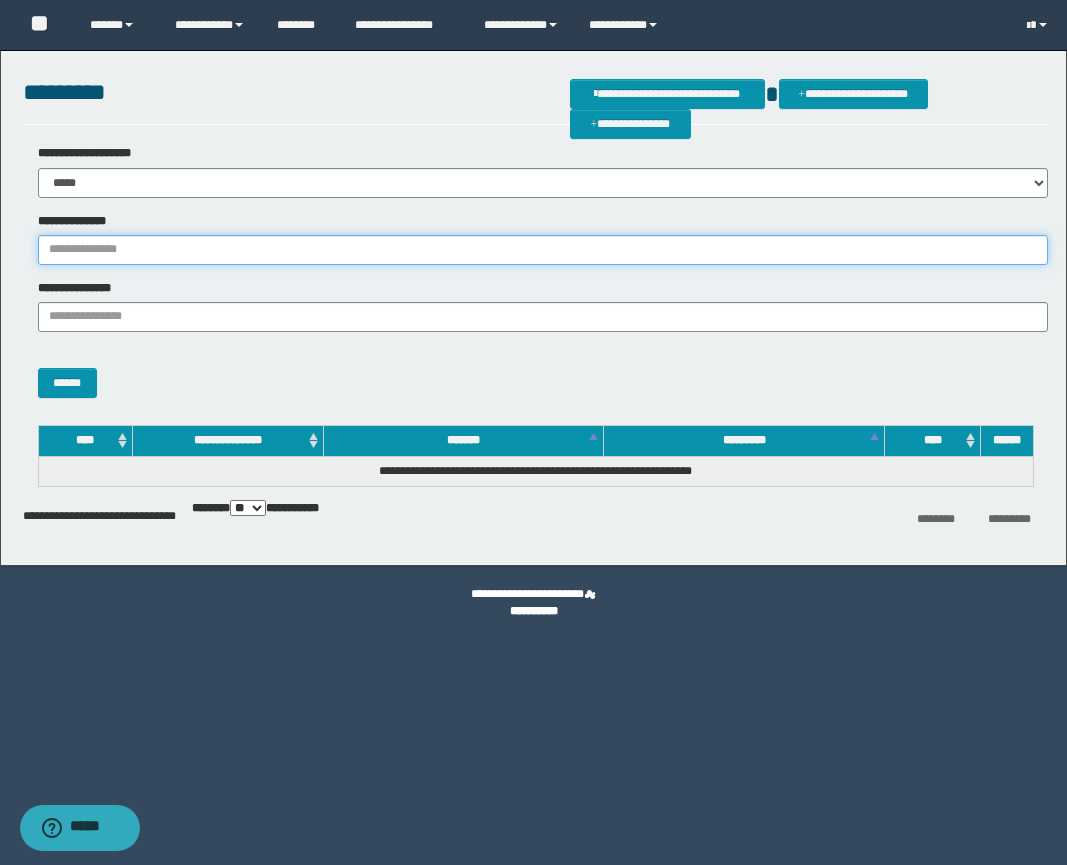 drag, startPoint x: 143, startPoint y: 249, endPoint x: 112, endPoint y: 288, distance: 49.819675 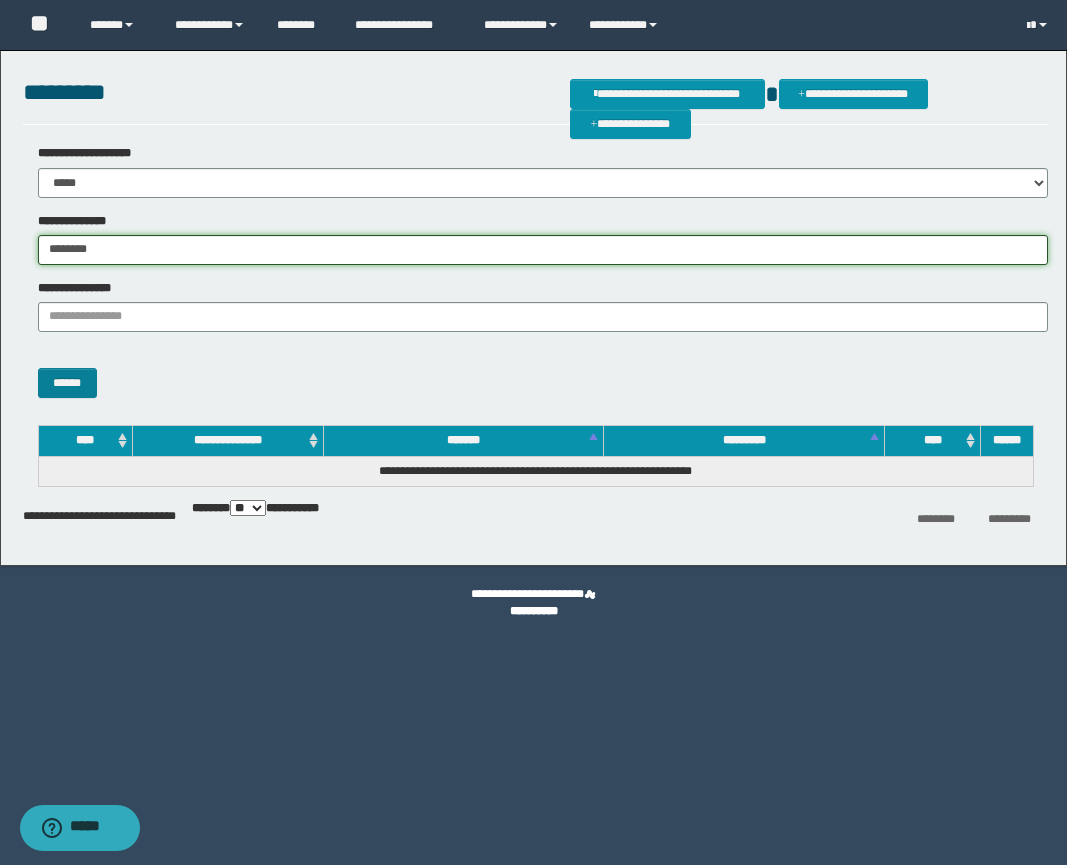 type on "********" 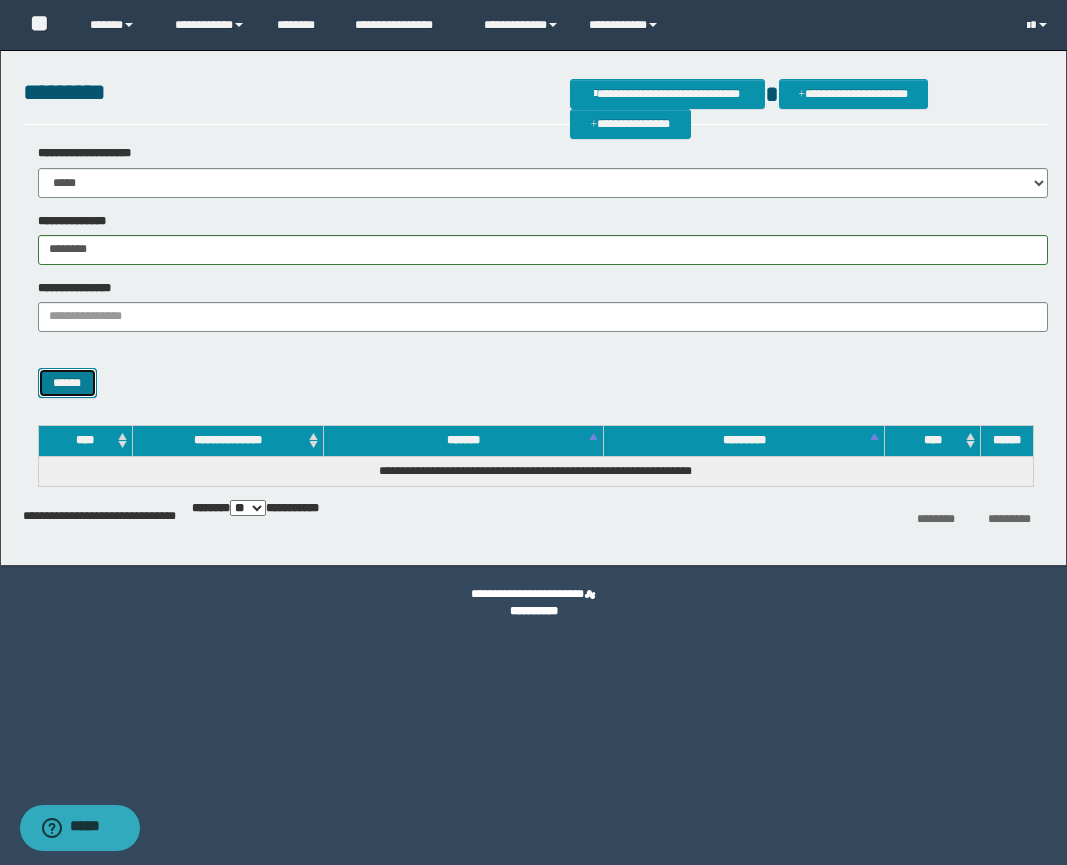 click on "******" at bounding box center (67, 383) 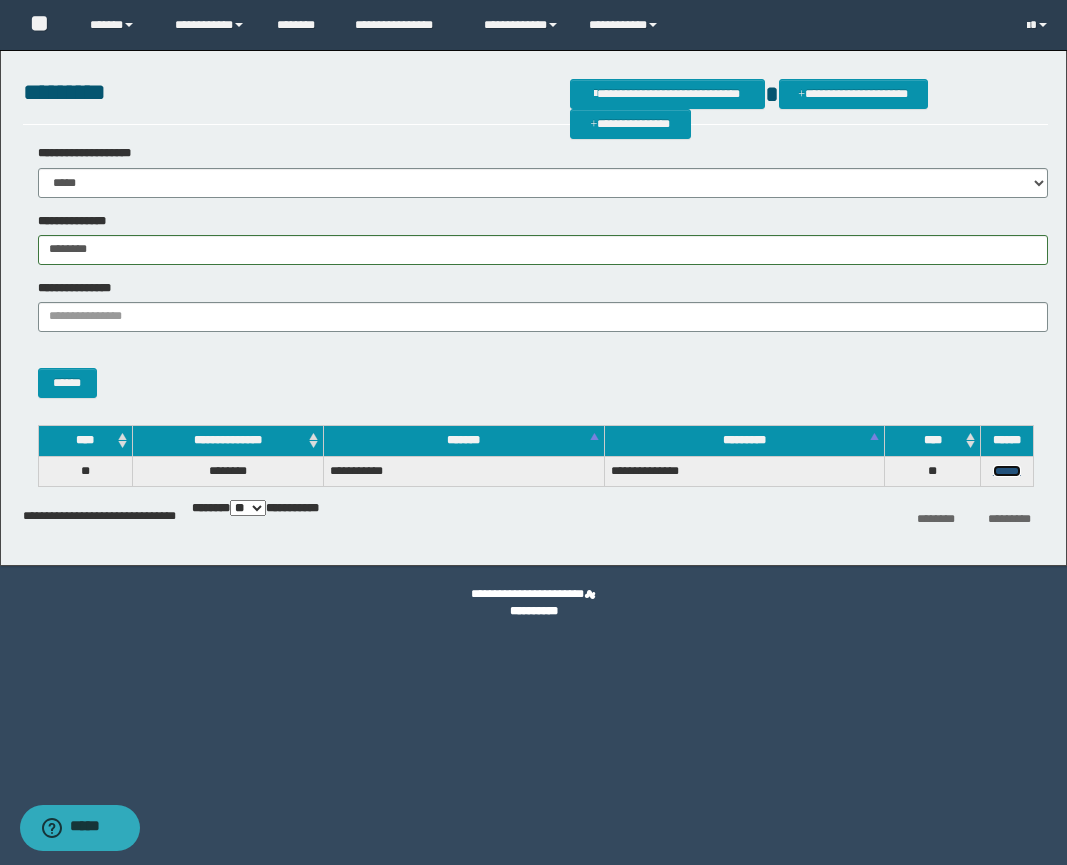 click on "******" at bounding box center [1007, 471] 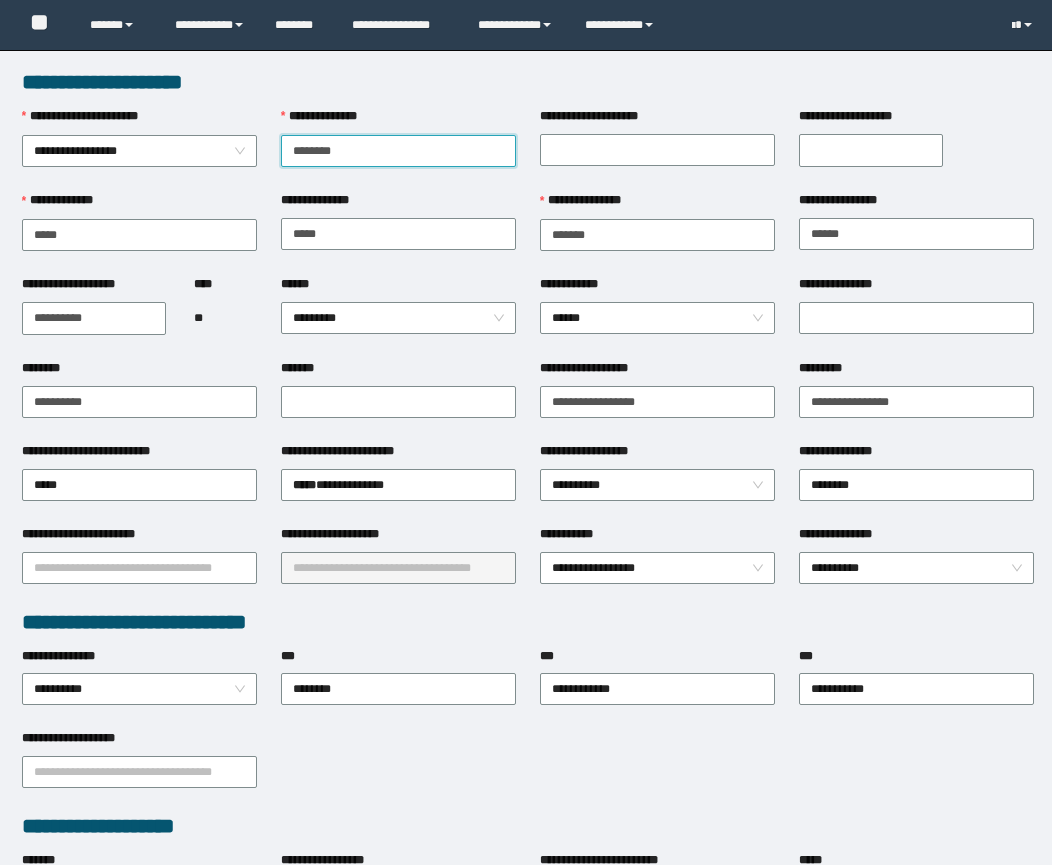 scroll, scrollTop: 0, scrollLeft: 0, axis: both 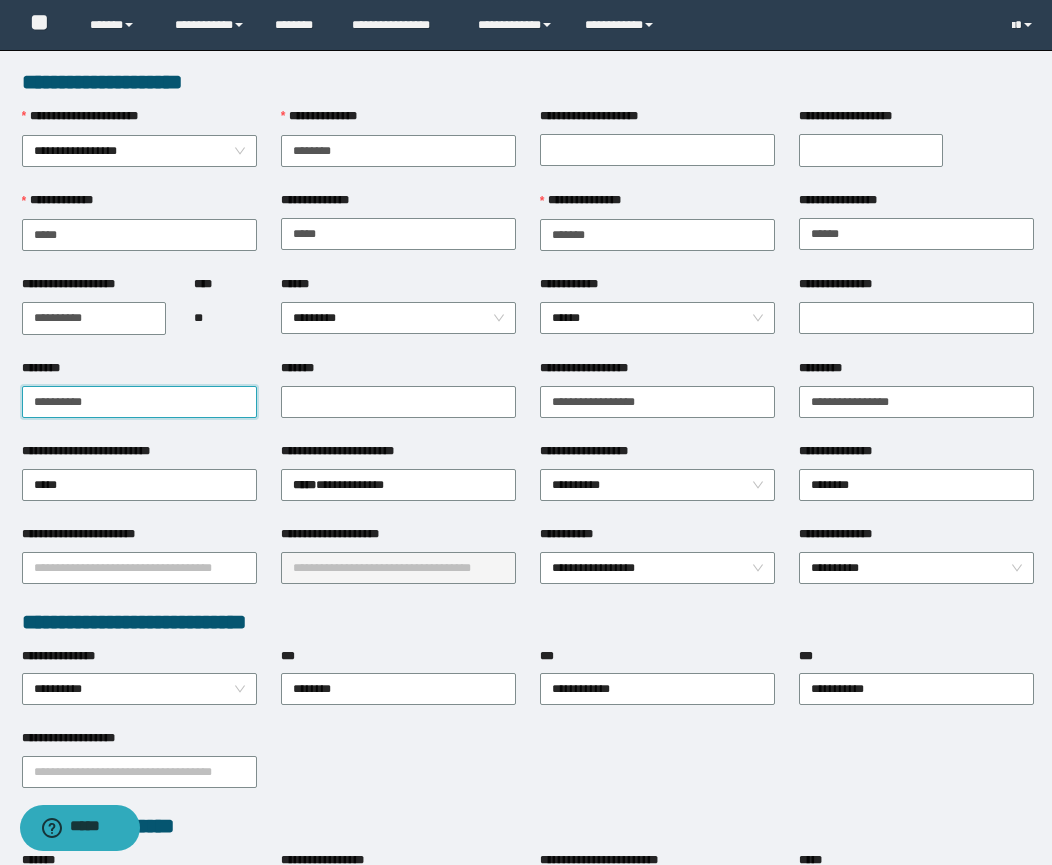 drag, startPoint x: 129, startPoint y: 407, endPoint x: 774, endPoint y: 638, distance: 685.1175 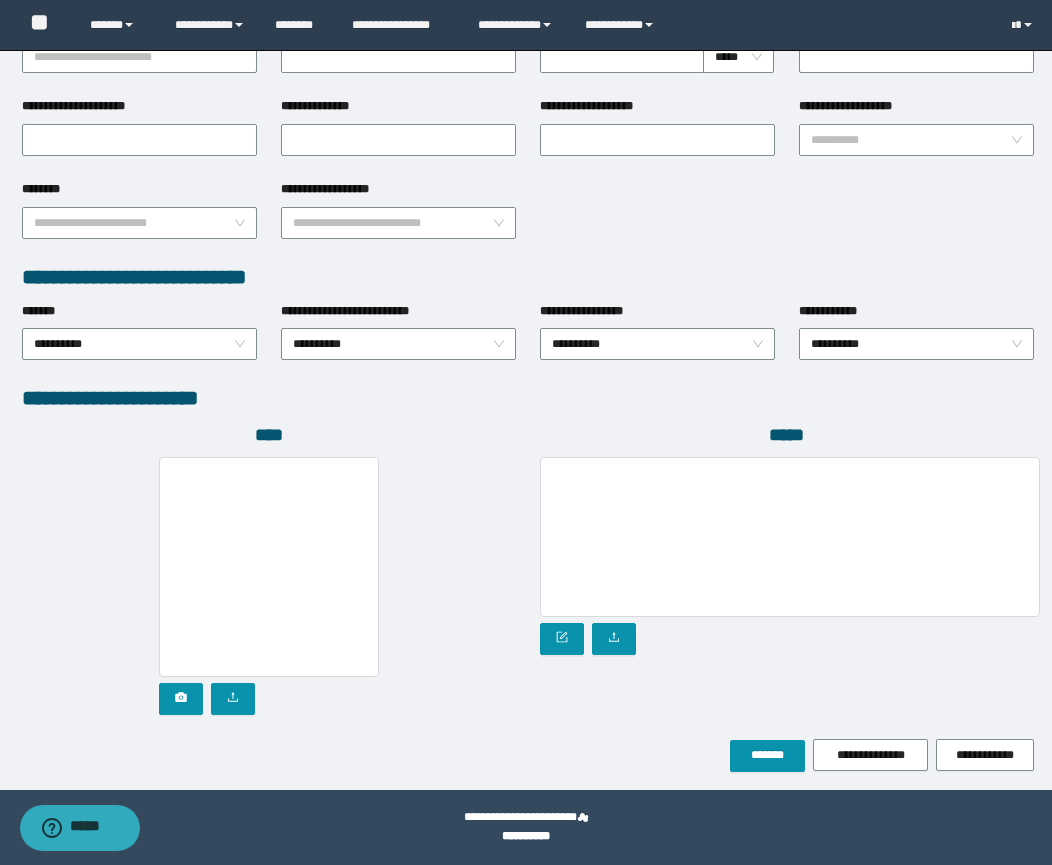 scroll, scrollTop: 838, scrollLeft: 0, axis: vertical 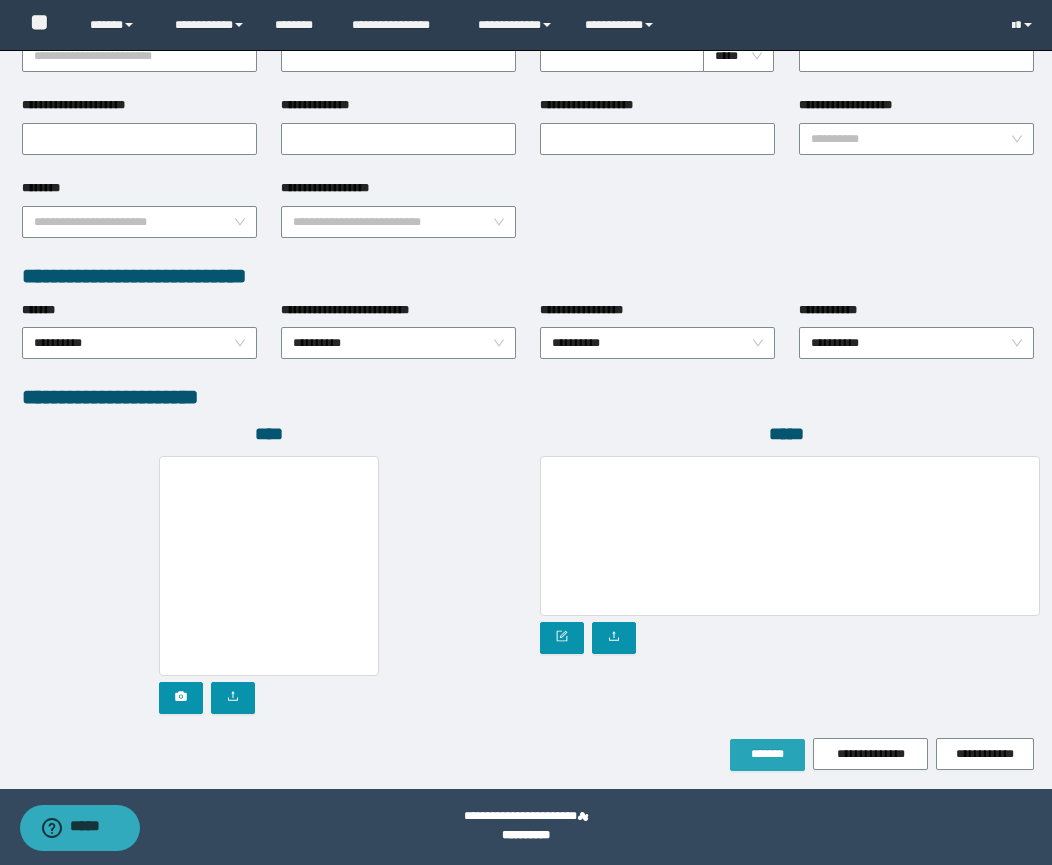 type on "**********" 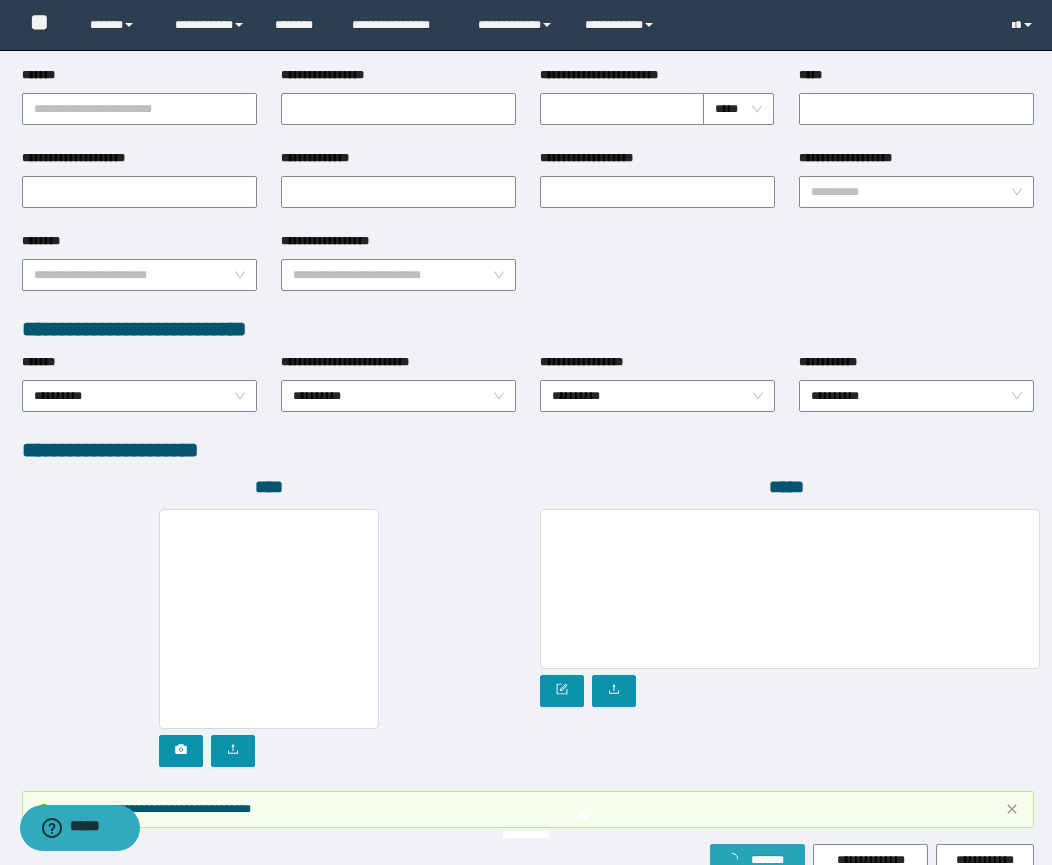 scroll, scrollTop: 891, scrollLeft: 0, axis: vertical 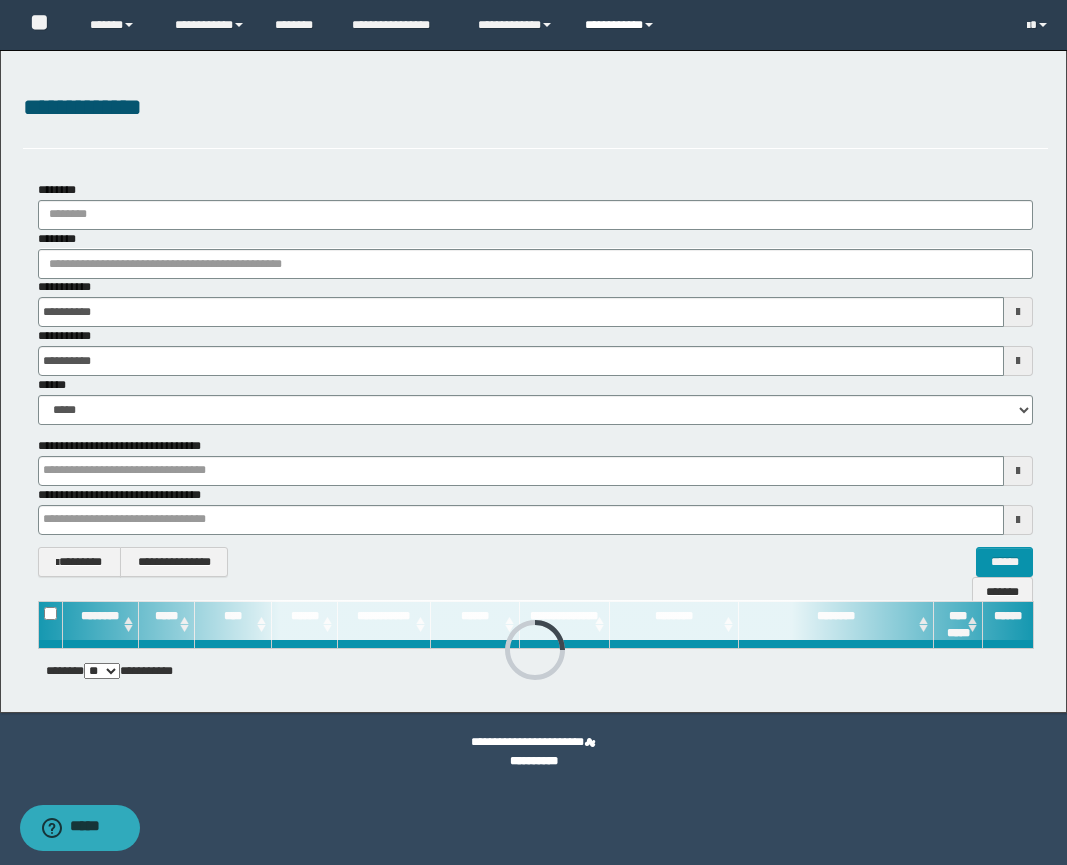 click on "**********" at bounding box center [622, 25] 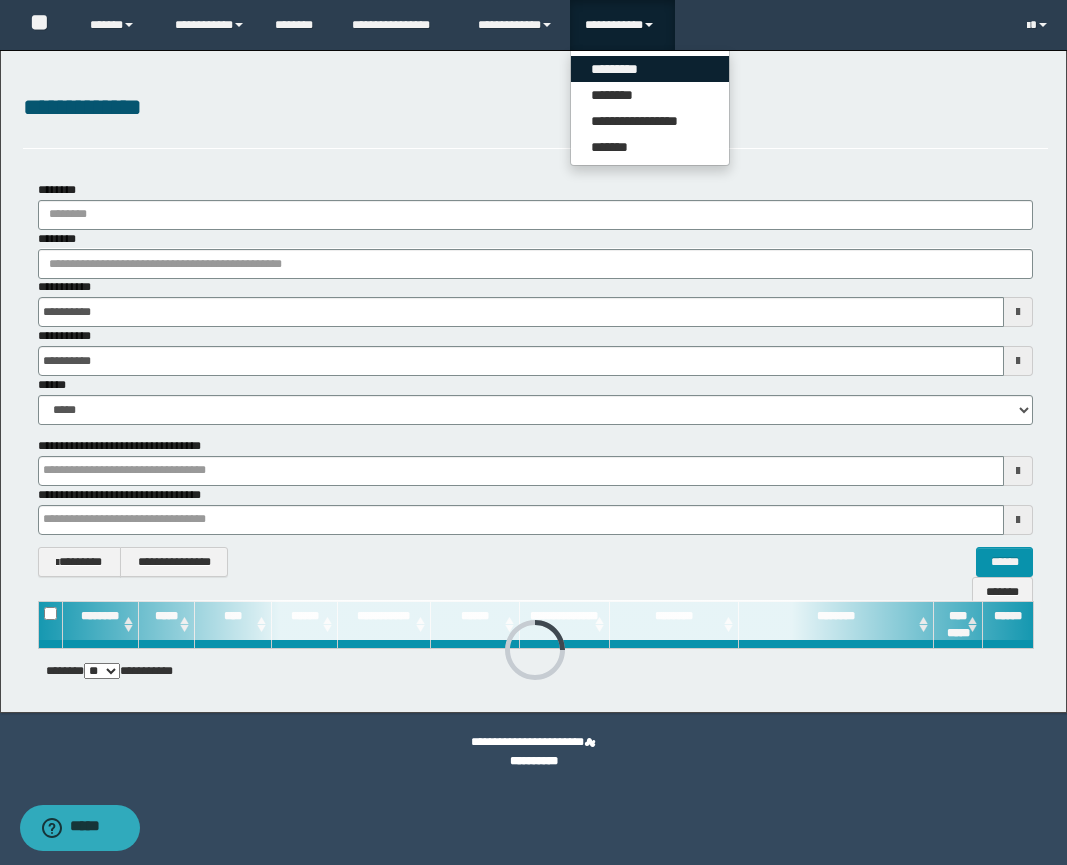 click on "*********" at bounding box center [650, 69] 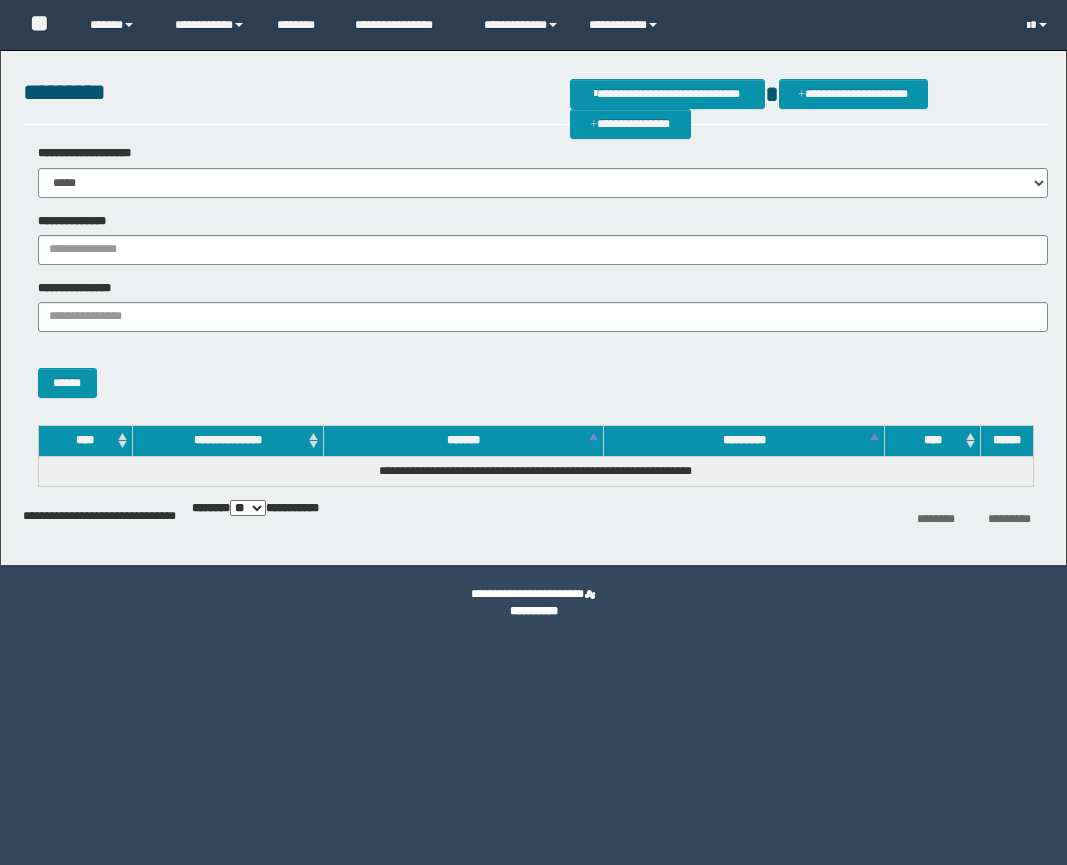 scroll, scrollTop: 0, scrollLeft: 0, axis: both 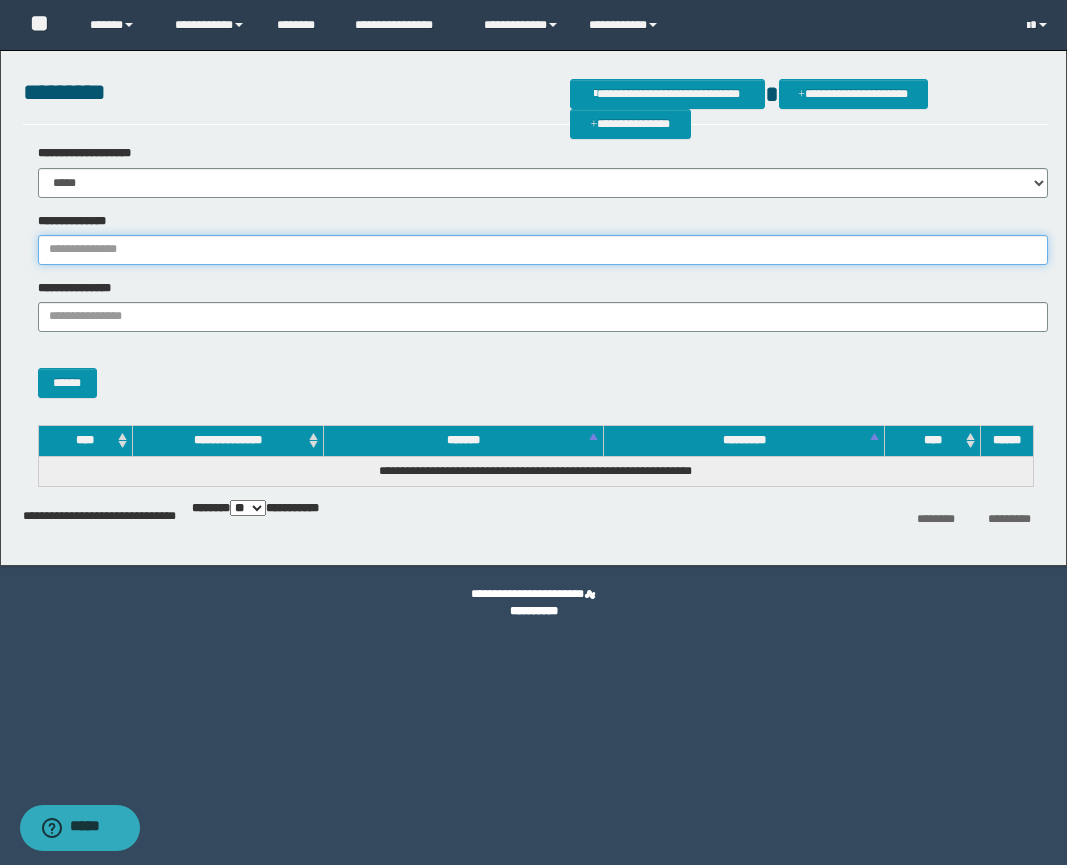 click on "**********" at bounding box center [543, 250] 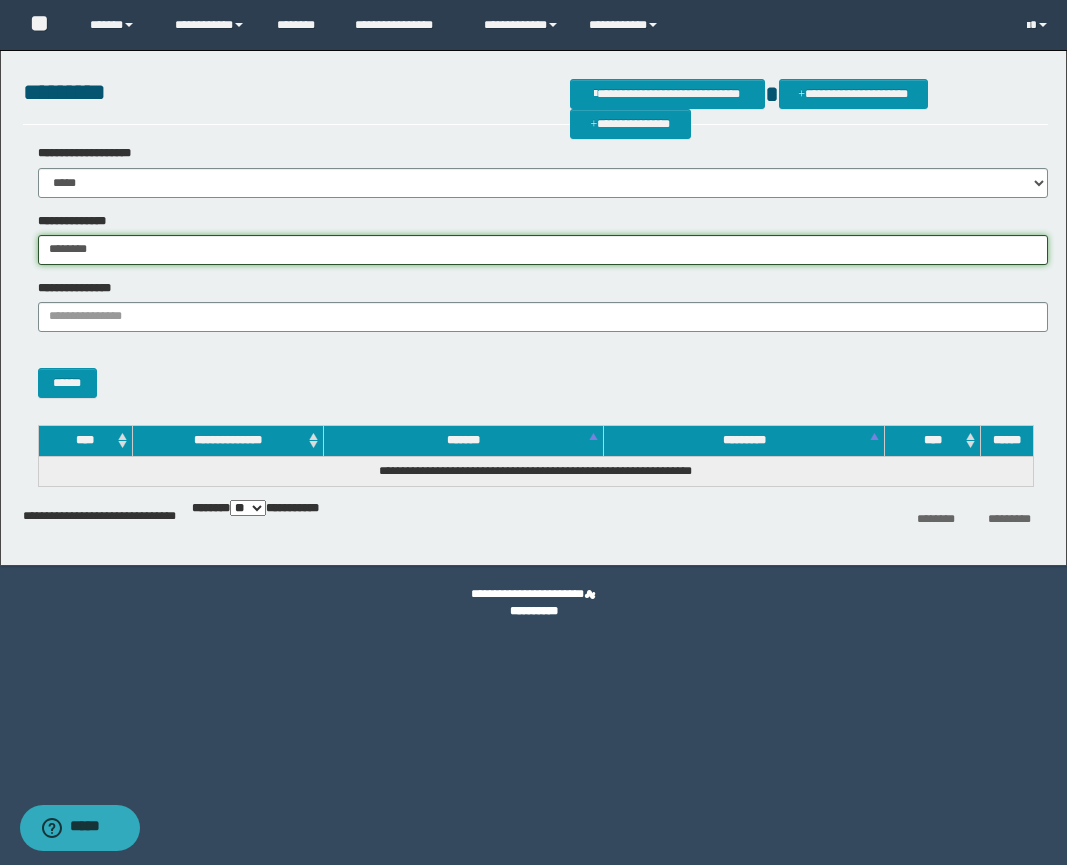 type on "********" 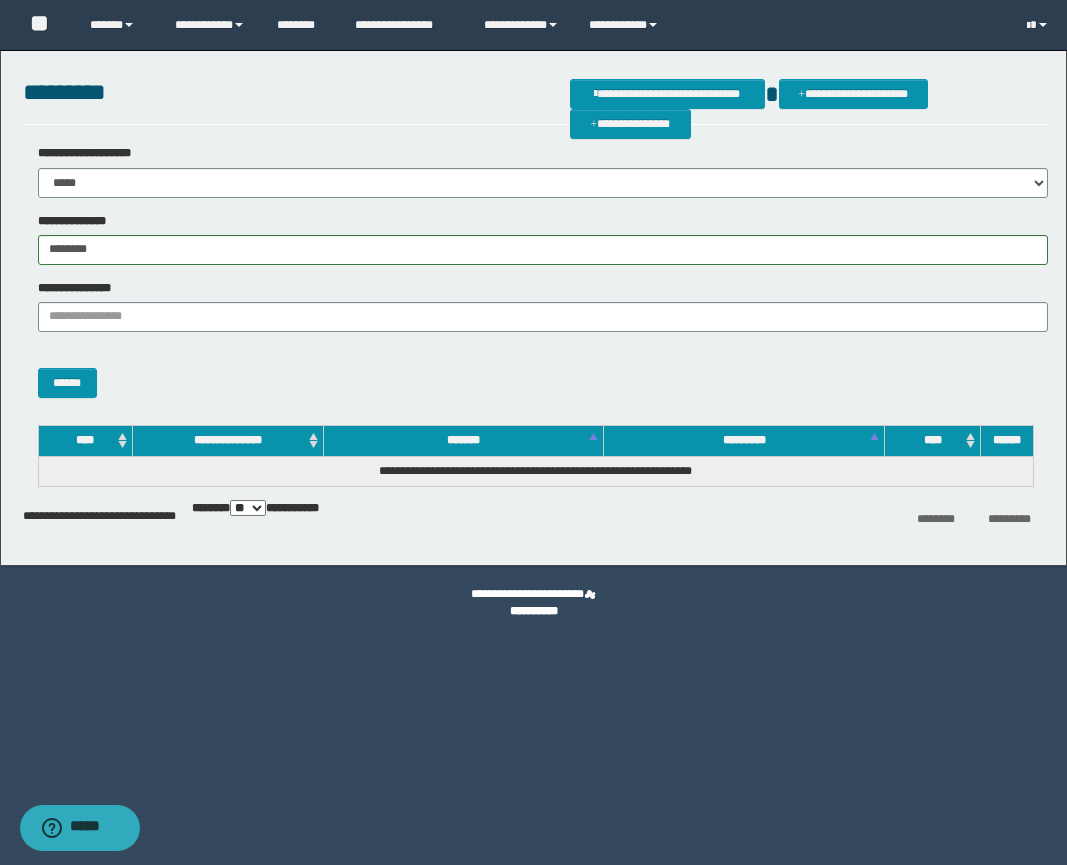 click on "******" at bounding box center [535, 373] 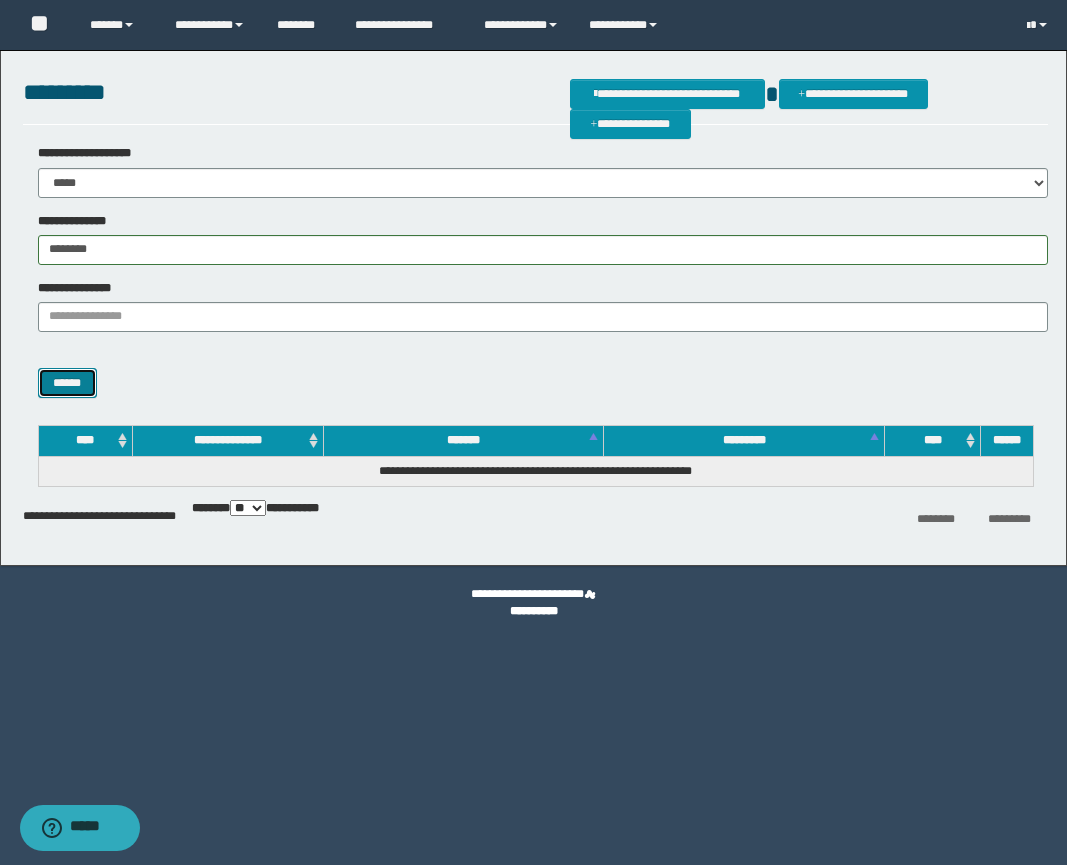 click on "******" at bounding box center [67, 383] 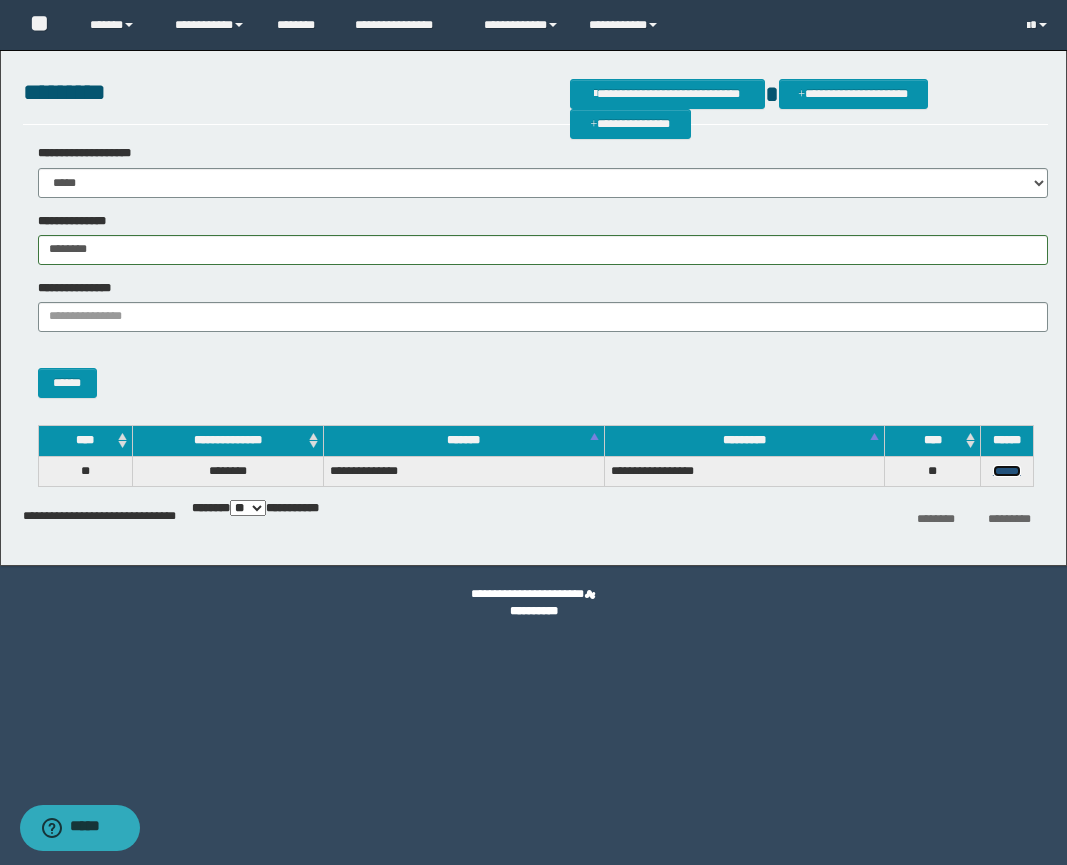 click on "******" at bounding box center (1007, 471) 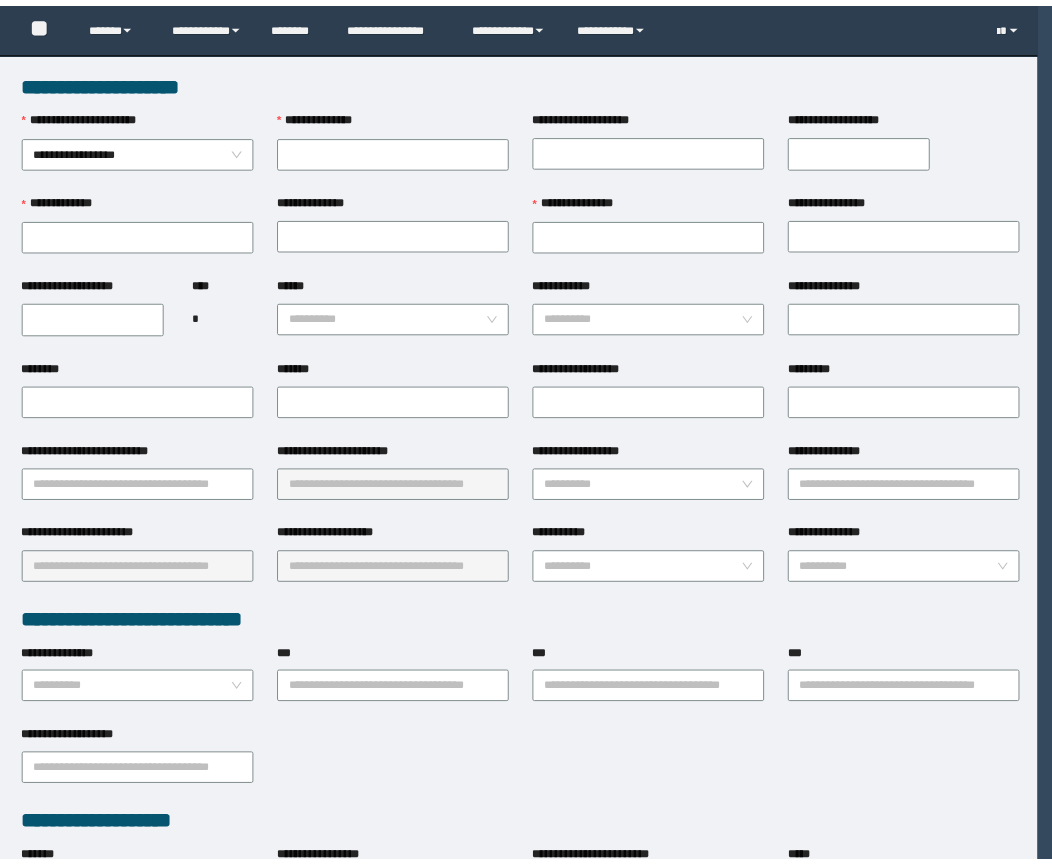 scroll, scrollTop: 0, scrollLeft: 0, axis: both 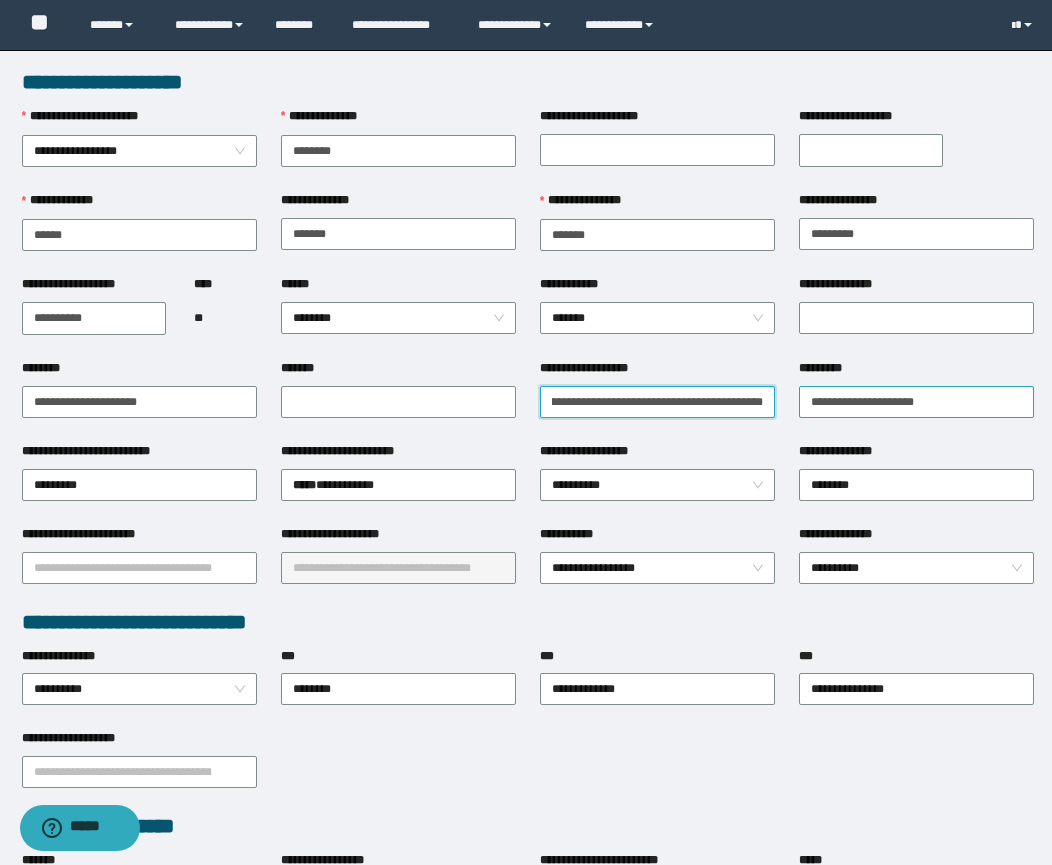 drag, startPoint x: 723, startPoint y: 406, endPoint x: 817, endPoint y: 406, distance: 94 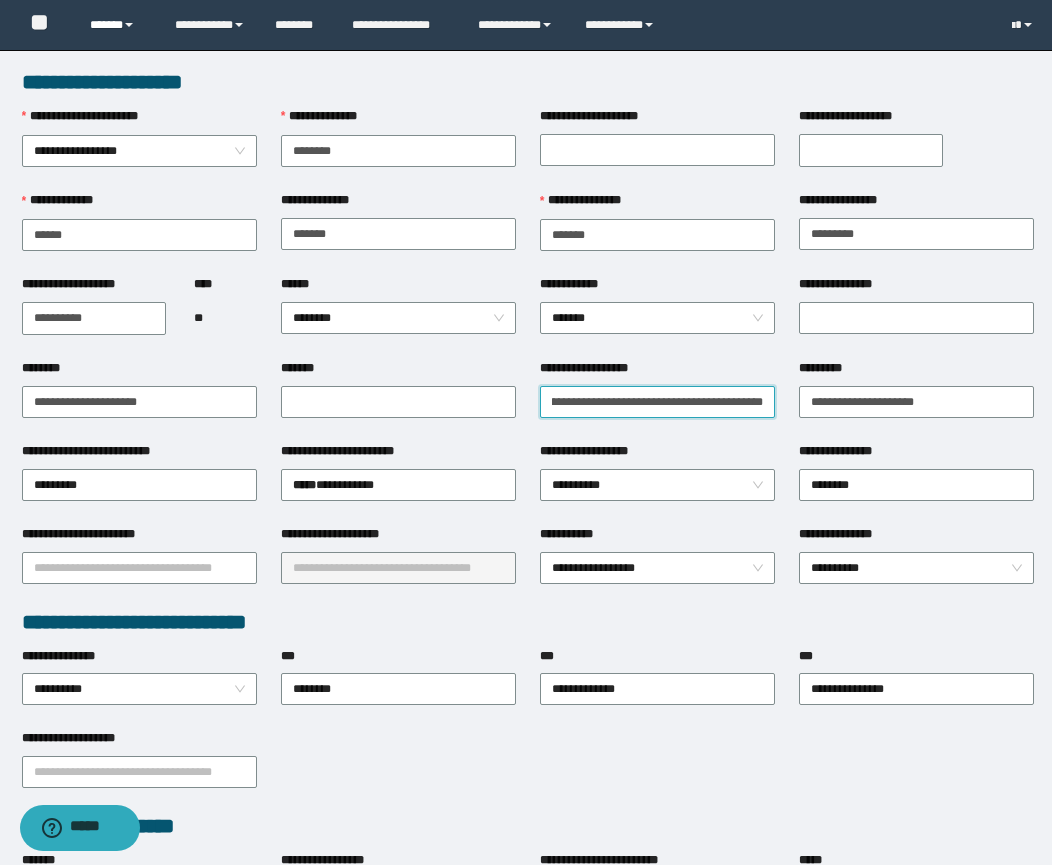 scroll, scrollTop: 0, scrollLeft: 0, axis: both 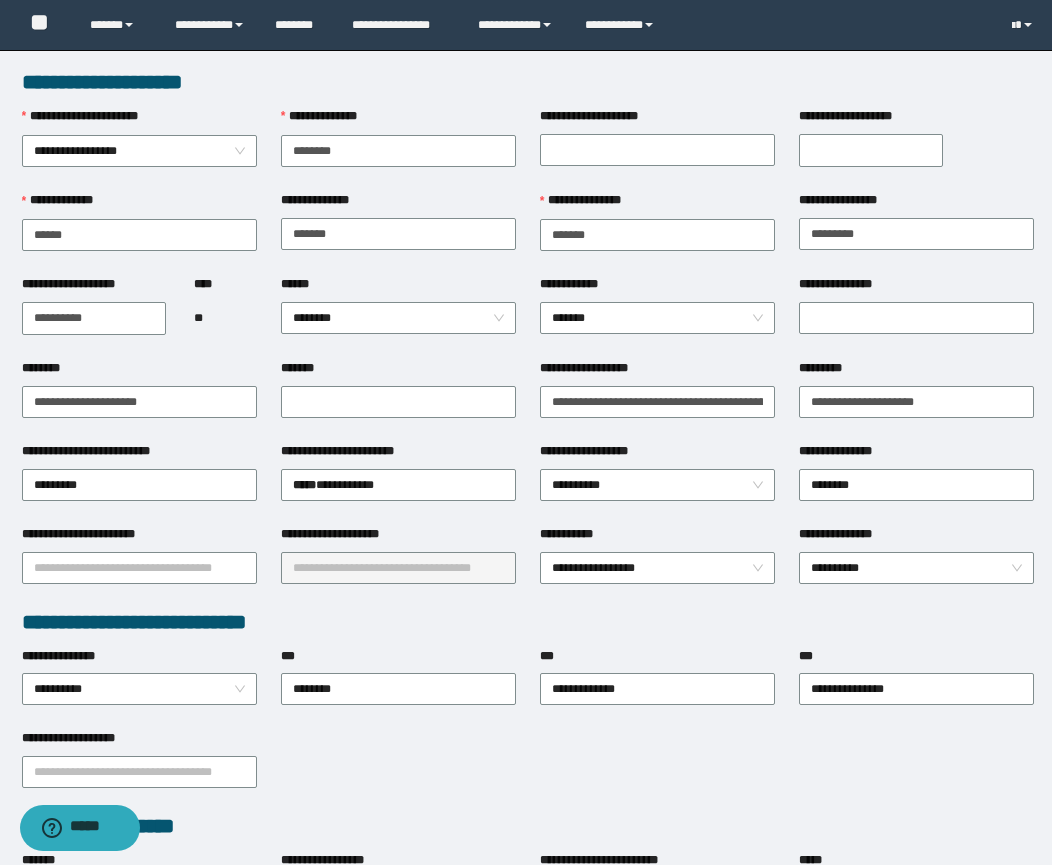 click on "**********" at bounding box center (657, 372) 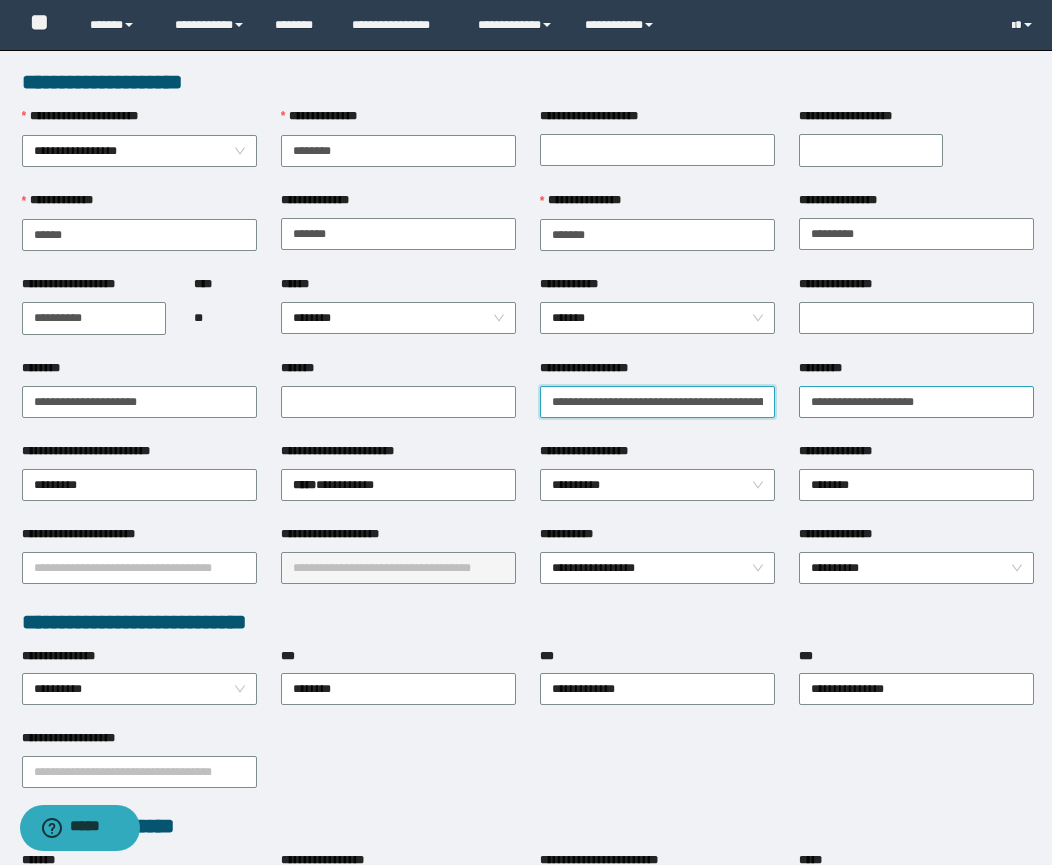 scroll, scrollTop: 0, scrollLeft: 147, axis: horizontal 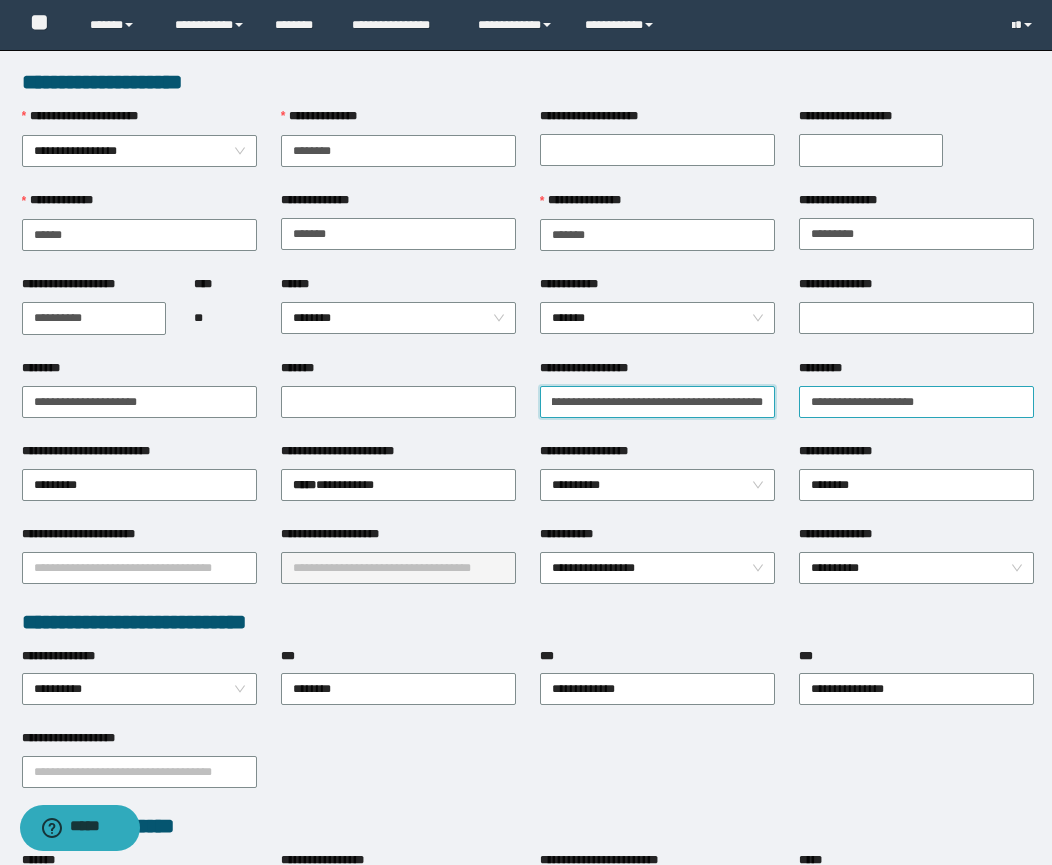 drag, startPoint x: 721, startPoint y: 398, endPoint x: 861, endPoint y: 400, distance: 140.01428 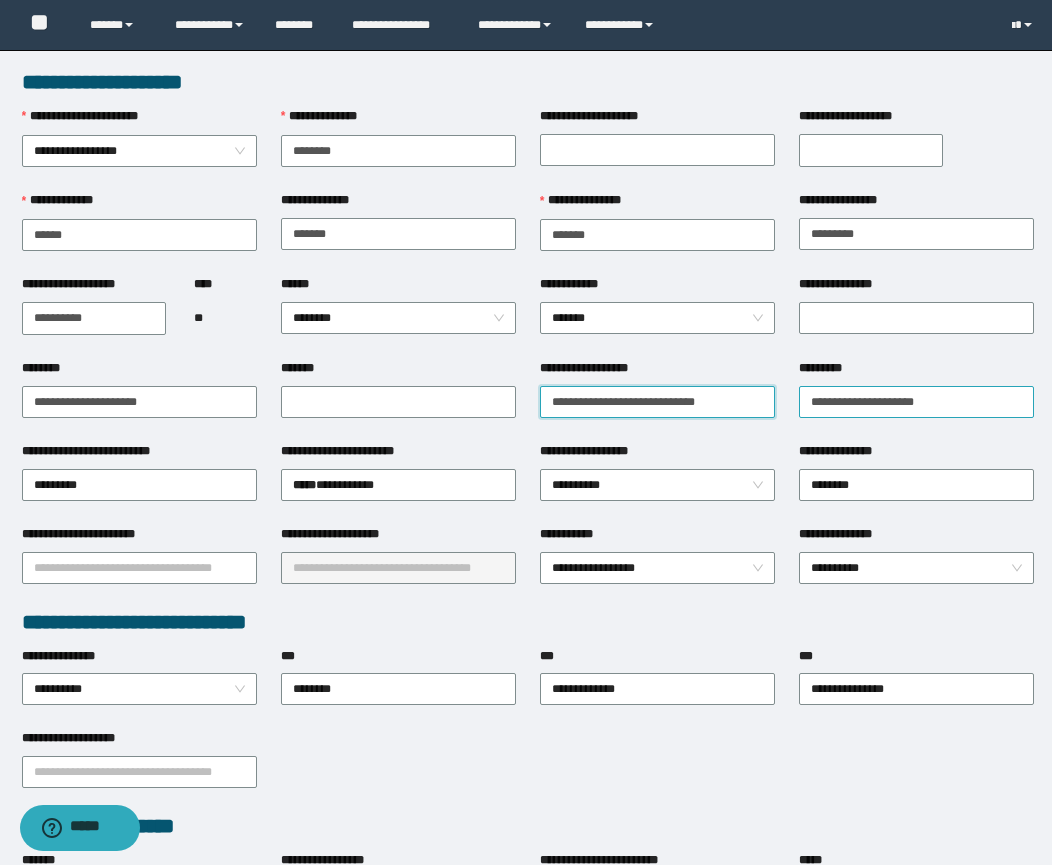 scroll, scrollTop: 0, scrollLeft: 0, axis: both 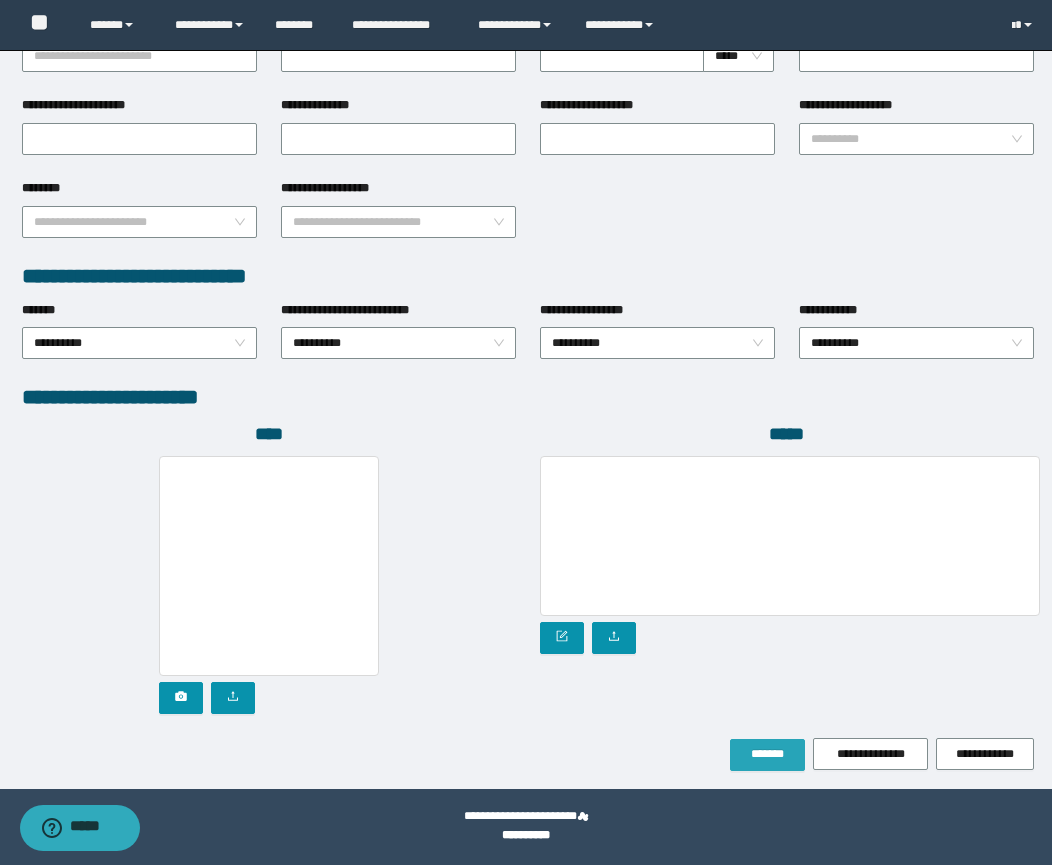 type on "**********" 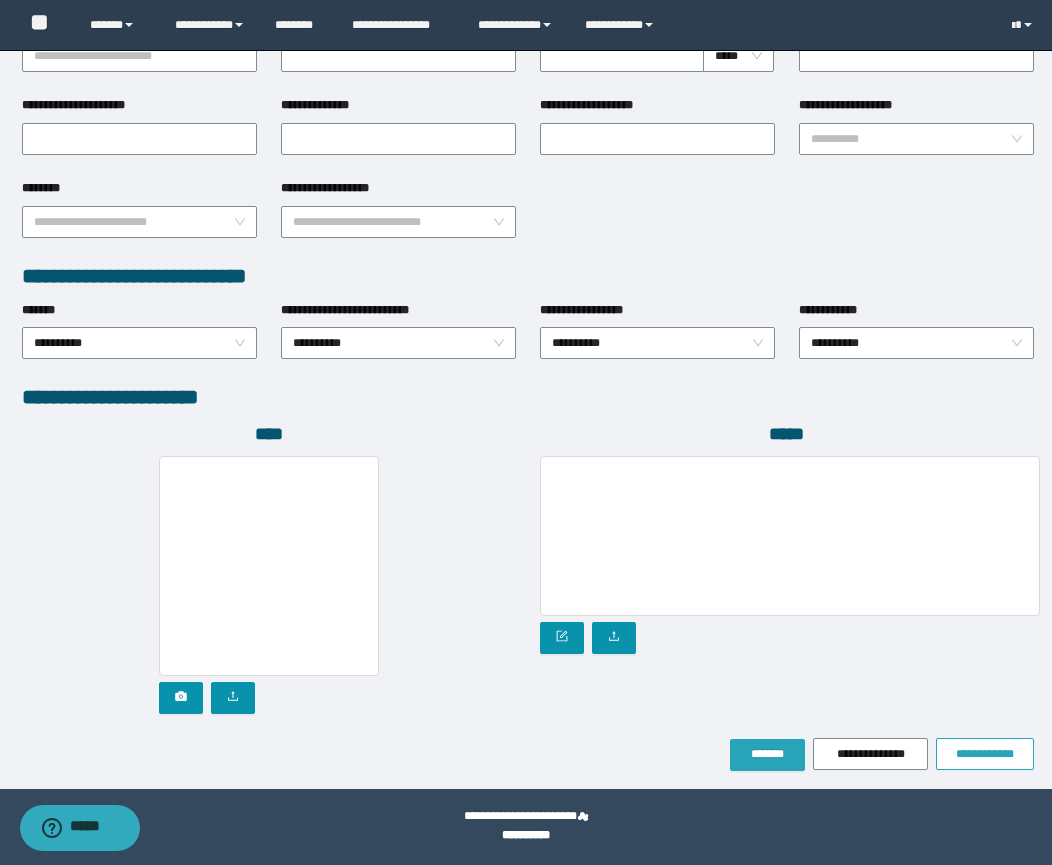 drag, startPoint x: 764, startPoint y: 743, endPoint x: 1009, endPoint y: 736, distance: 245.09998 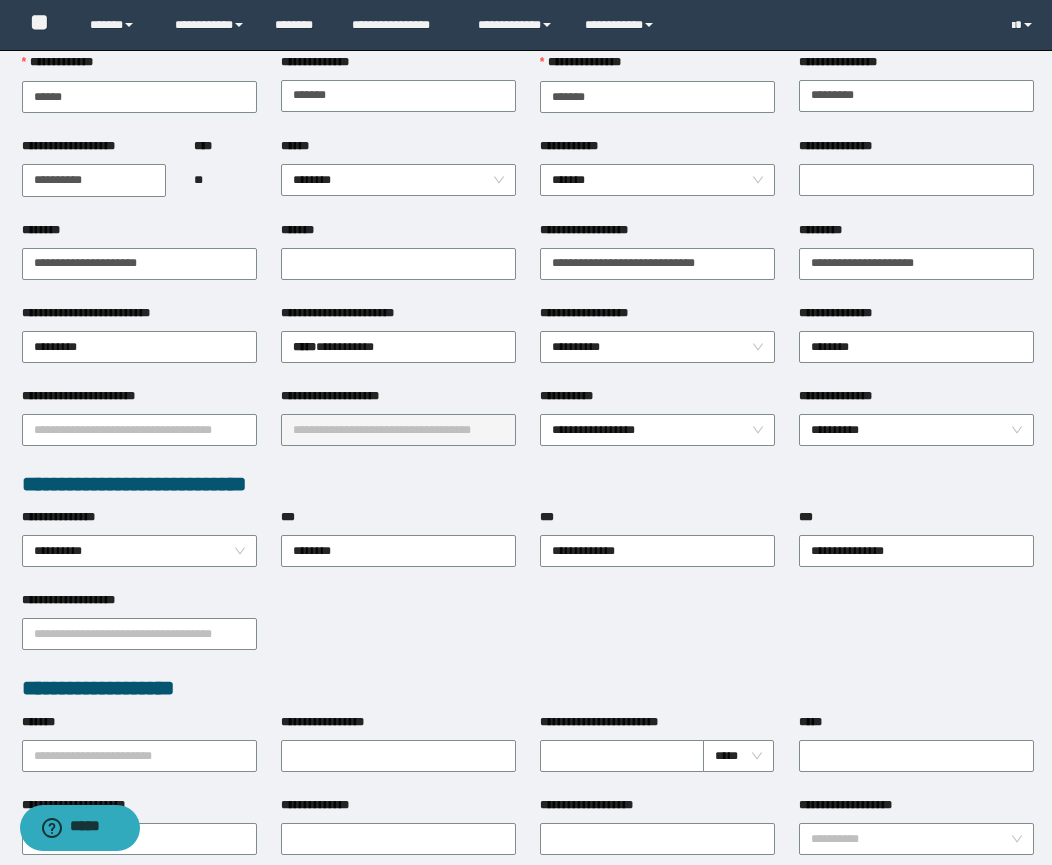 scroll, scrollTop: 0, scrollLeft: 0, axis: both 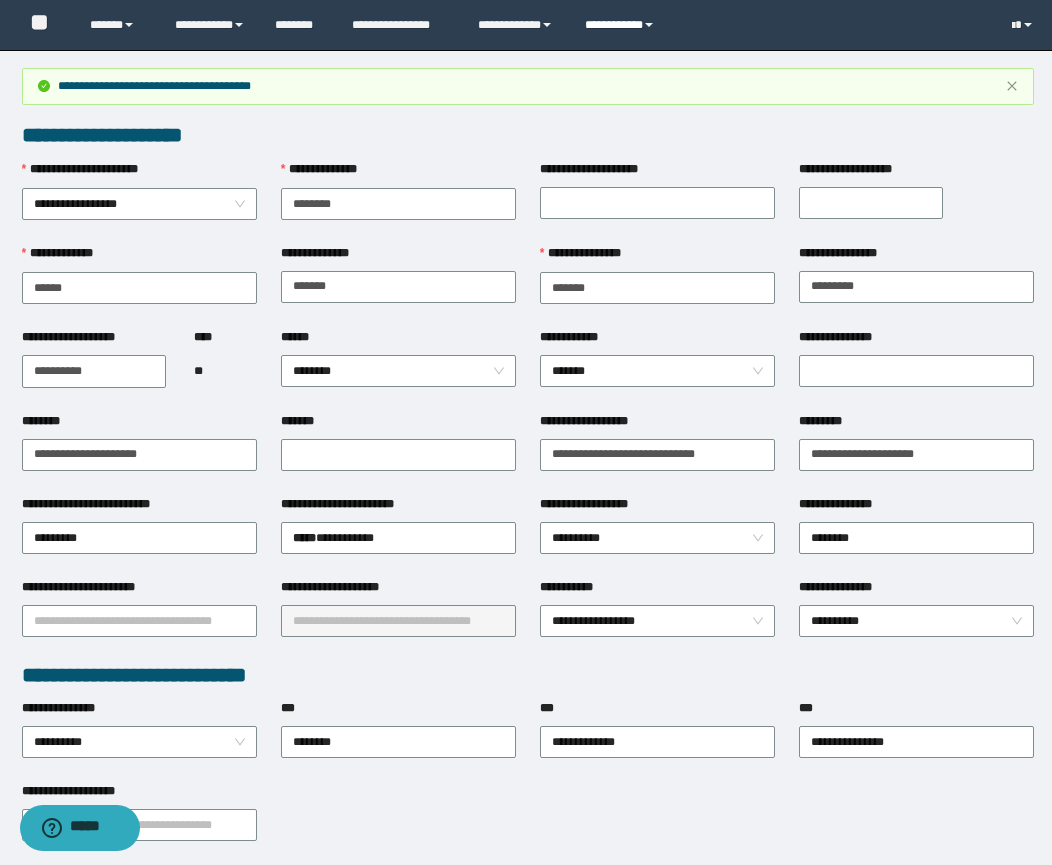 click on "**********" at bounding box center [622, 25] 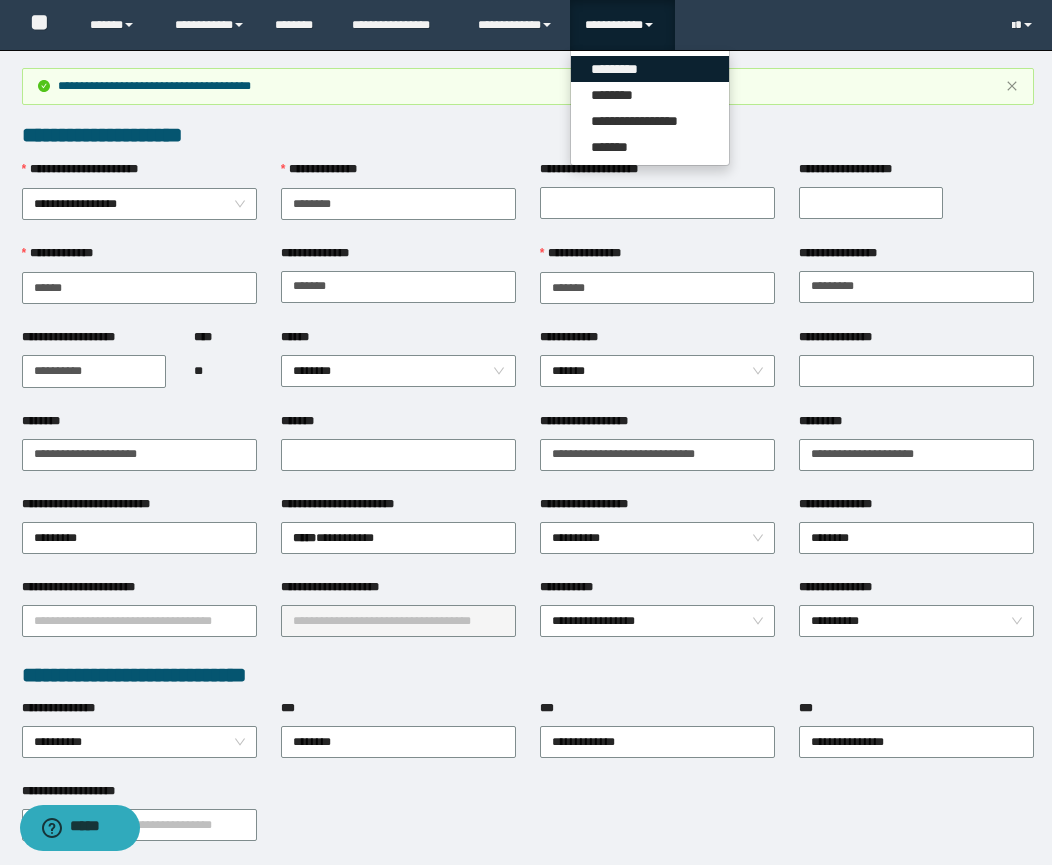 click on "*********" at bounding box center (650, 69) 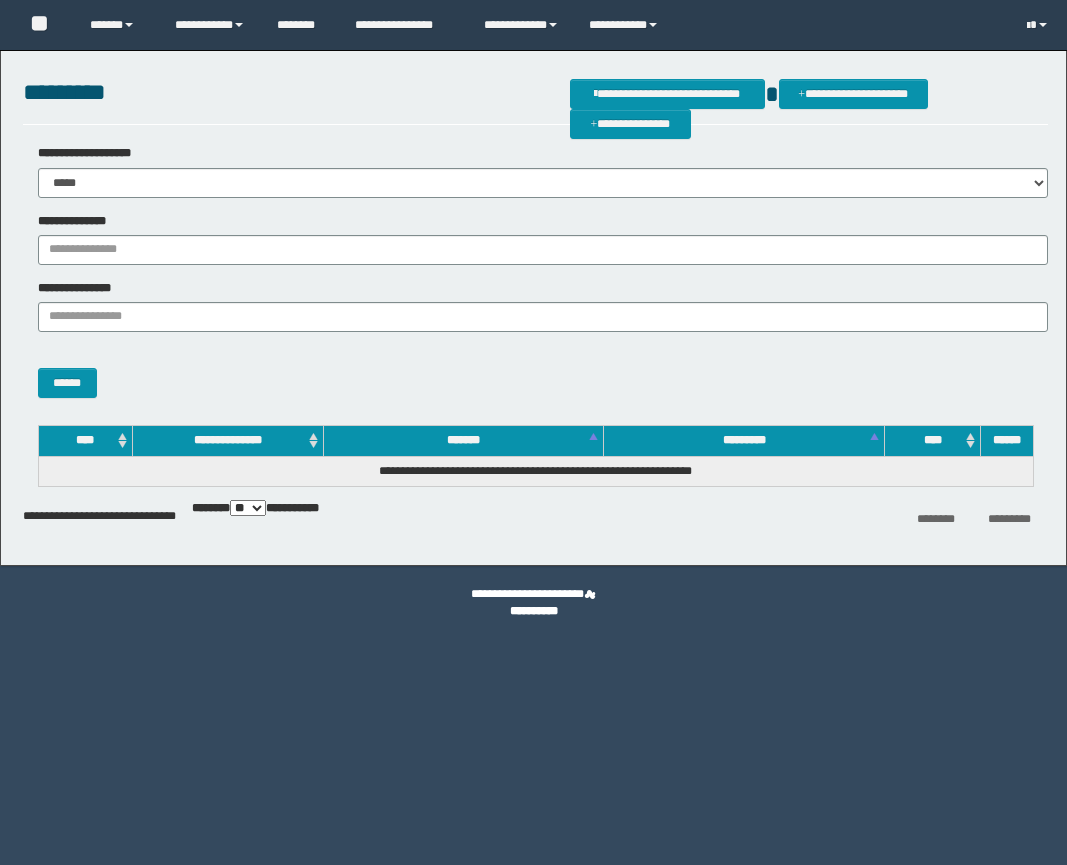 scroll, scrollTop: 0, scrollLeft: 0, axis: both 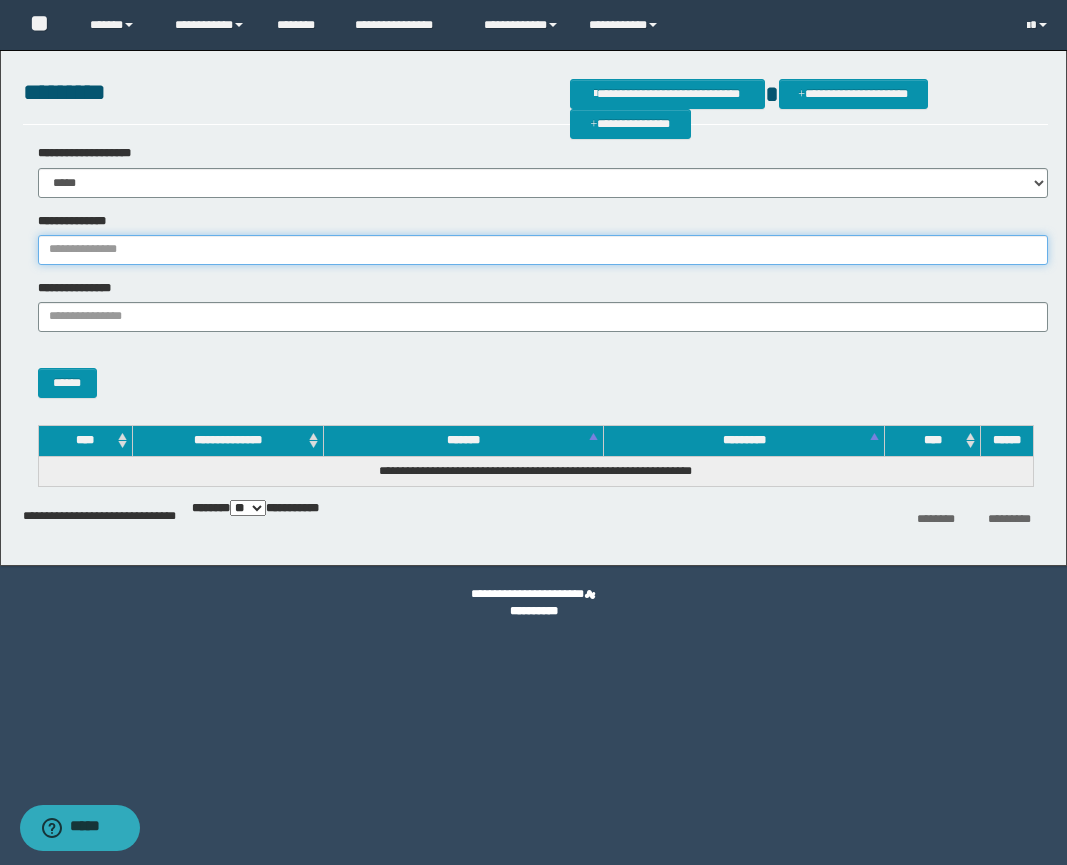 drag, startPoint x: 220, startPoint y: 253, endPoint x: 210, endPoint y: 264, distance: 14.866069 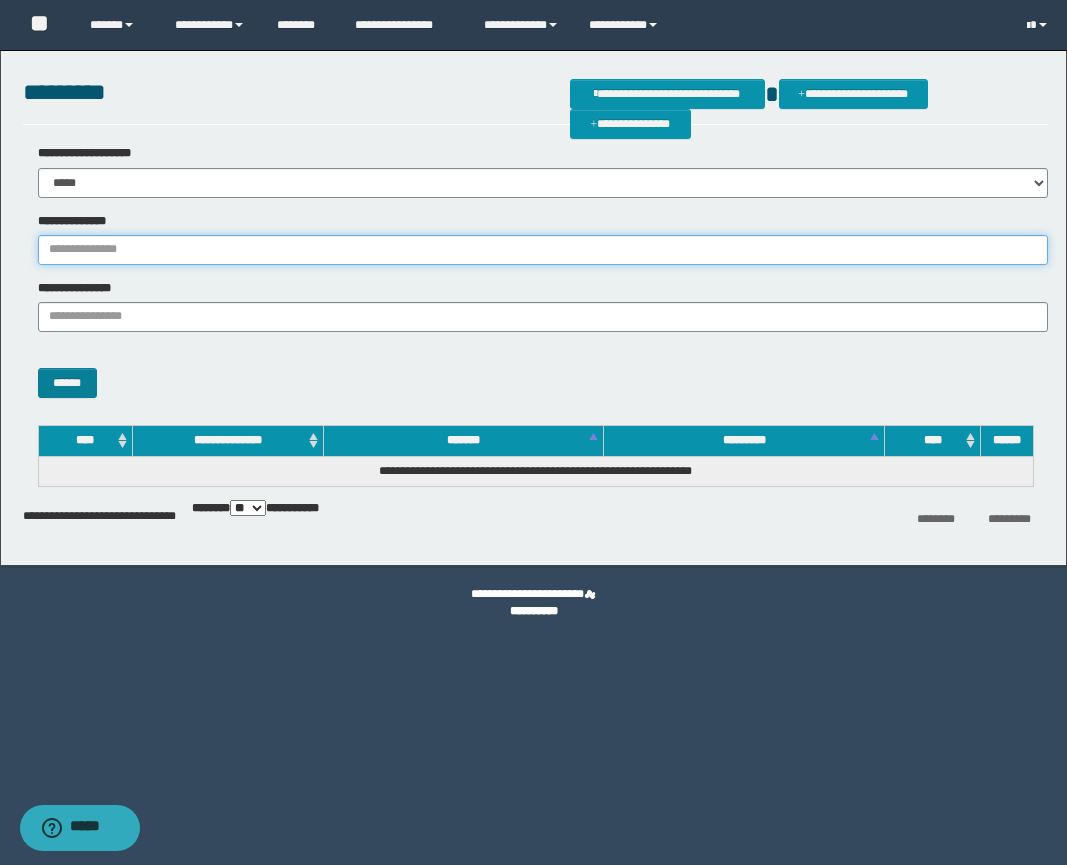 paste on "********" 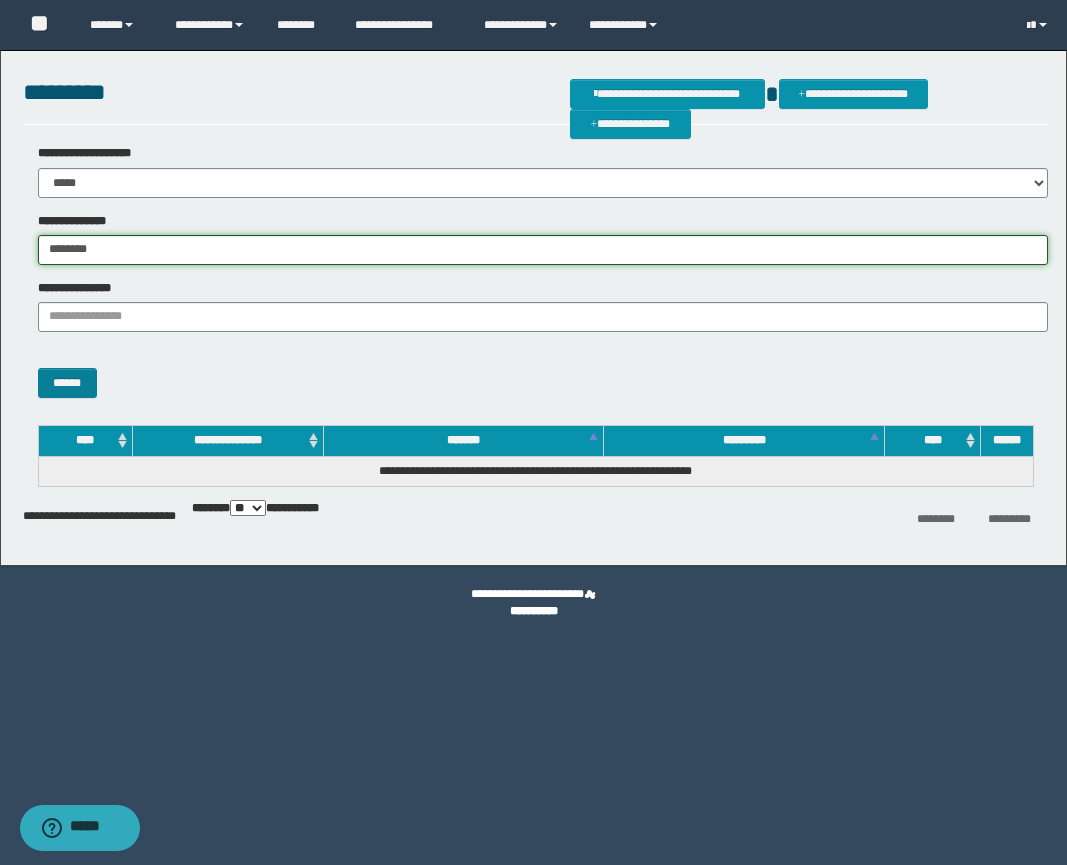 type on "********" 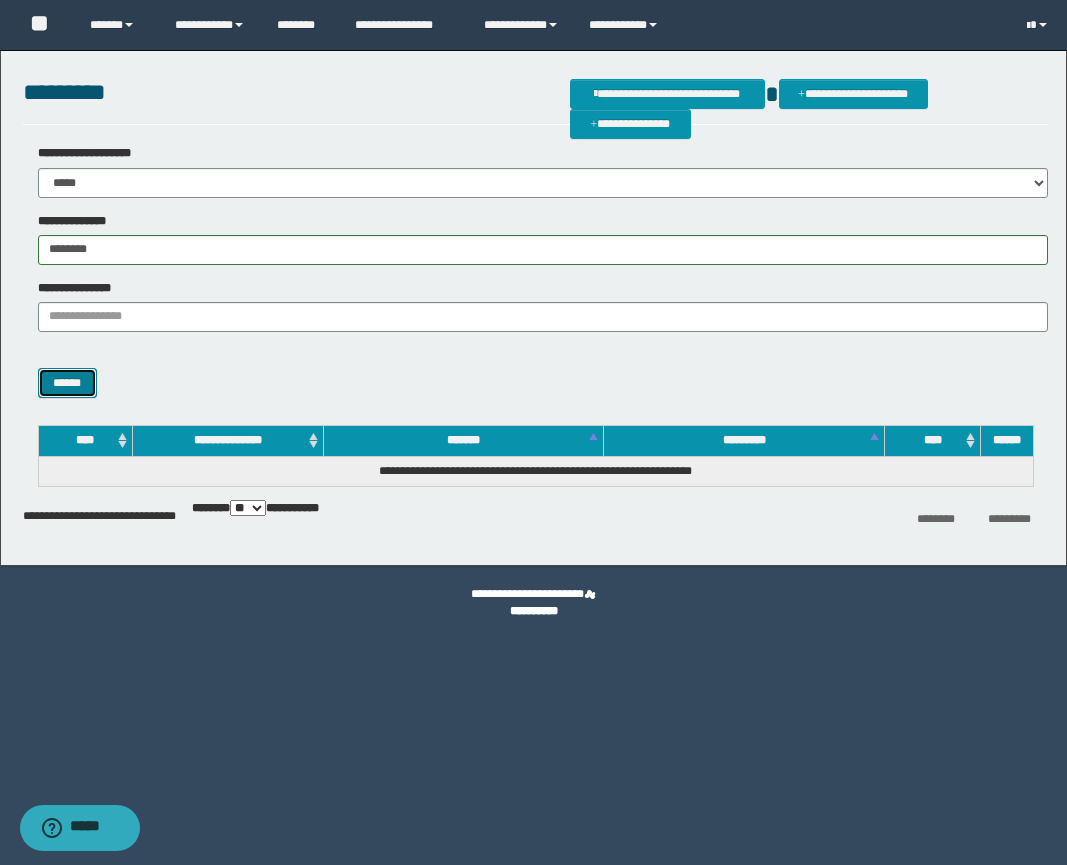 click on "******" at bounding box center [67, 383] 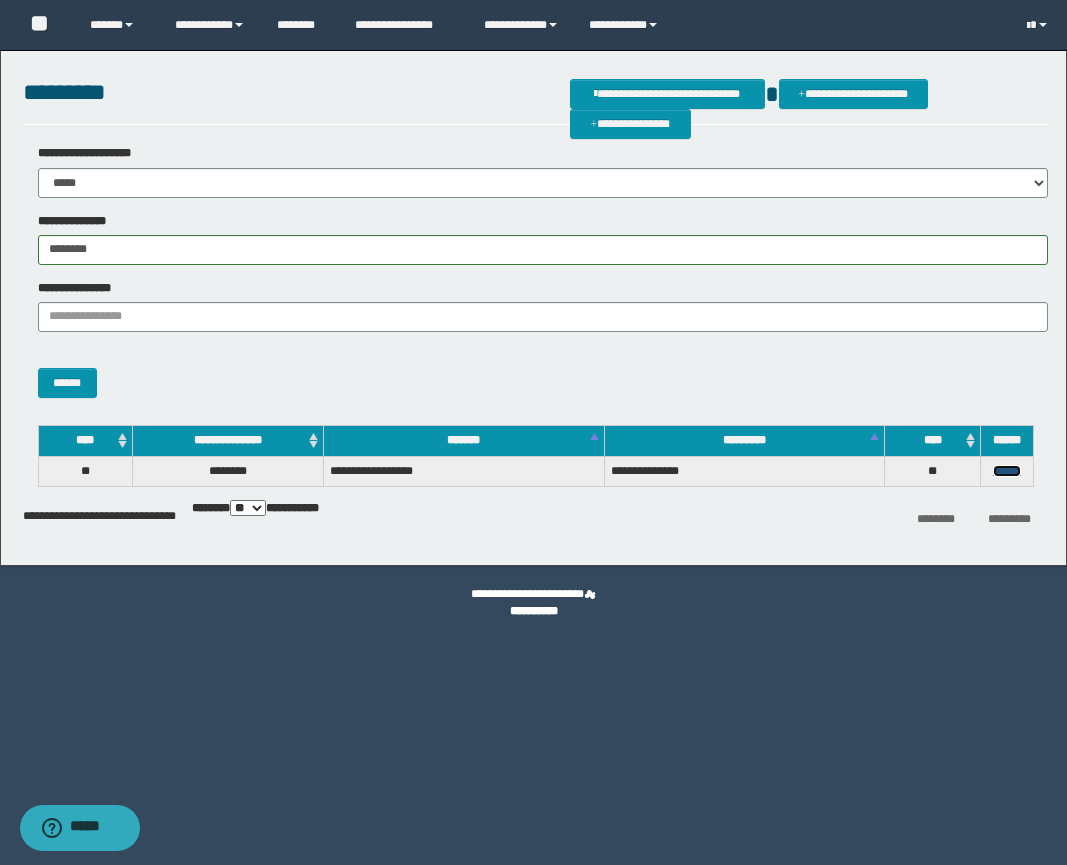 click on "******" at bounding box center [1007, 471] 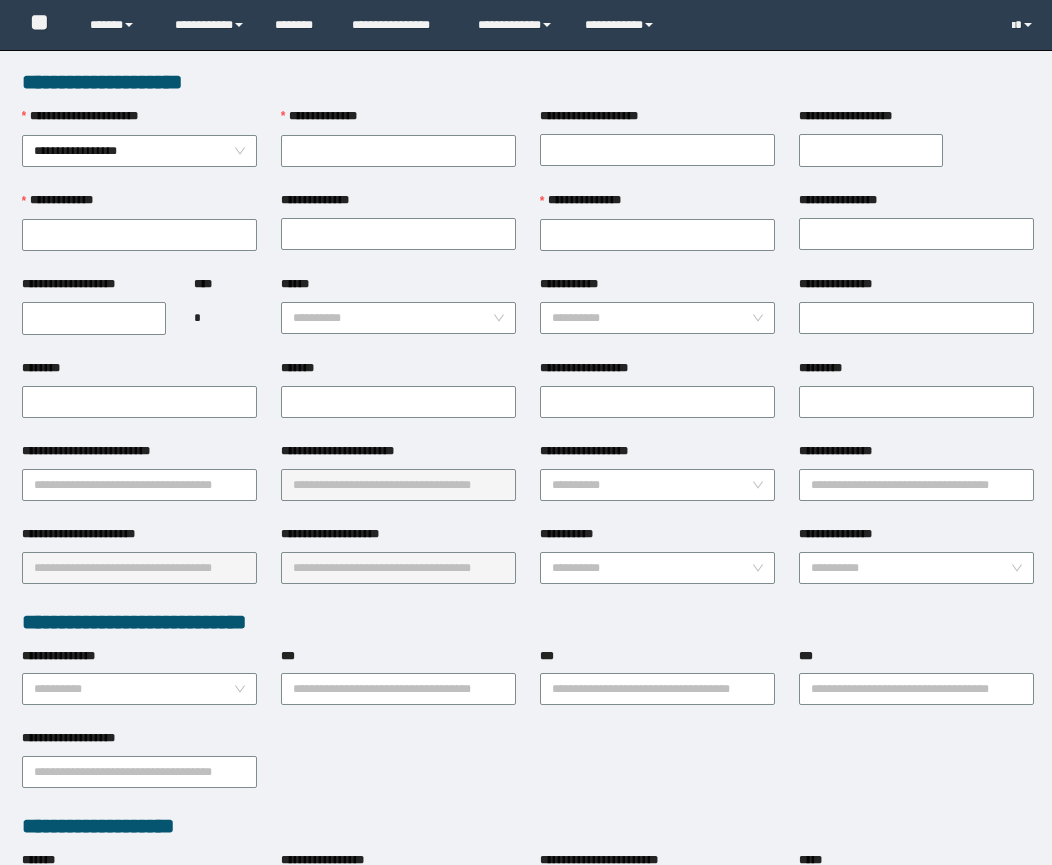 scroll, scrollTop: 0, scrollLeft: 0, axis: both 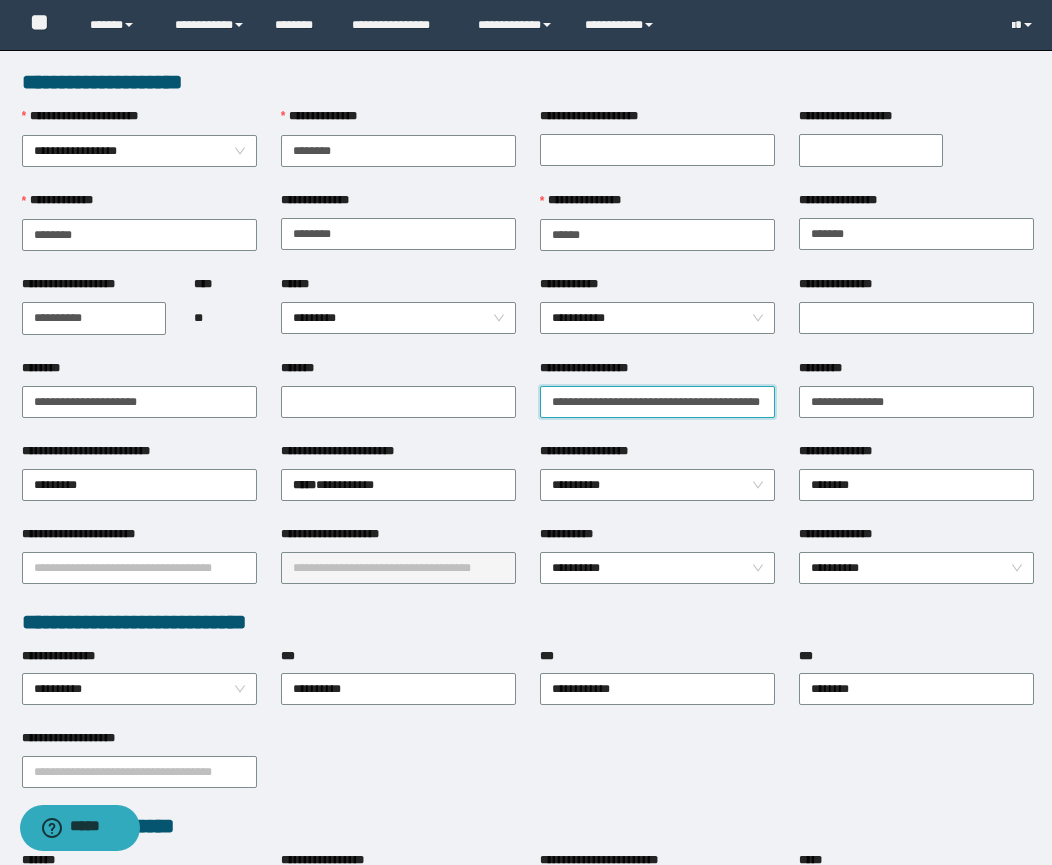 drag, startPoint x: 547, startPoint y: 401, endPoint x: 1056, endPoint y: 402, distance: 509.00098 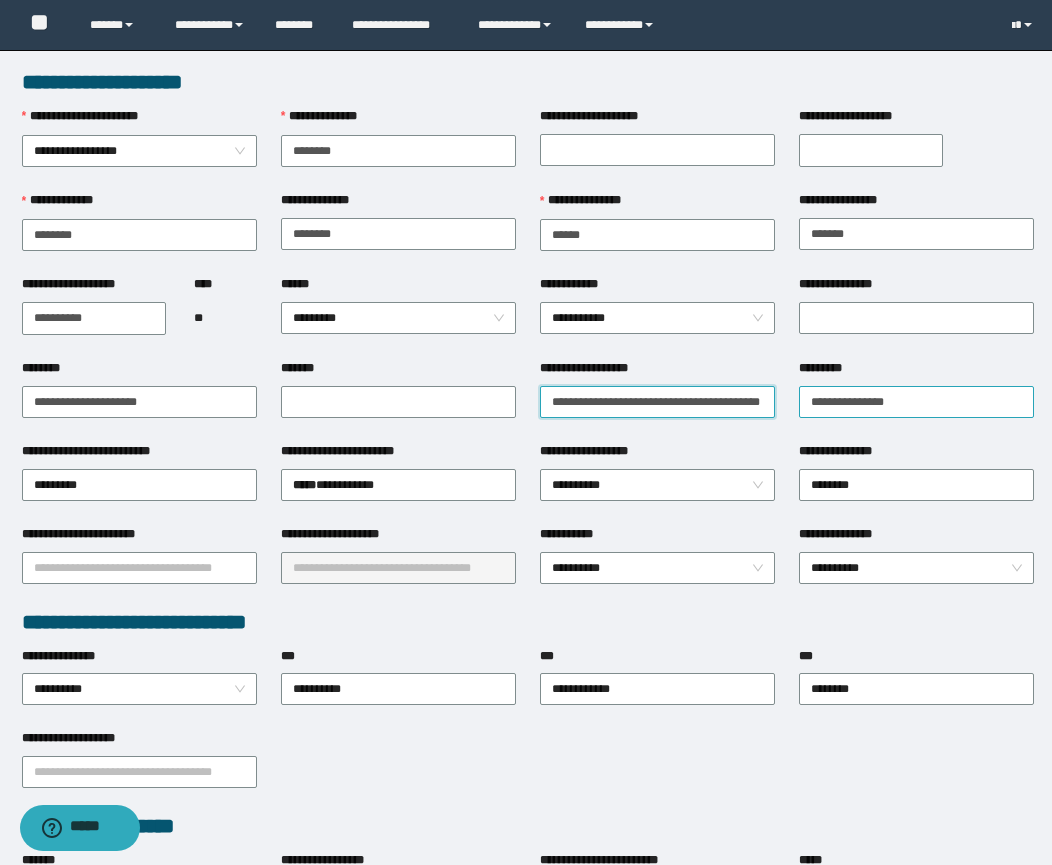 paste 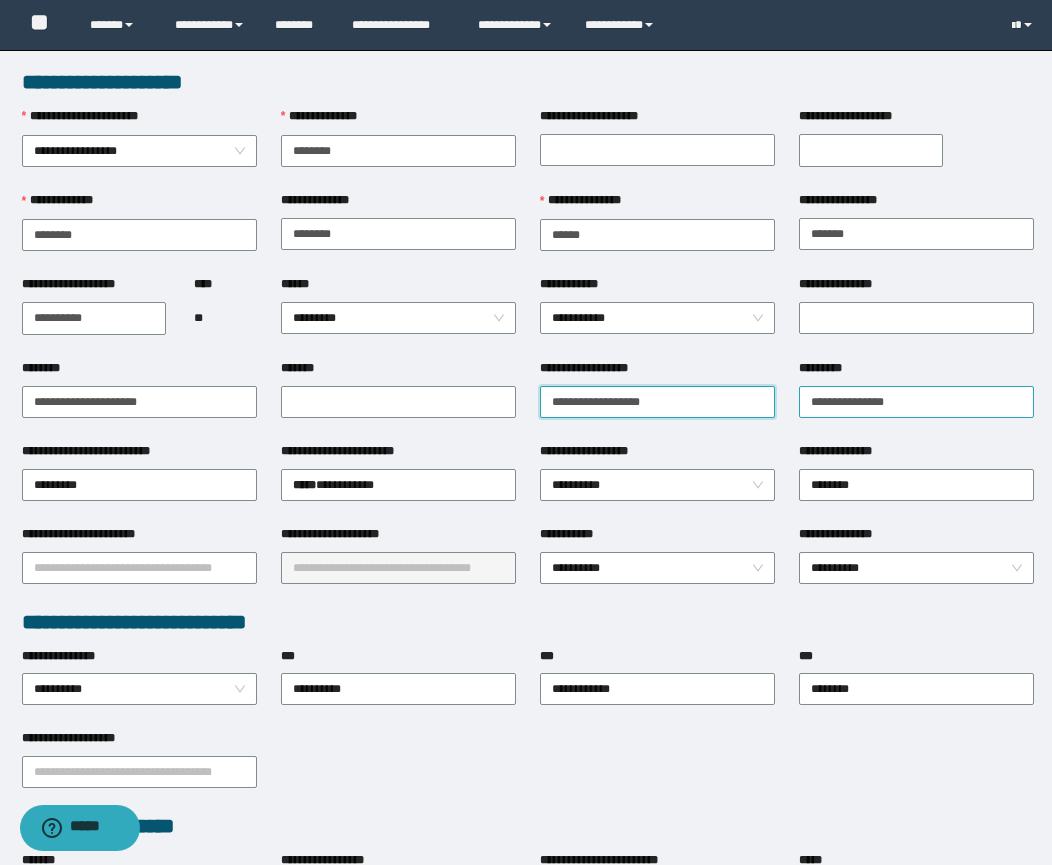 scroll, scrollTop: 0, scrollLeft: 0, axis: both 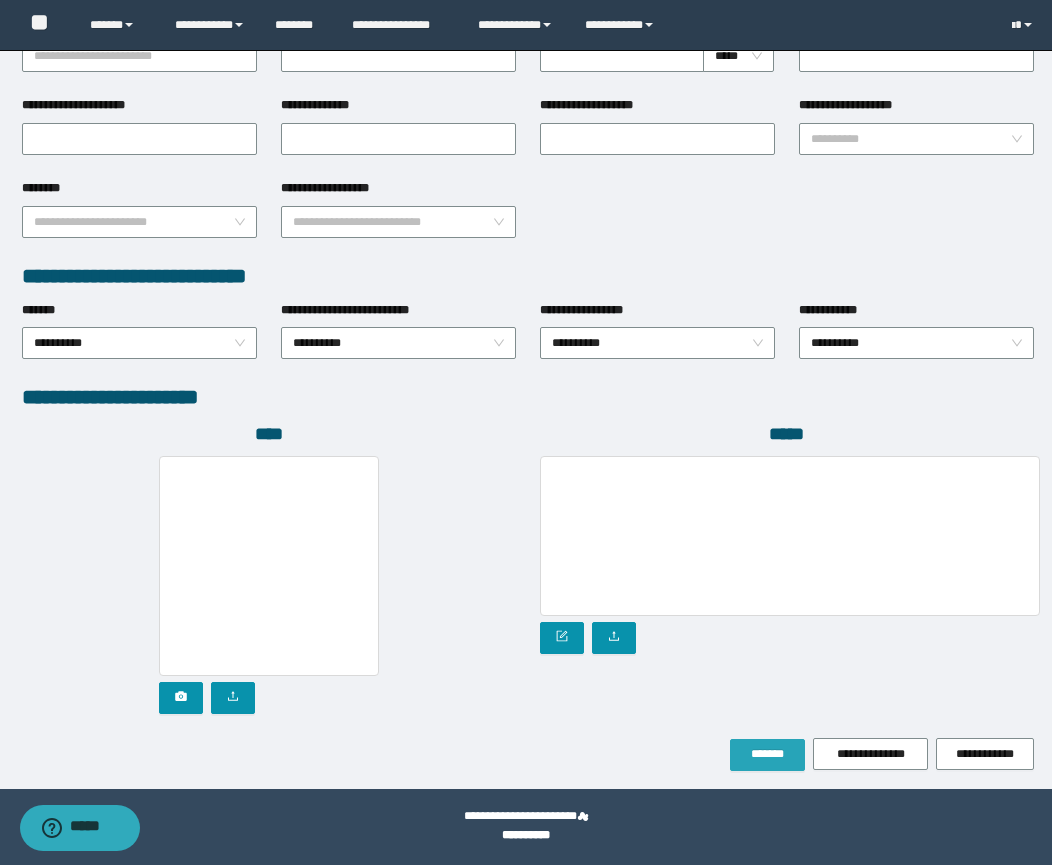 type on "**********" 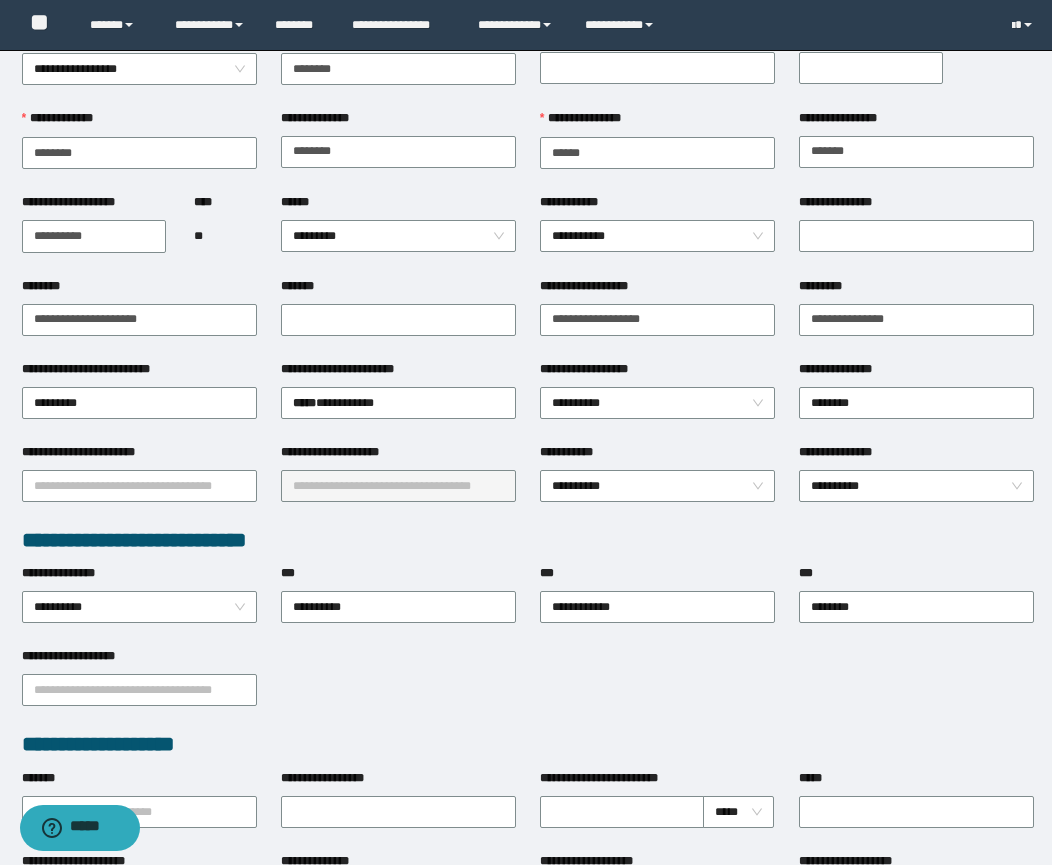scroll, scrollTop: 91, scrollLeft: 0, axis: vertical 